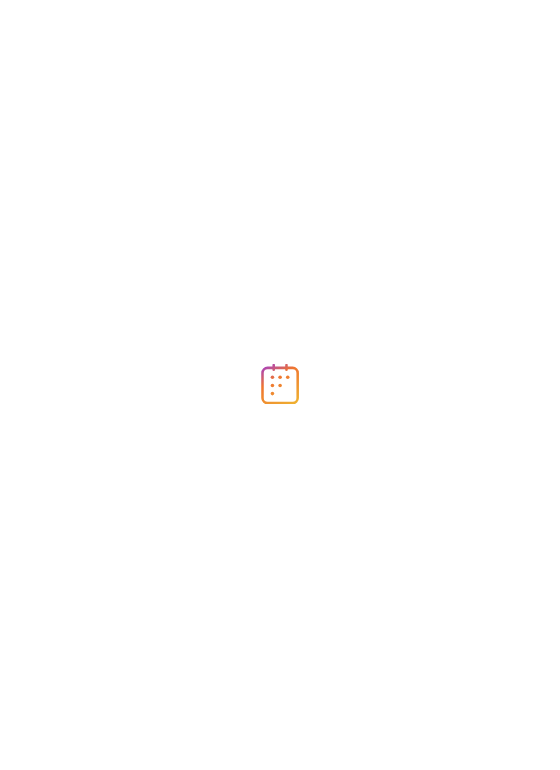 scroll, scrollTop: 0, scrollLeft: 0, axis: both 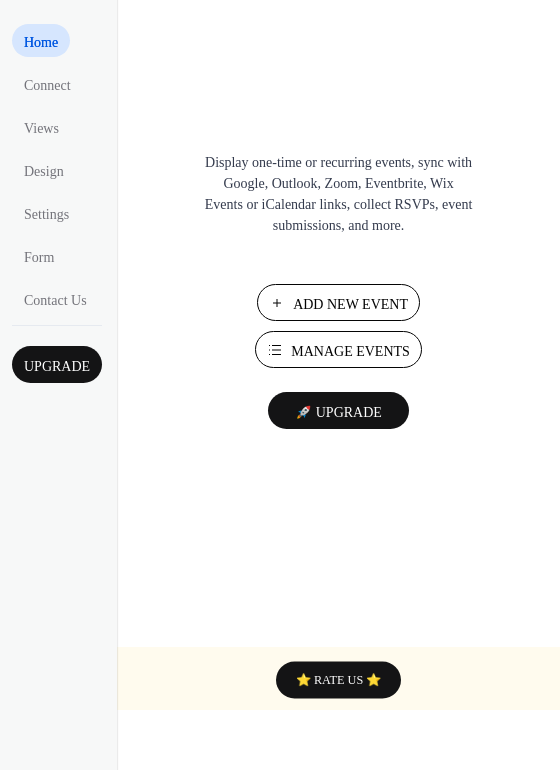 click on "Display one-time or recurring events, sync with Google, Outlook, Zoom, Eventbrite, Wix Events or iCalendar links, collect RSVPs, event submissions, and more. Add New Event Manage Events 🚀 Upgrade" at bounding box center [338, 417] 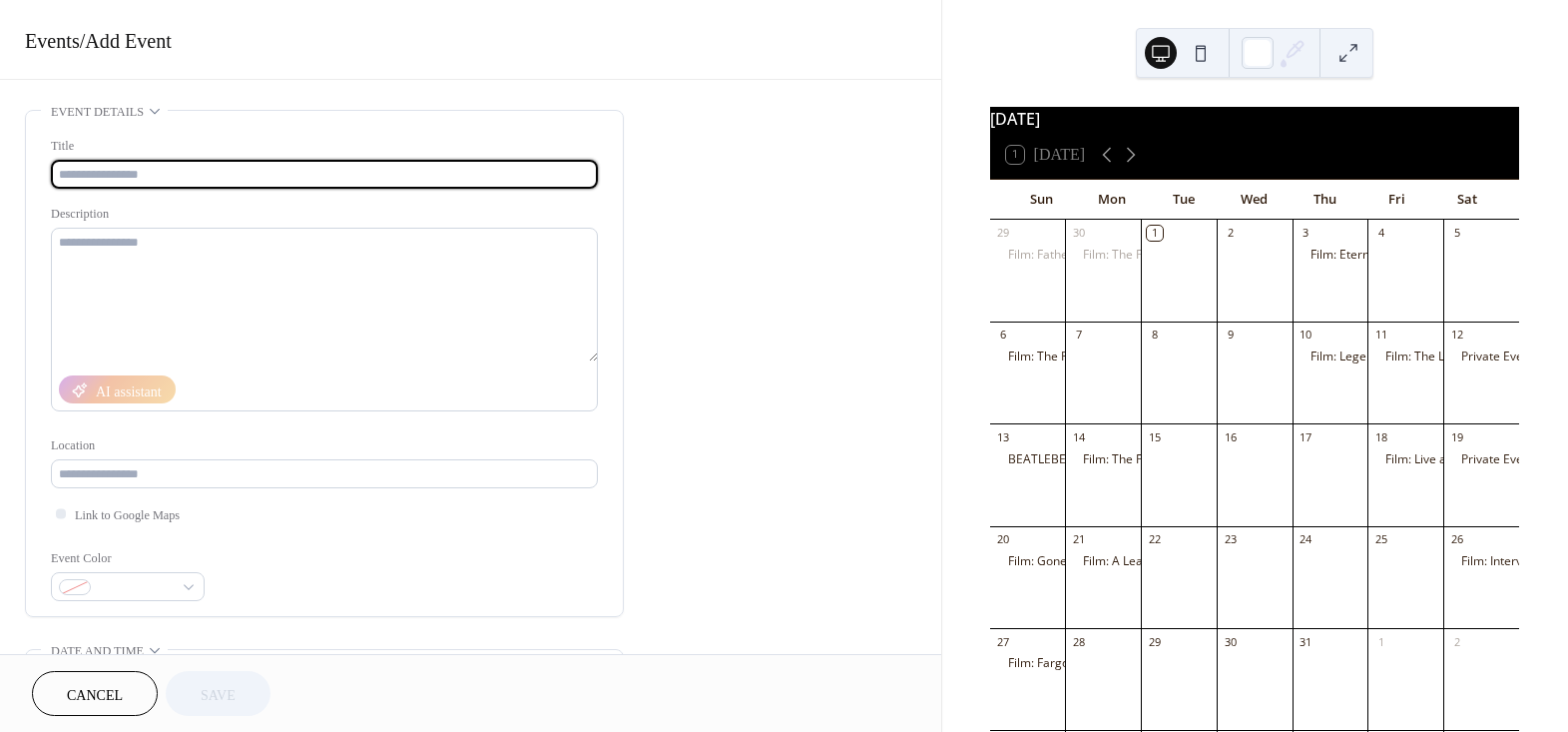 scroll, scrollTop: 0, scrollLeft: 0, axis: both 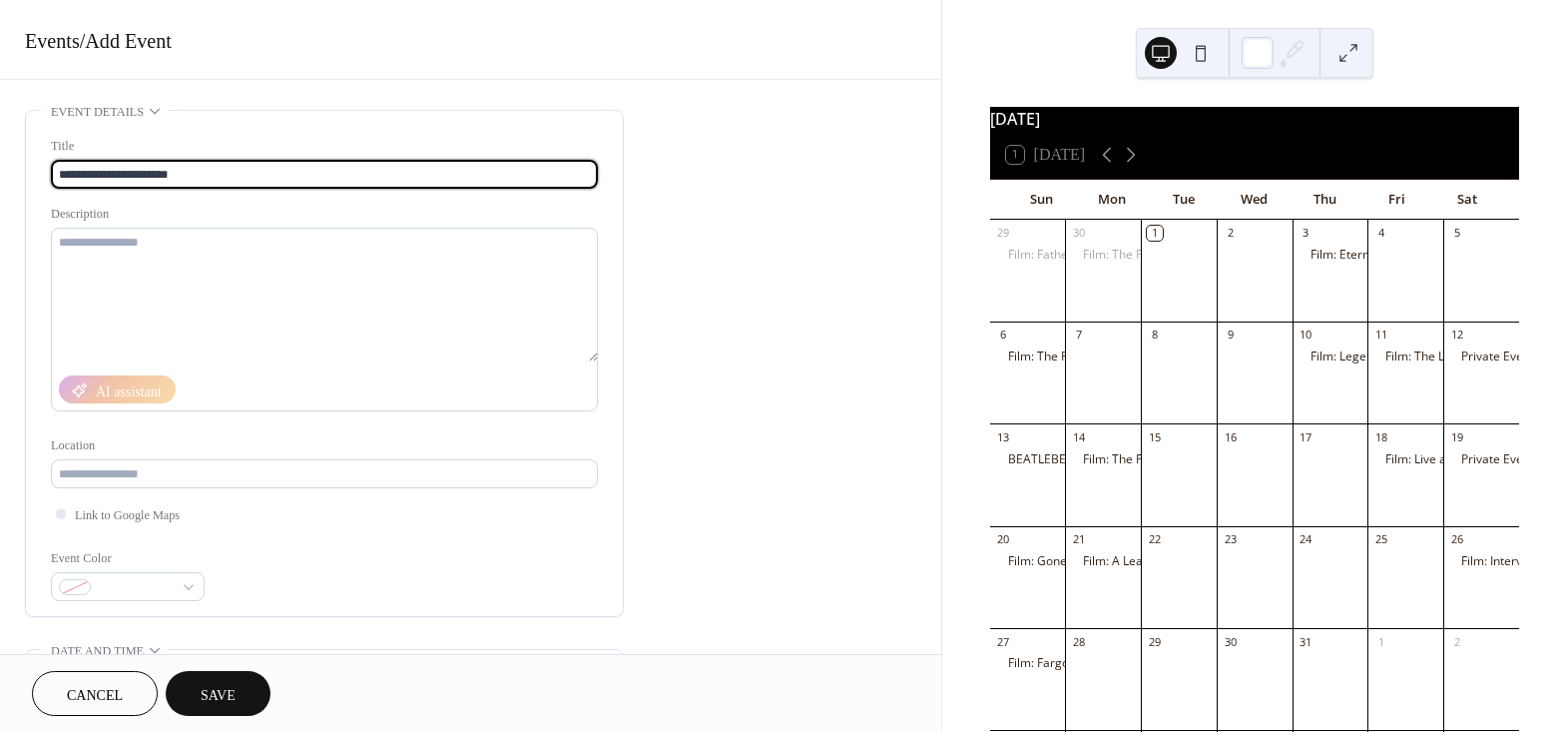 type on "**********" 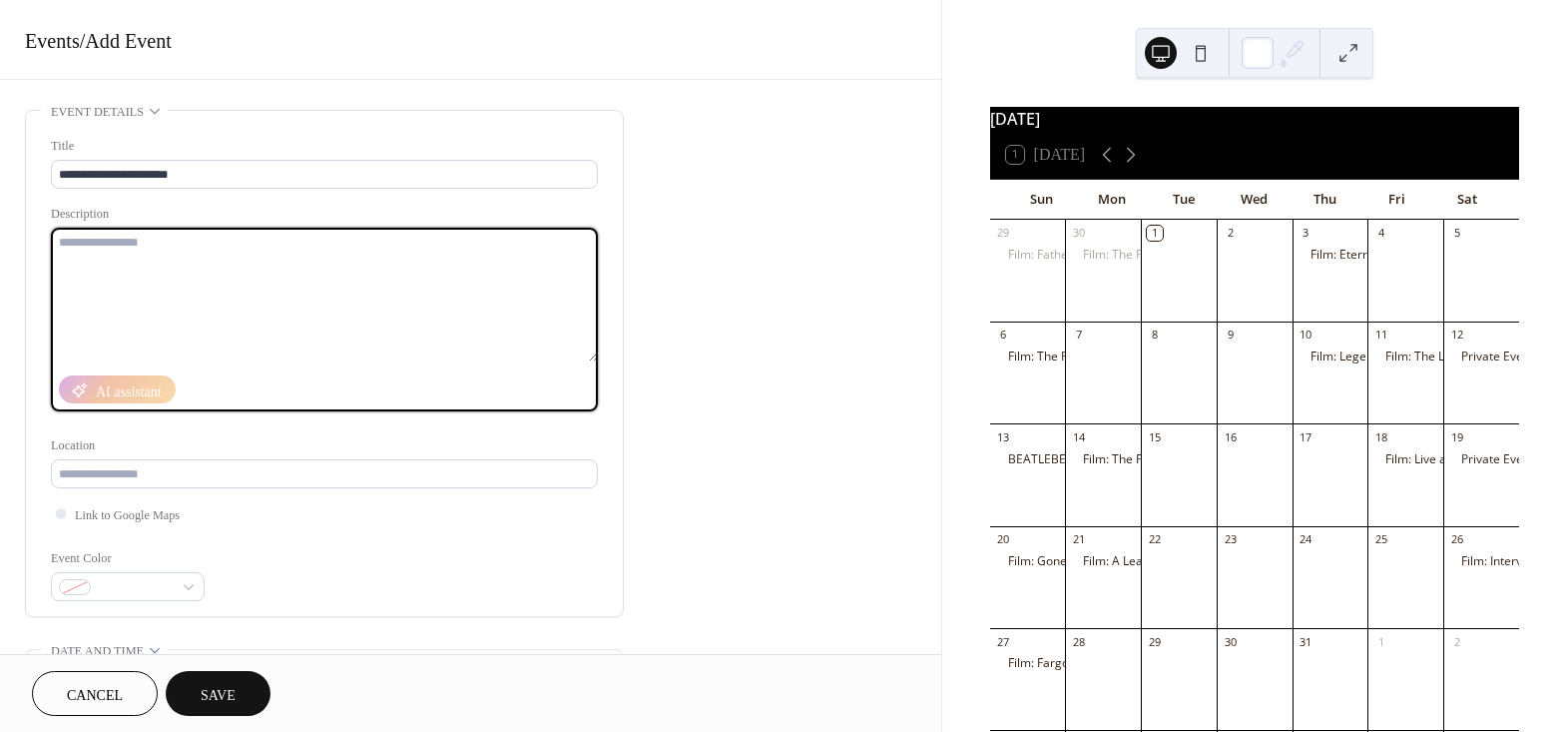 paste on "**********" 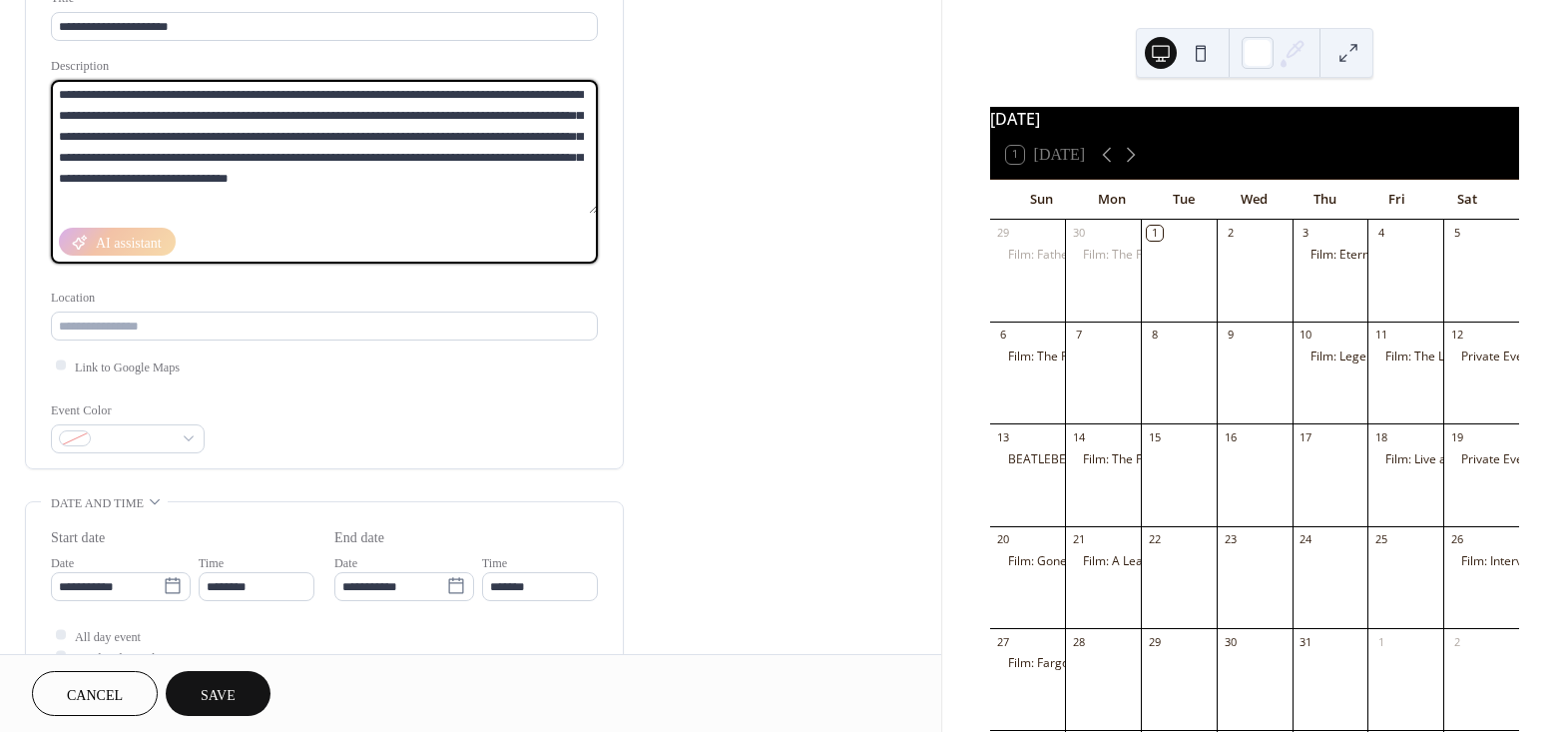 scroll, scrollTop: 272, scrollLeft: 0, axis: vertical 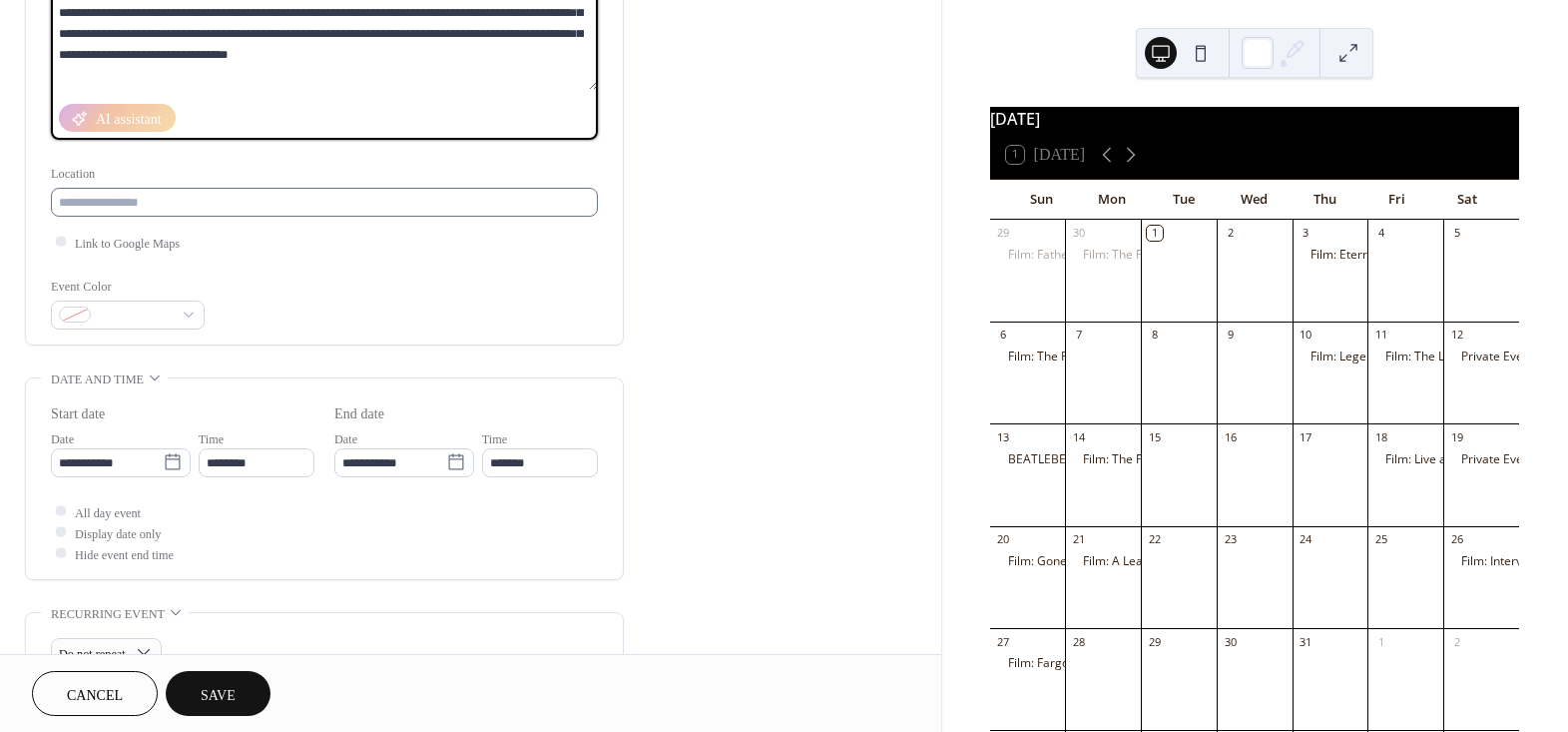 type on "**********" 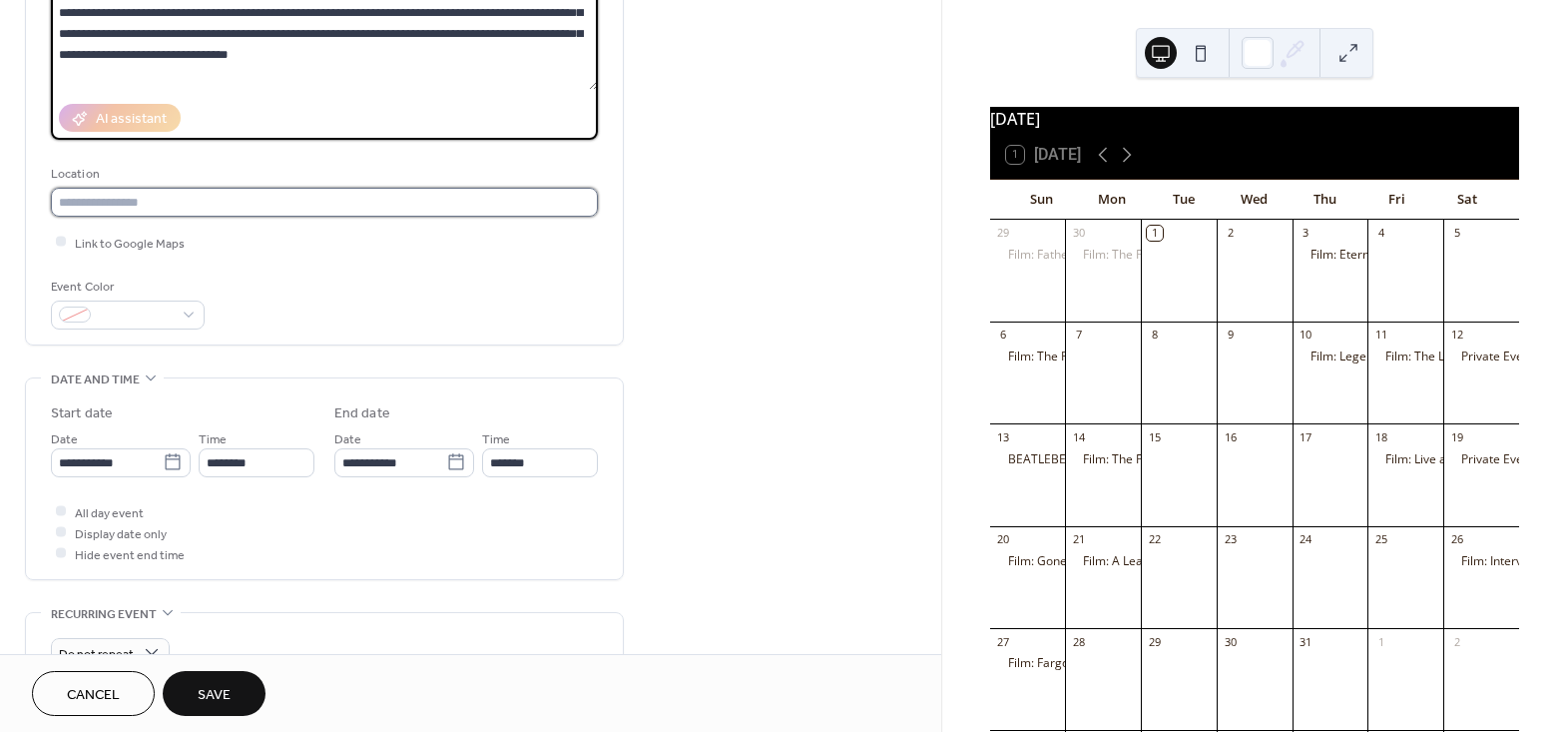 click at bounding box center (324, 202) 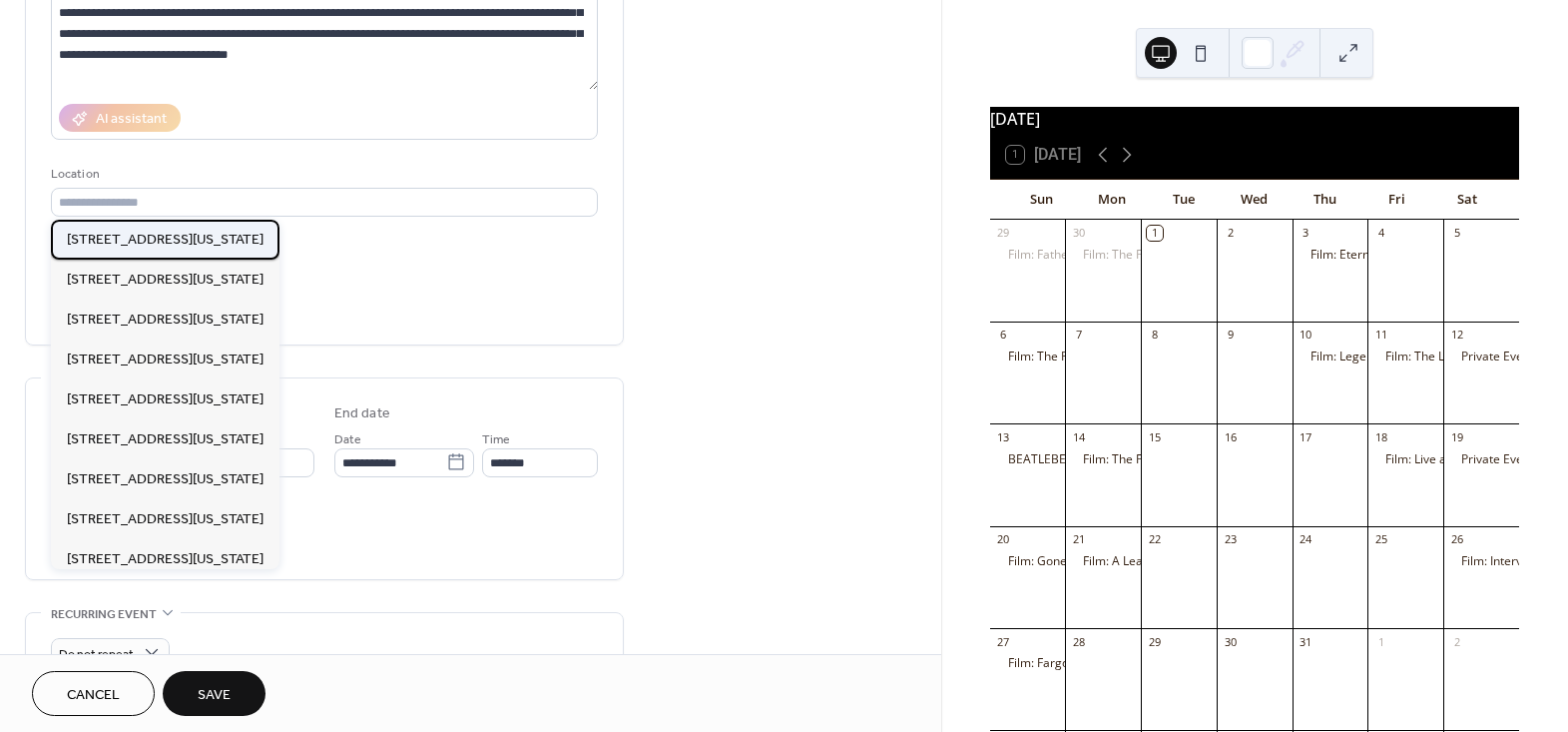 click on "121 S Florida Ave, Lakeland, FL 33801" at bounding box center [165, 240] 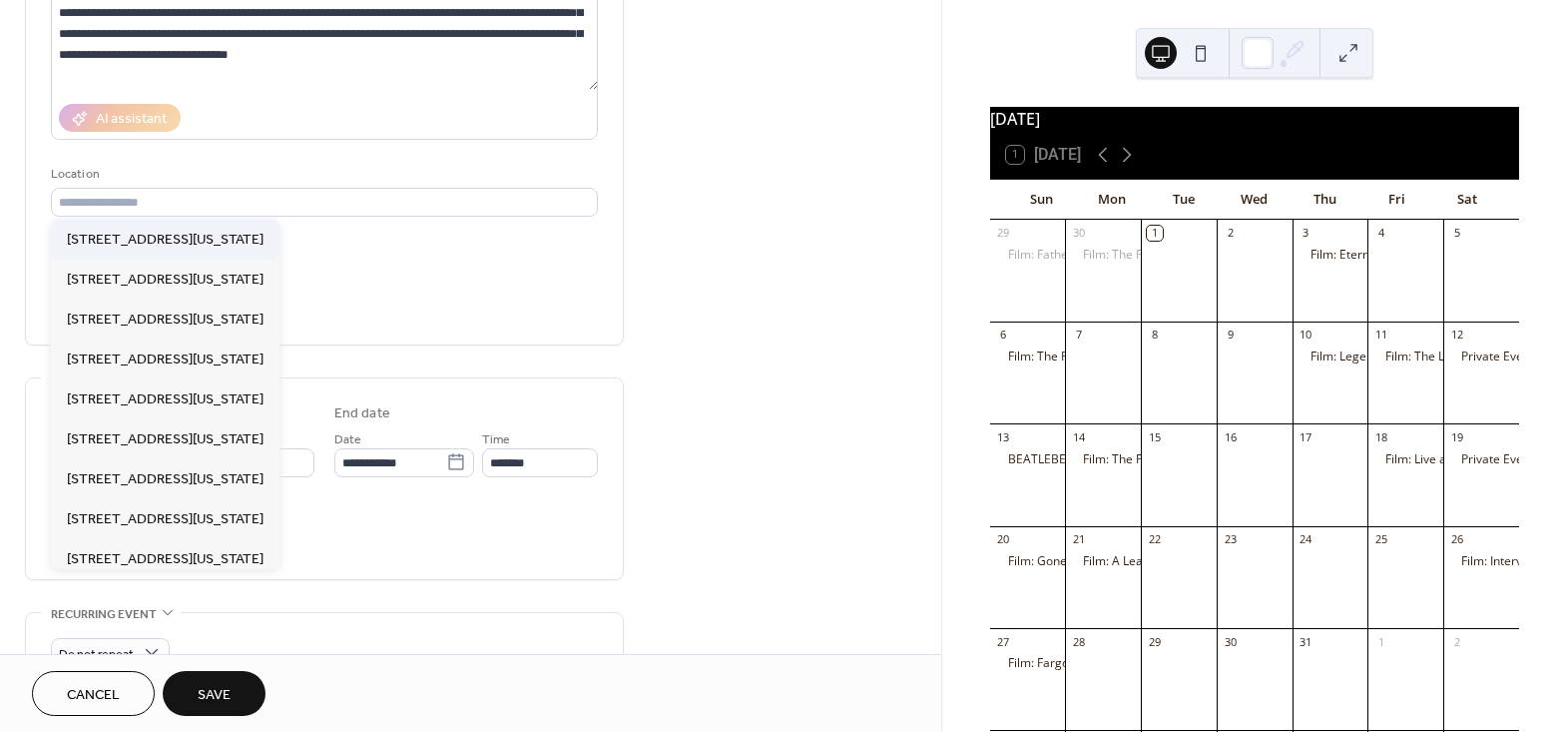 type on "**********" 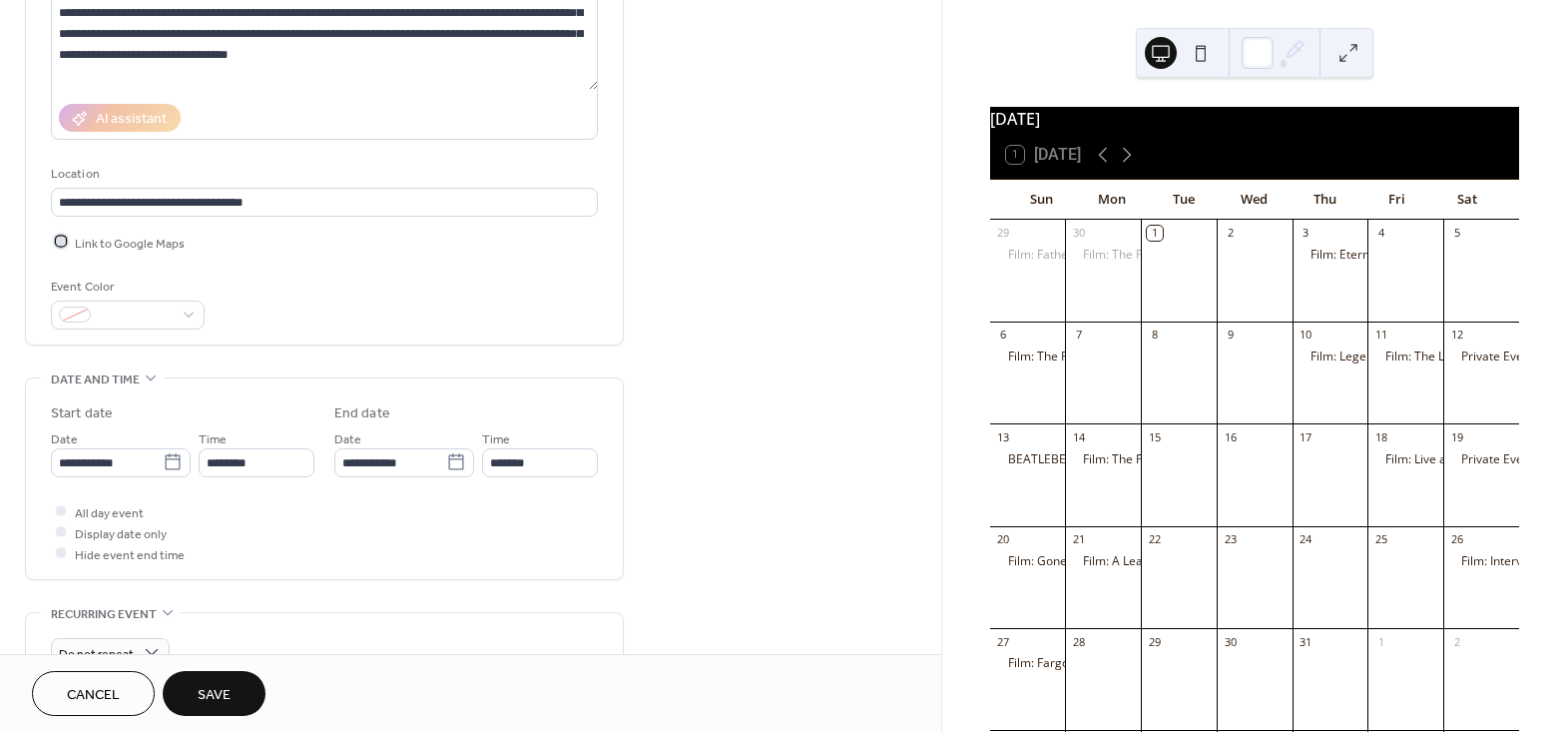 click at bounding box center [61, 242] 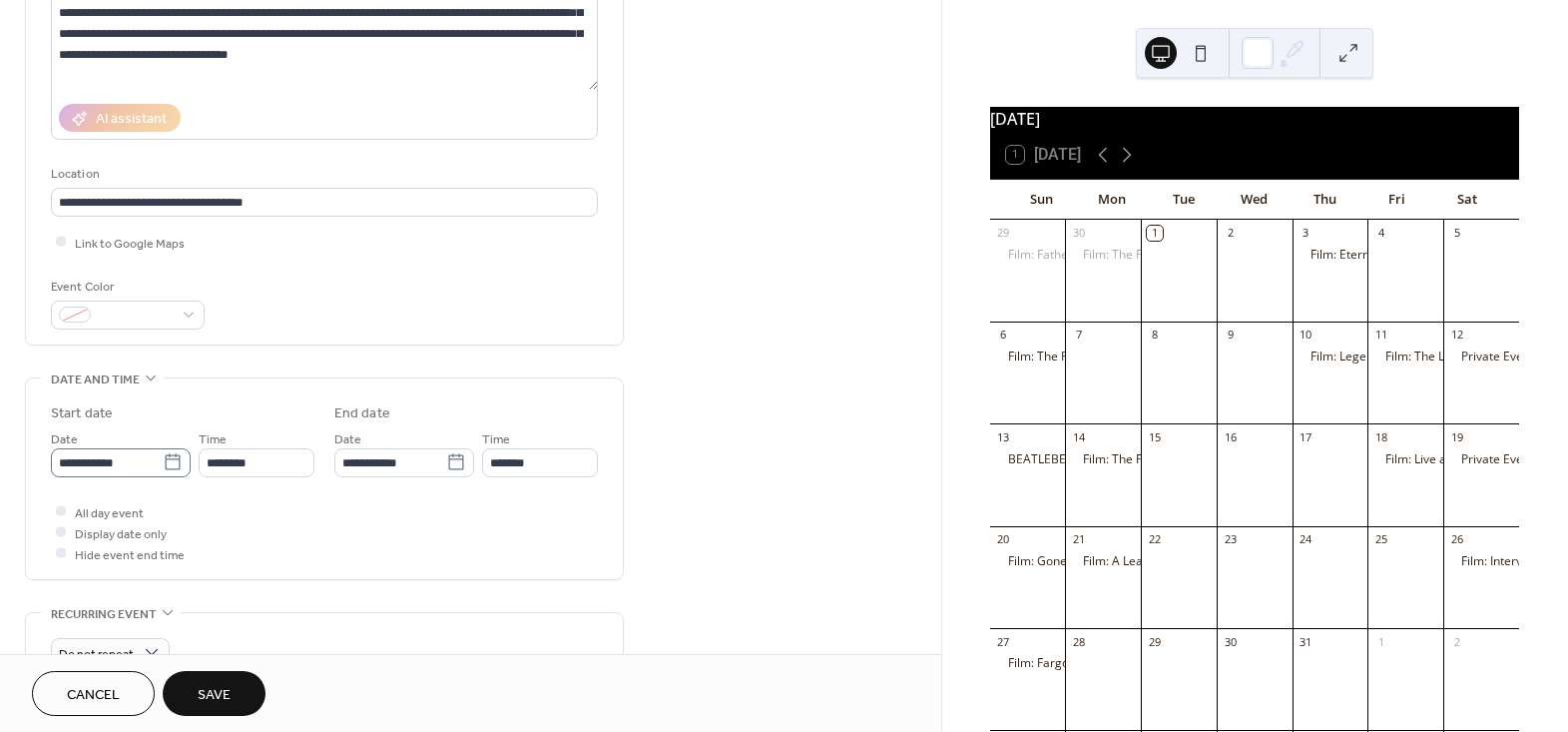 click 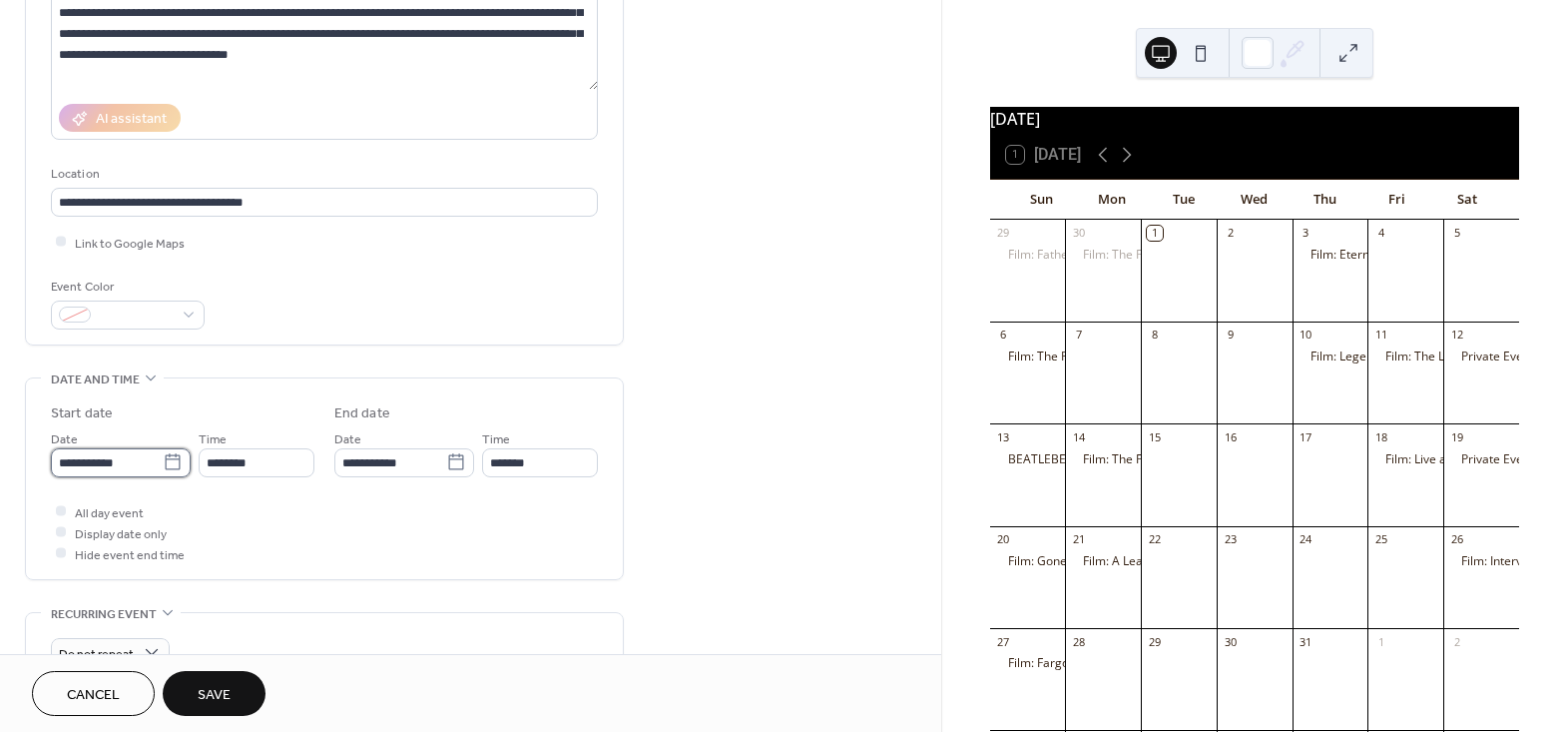 click on "**********" at bounding box center [107, 462] 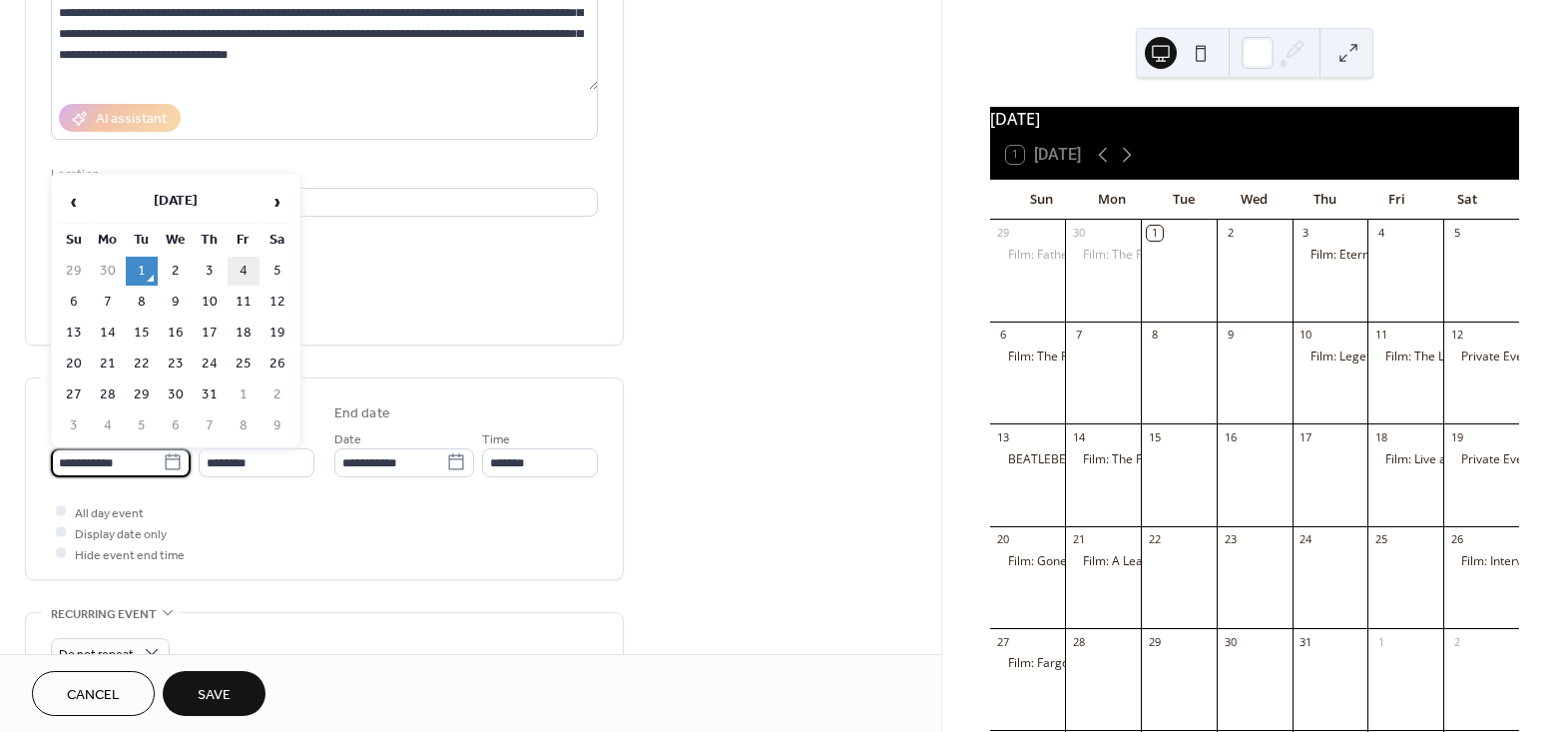 click on "4" at bounding box center [244, 271] 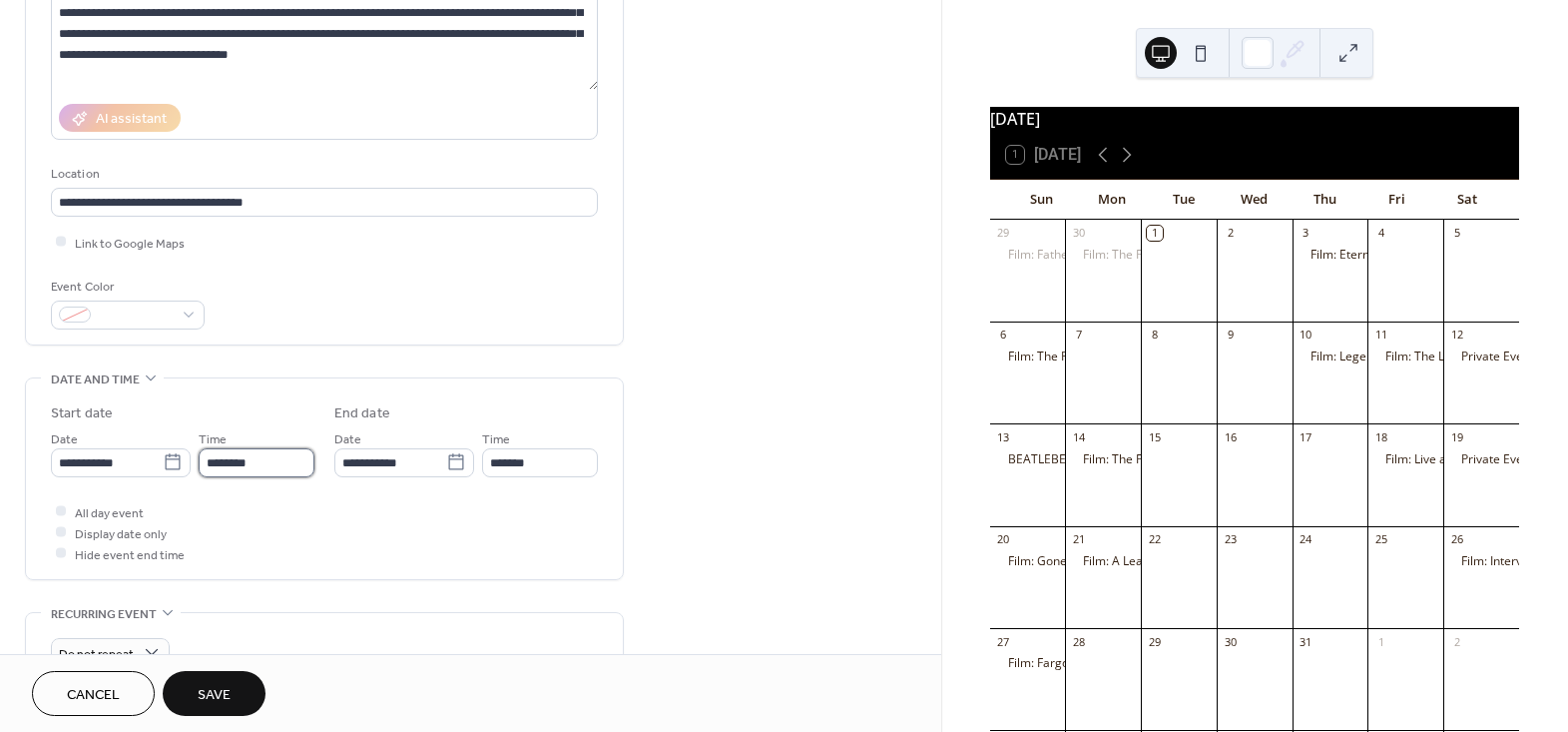 click on "********" at bounding box center [257, 462] 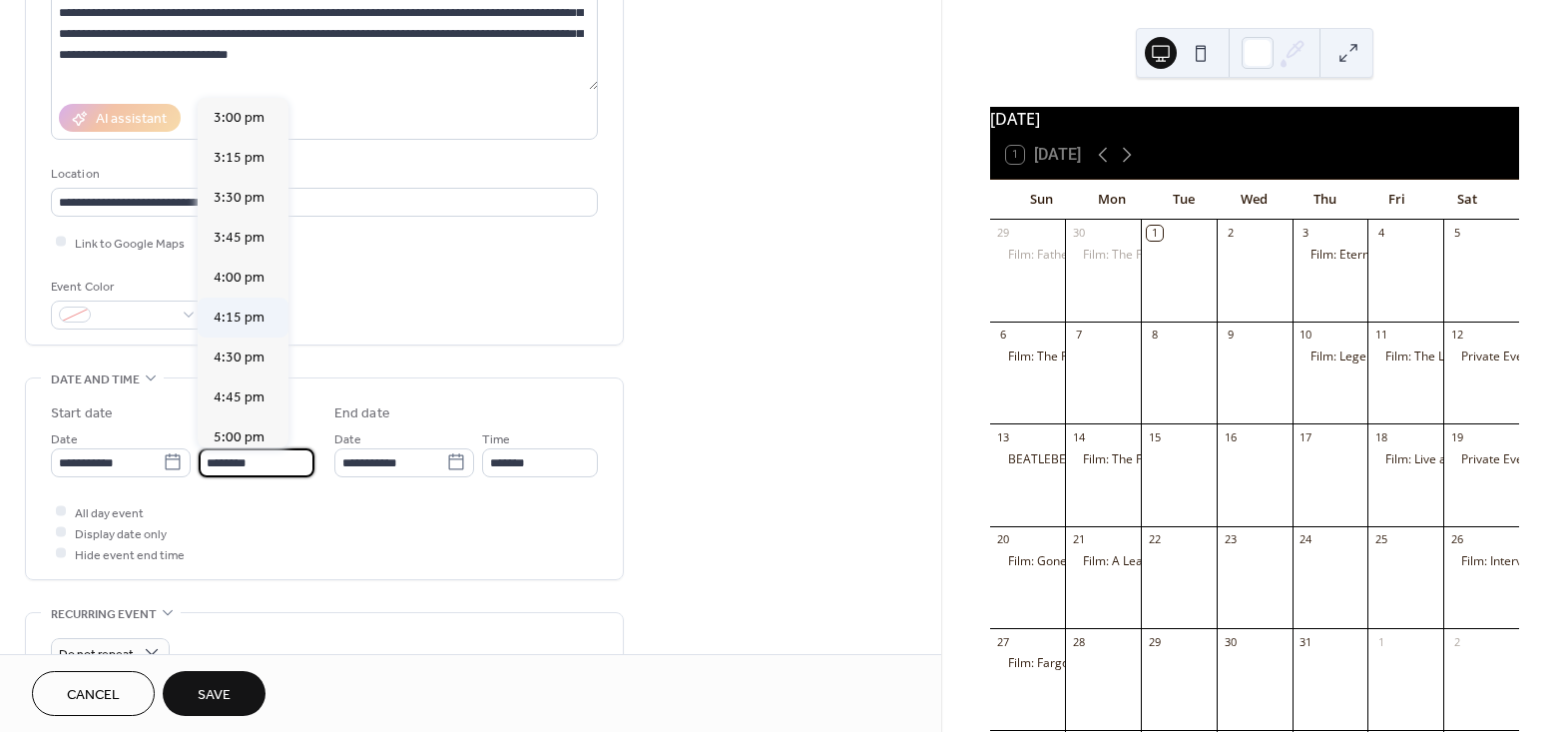 scroll, scrollTop: 2401, scrollLeft: 0, axis: vertical 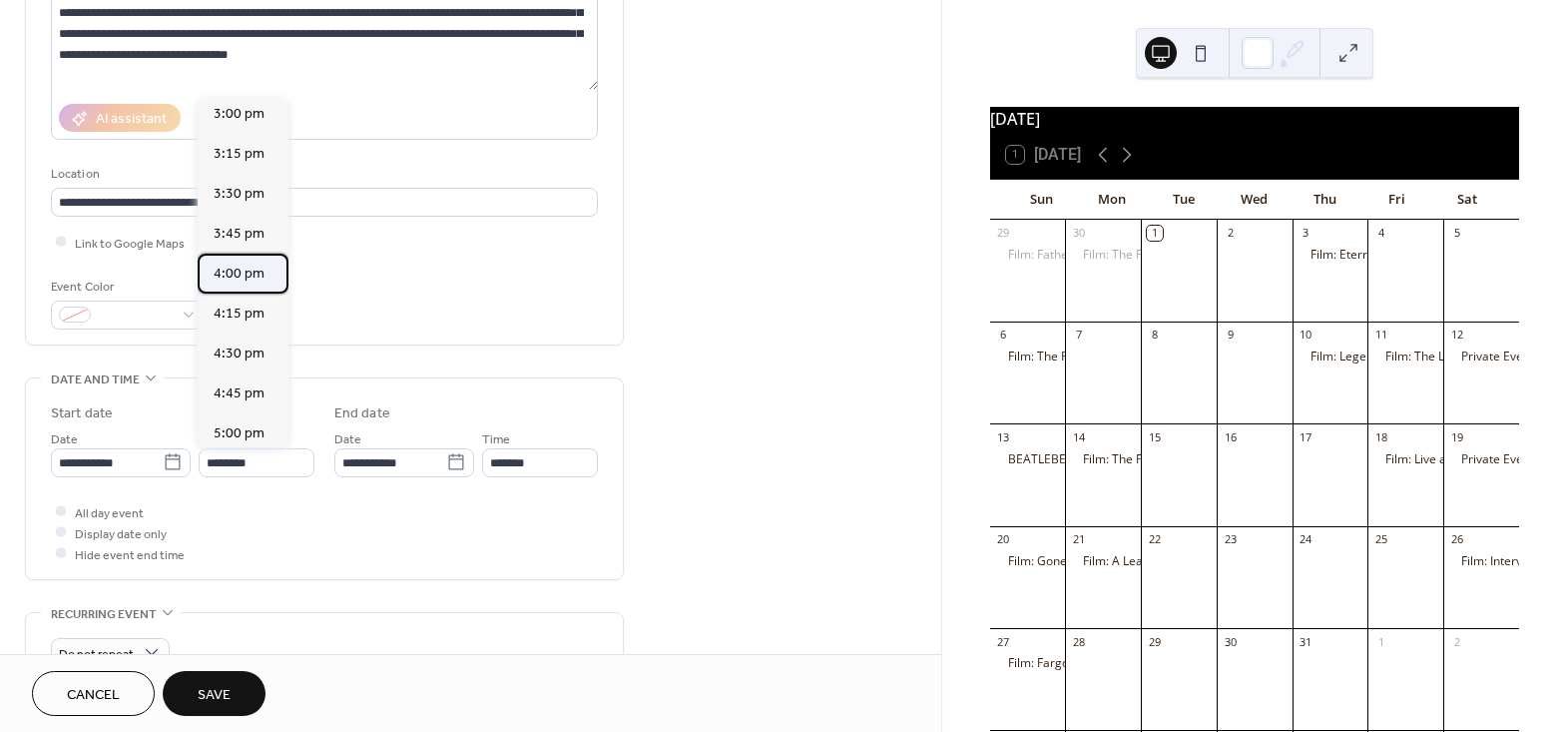 click on "4:00 pm" at bounding box center [239, 273] 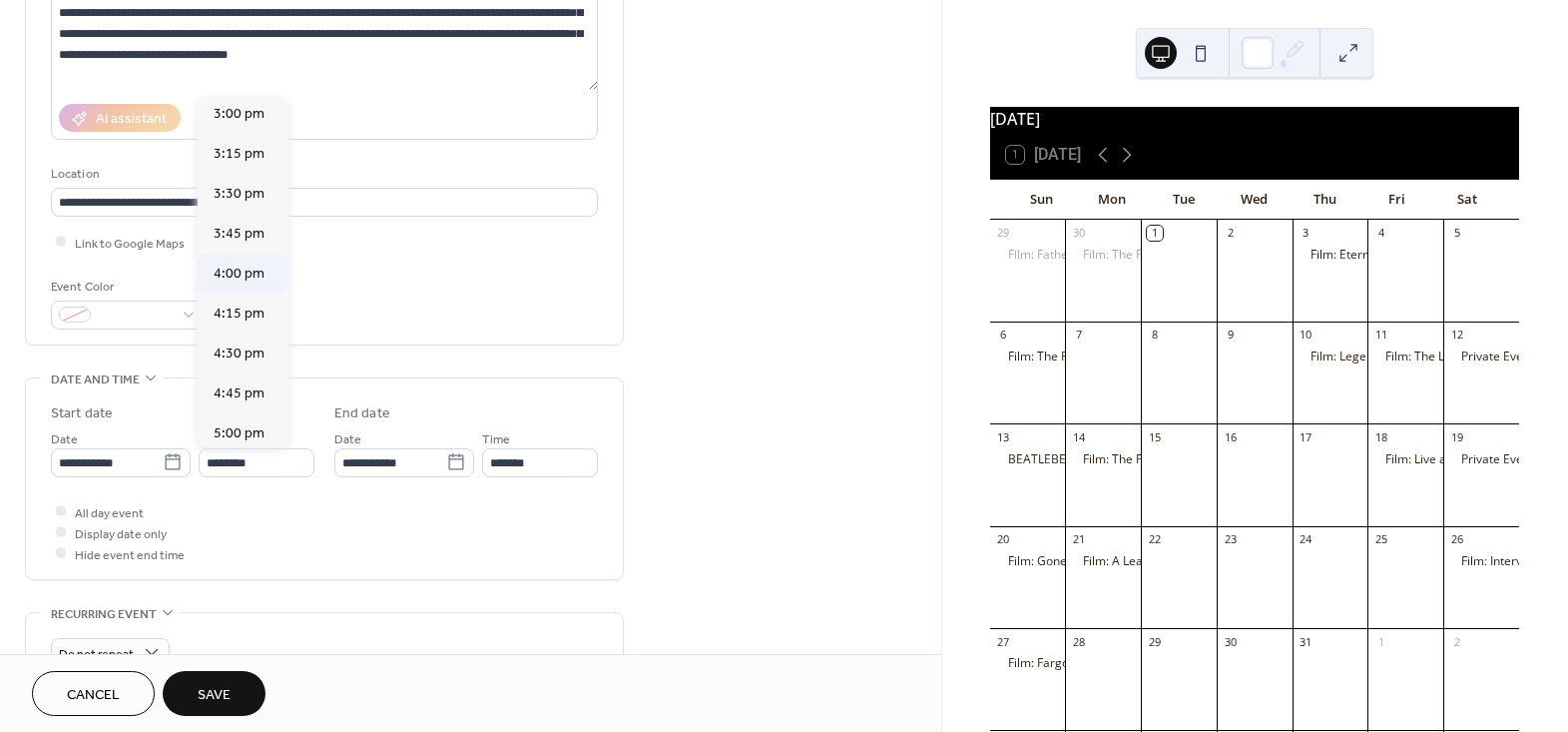 type on "*******" 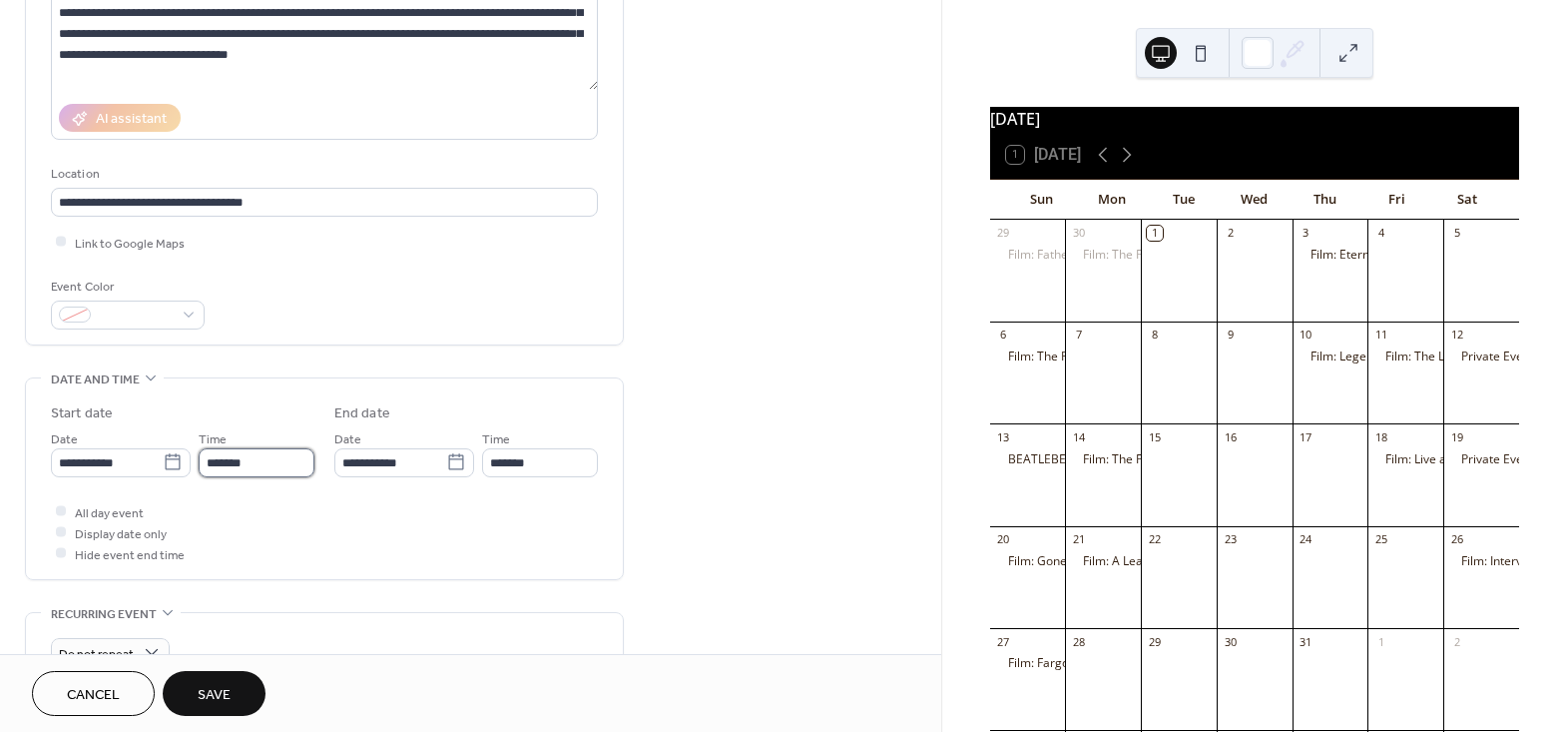 click on "*******" at bounding box center [257, 462] 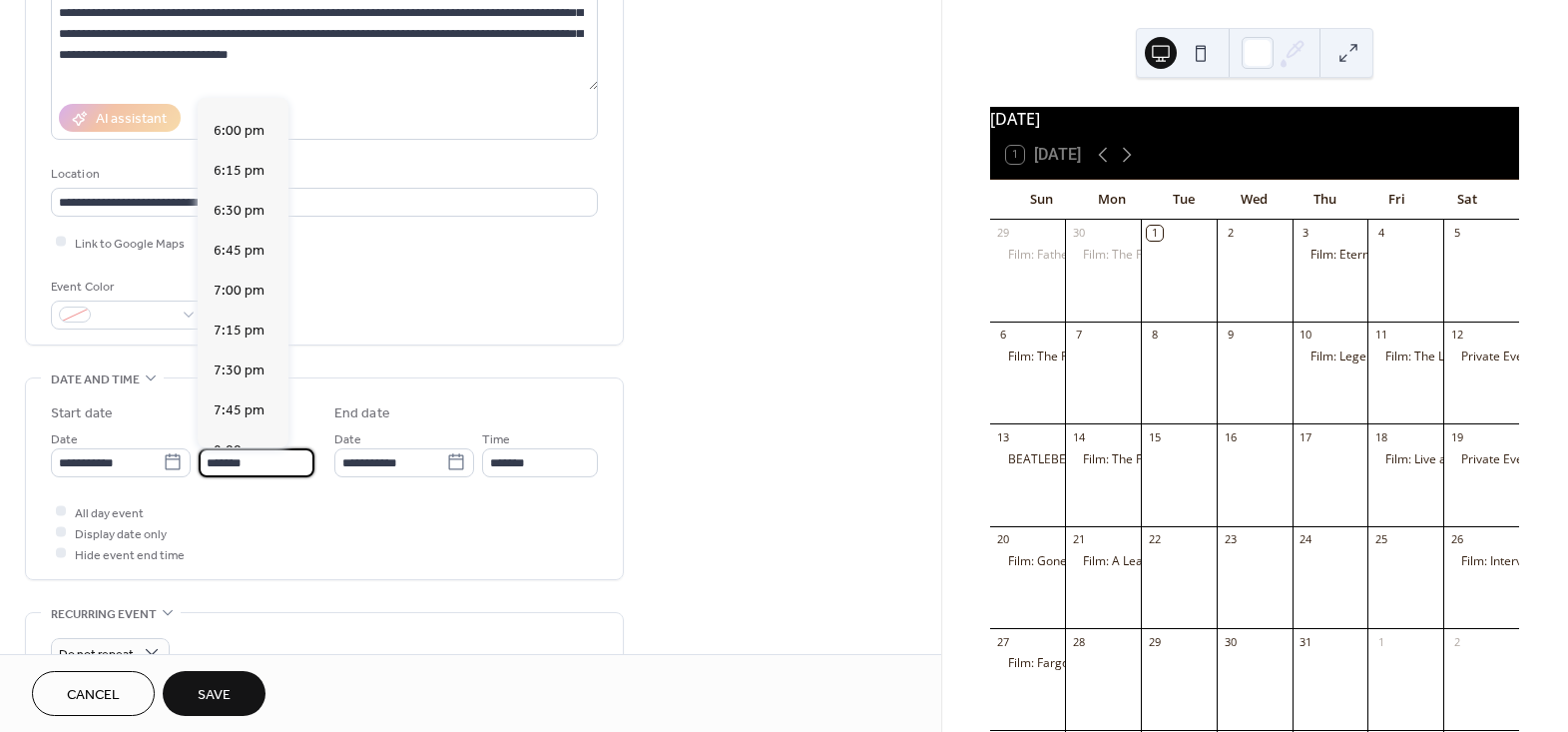 scroll, scrollTop: 2868, scrollLeft: 0, axis: vertical 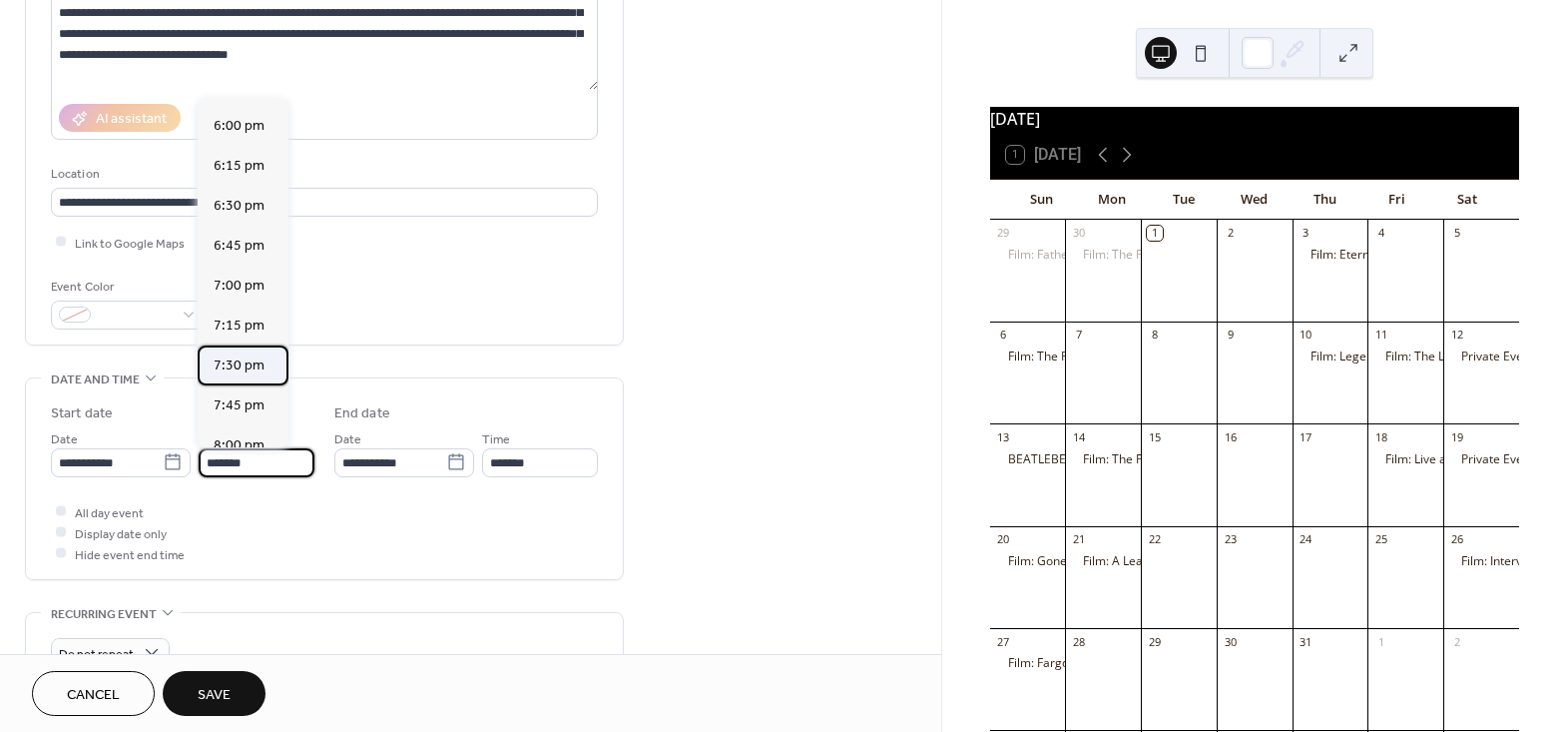 click on "7:30 pm" at bounding box center [239, 365] 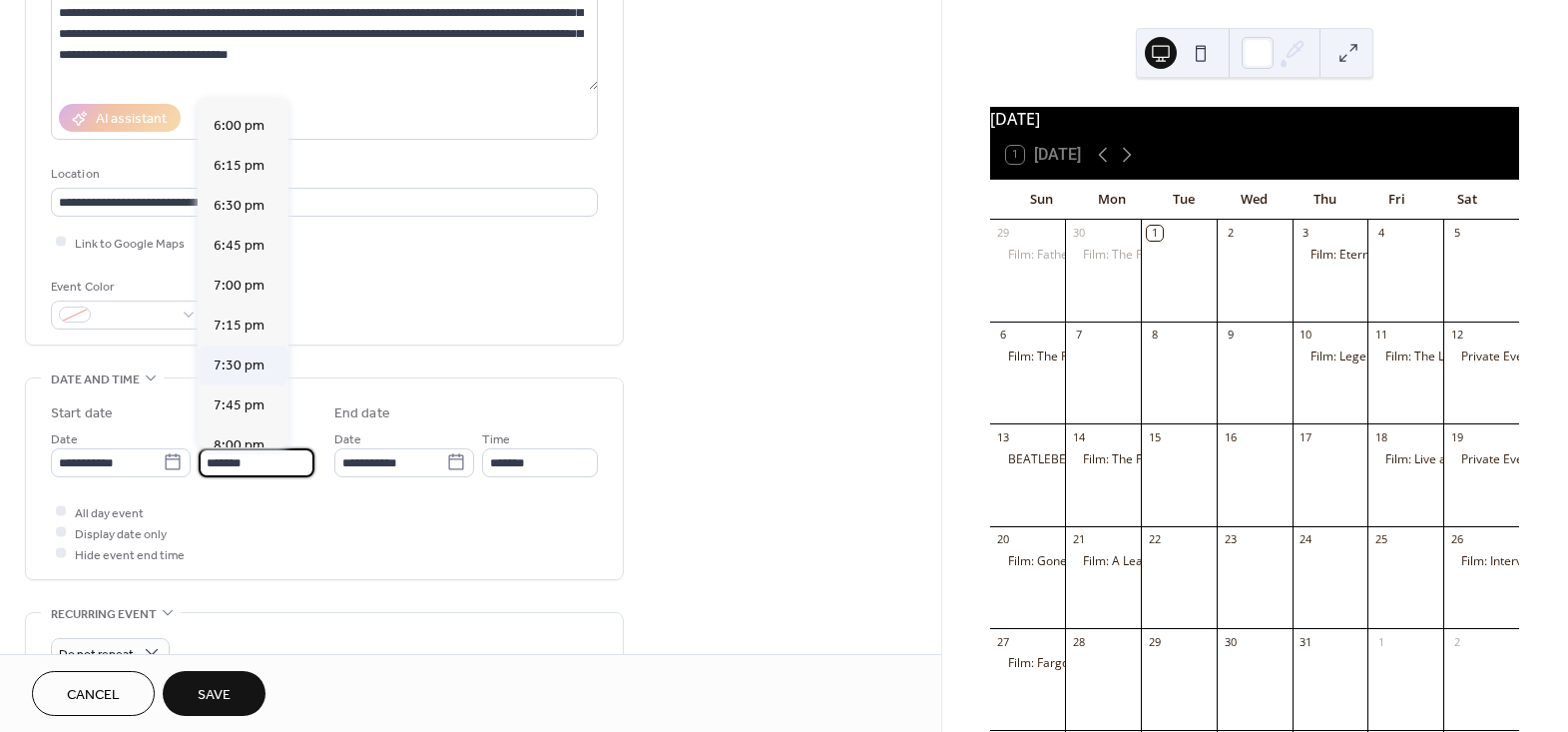 type on "*******" 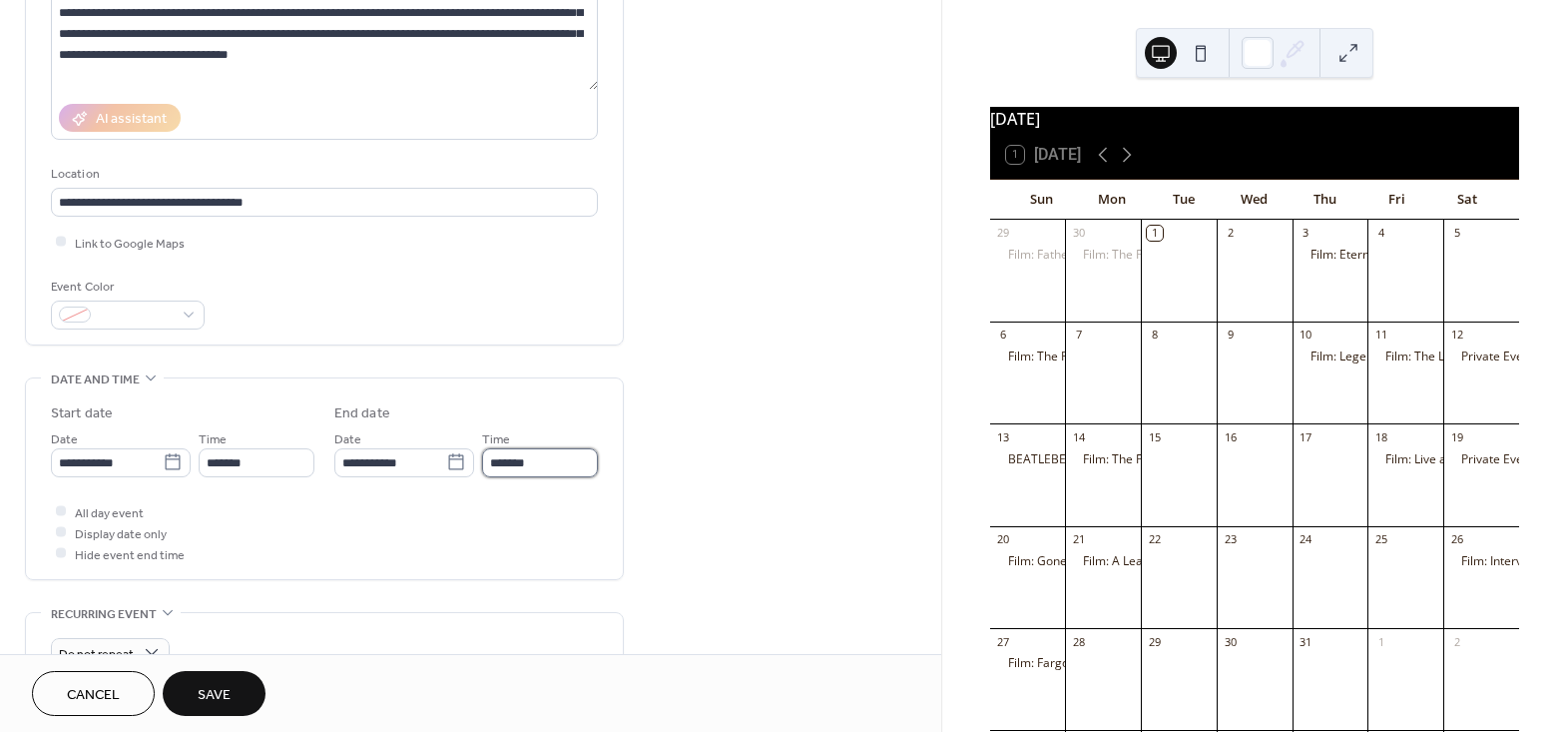 click on "*******" at bounding box center (540, 462) 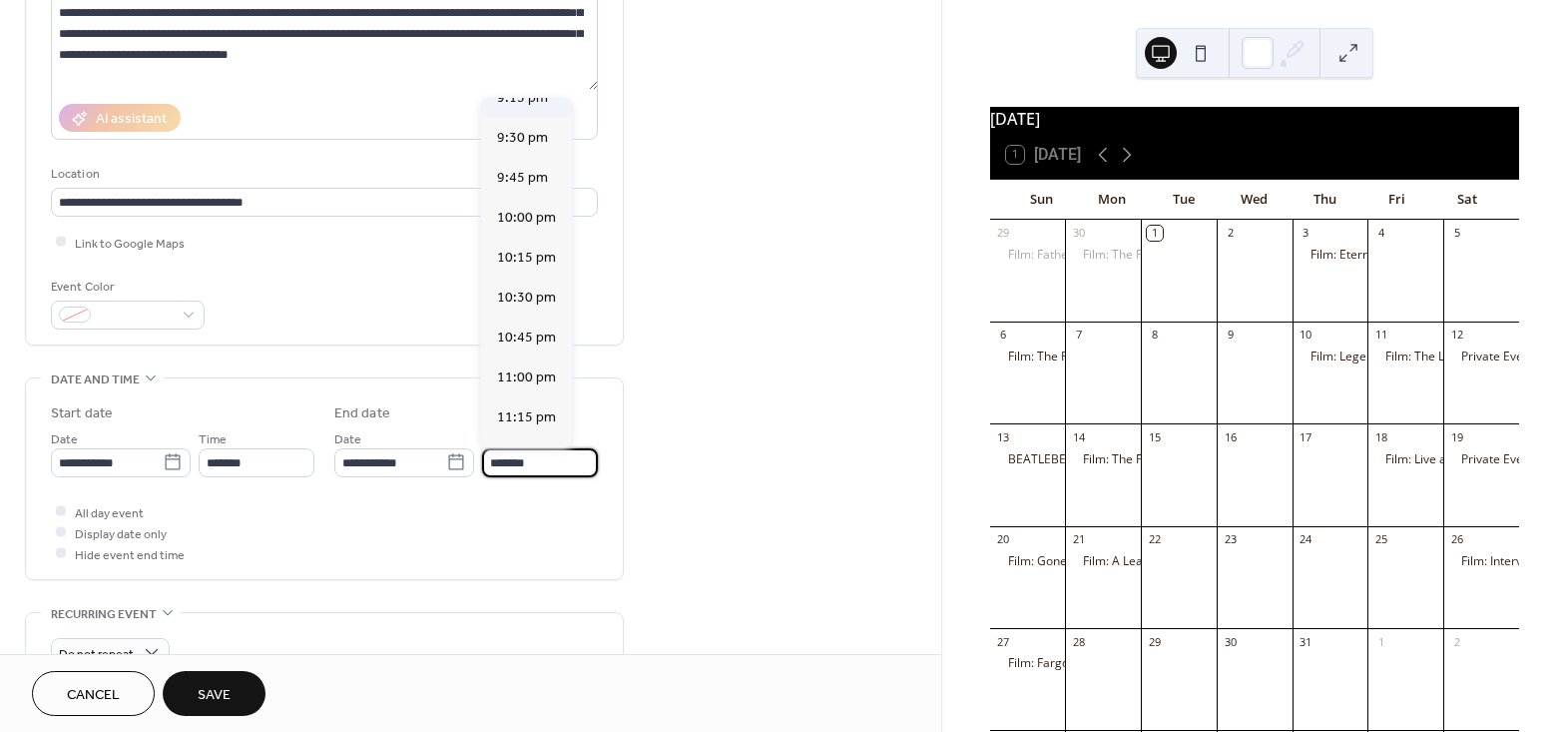 scroll, scrollTop: 272, scrollLeft: 0, axis: vertical 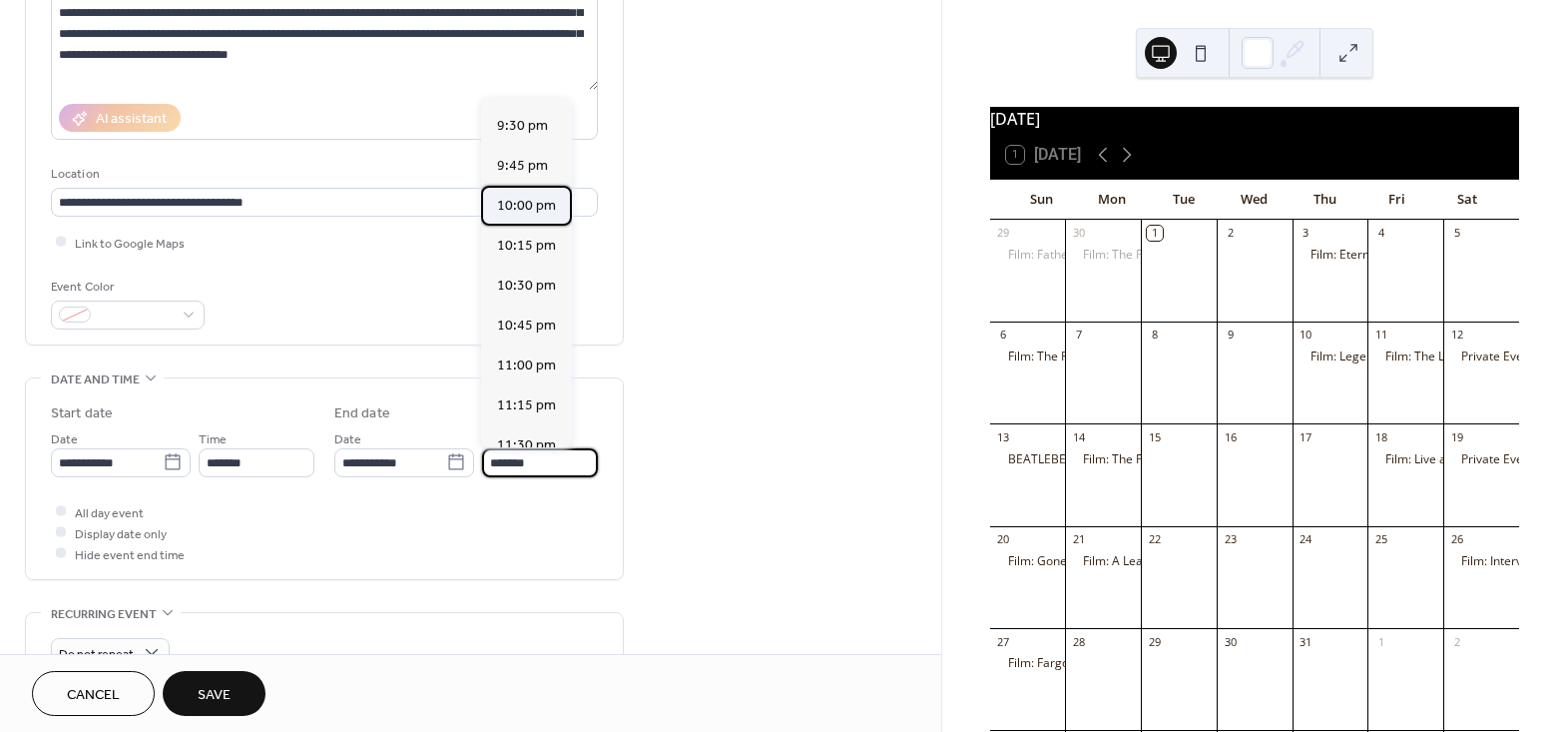 click on "10:00 pm" at bounding box center (526, 205) 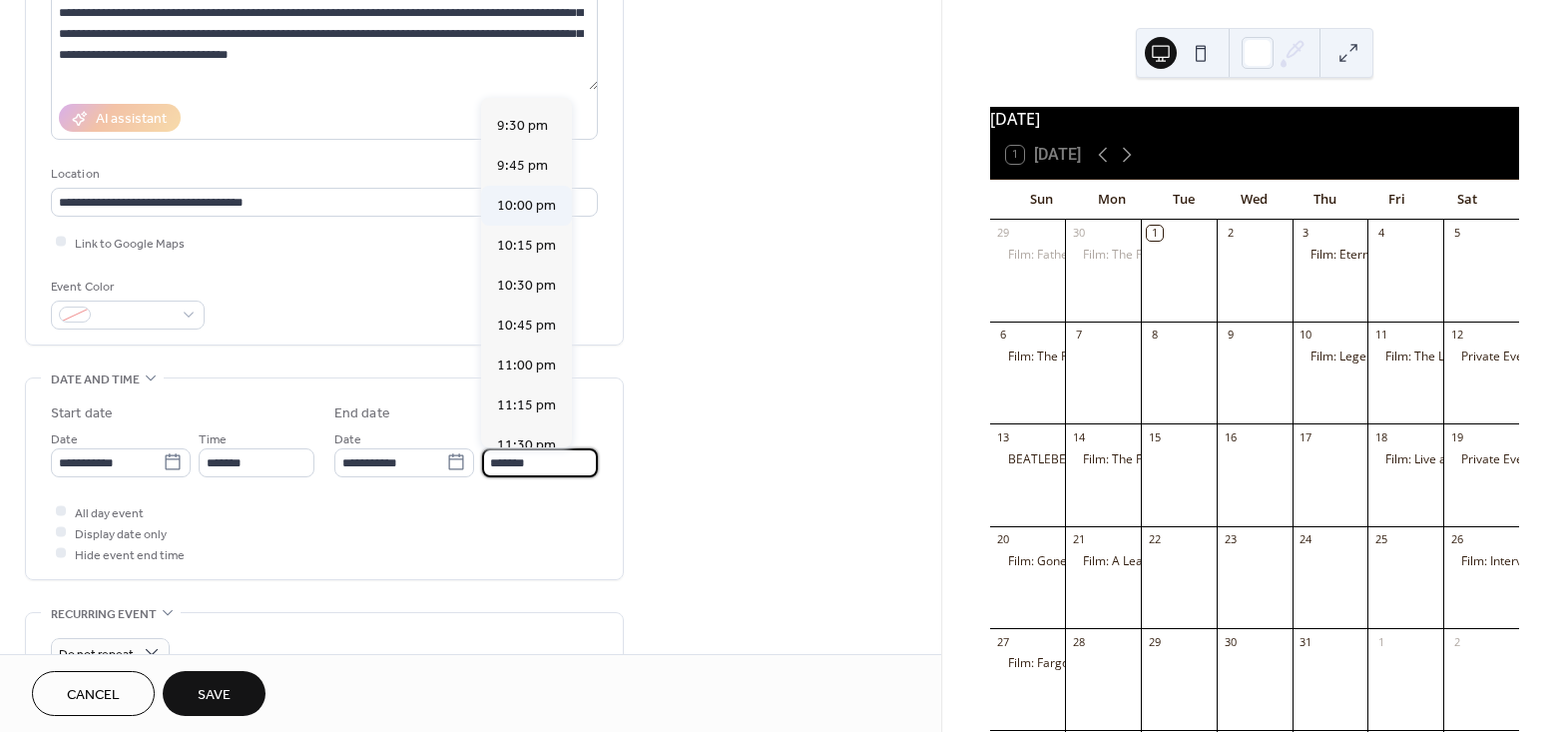 type on "********" 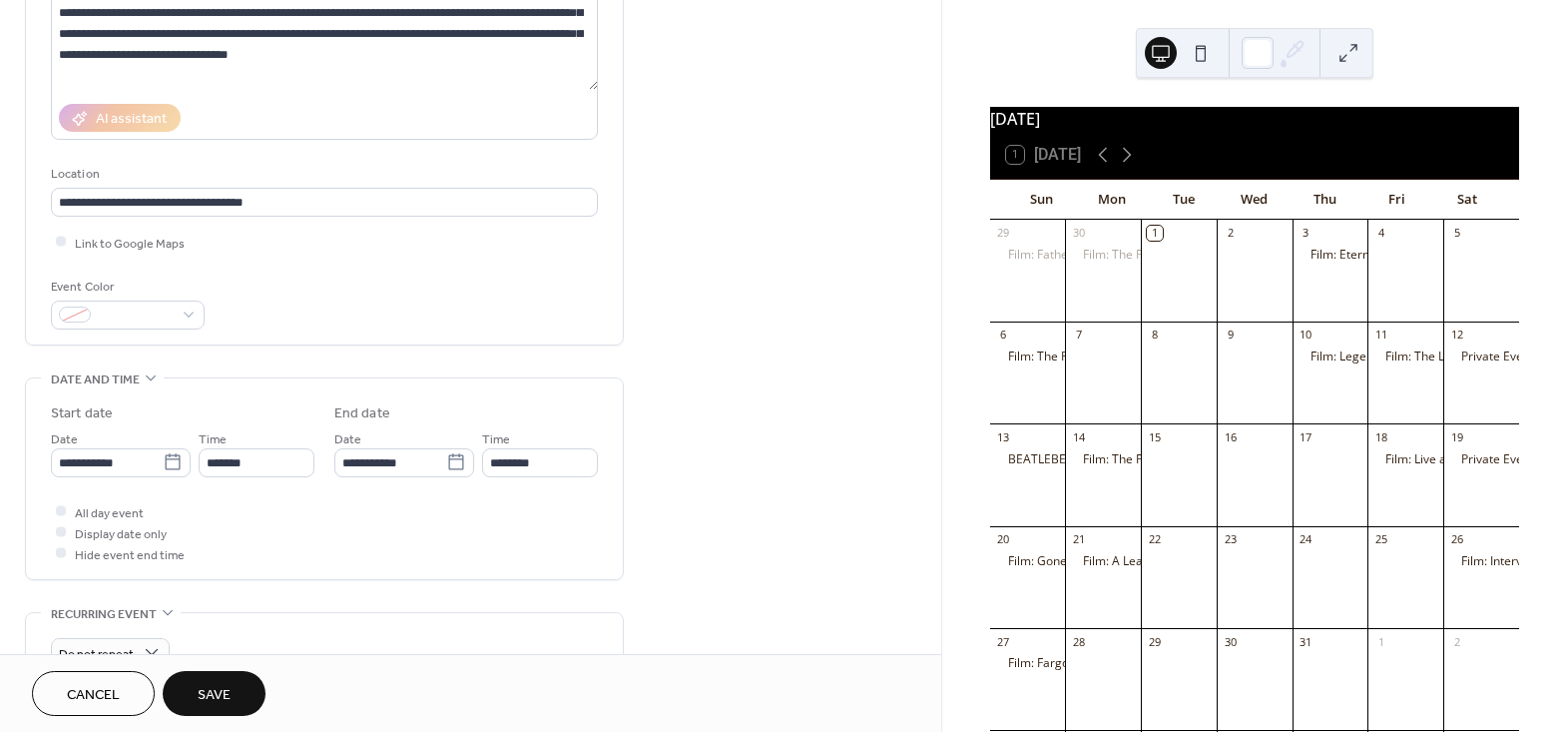 click on "**********" at bounding box center (470, 566) 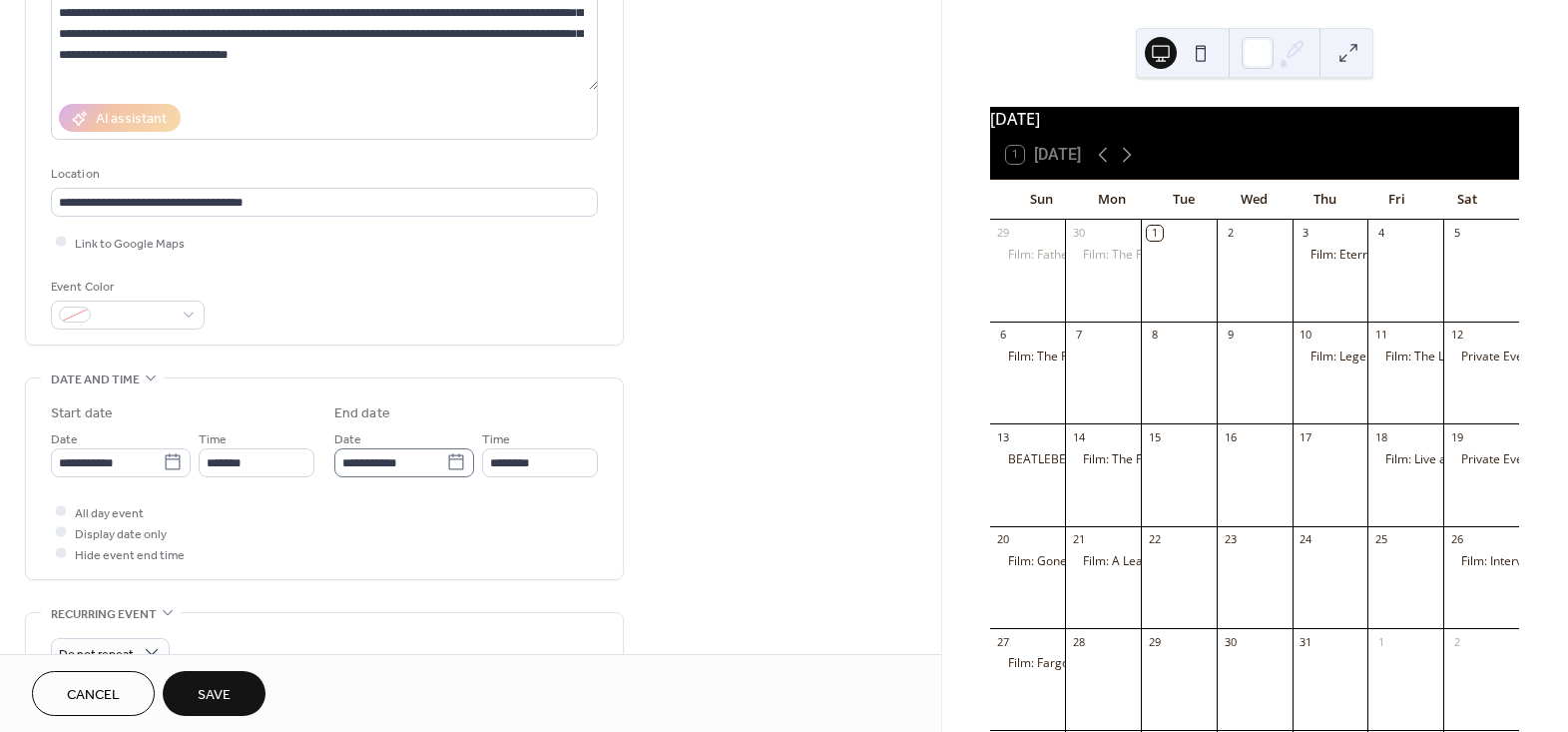 scroll, scrollTop: 0, scrollLeft: 0, axis: both 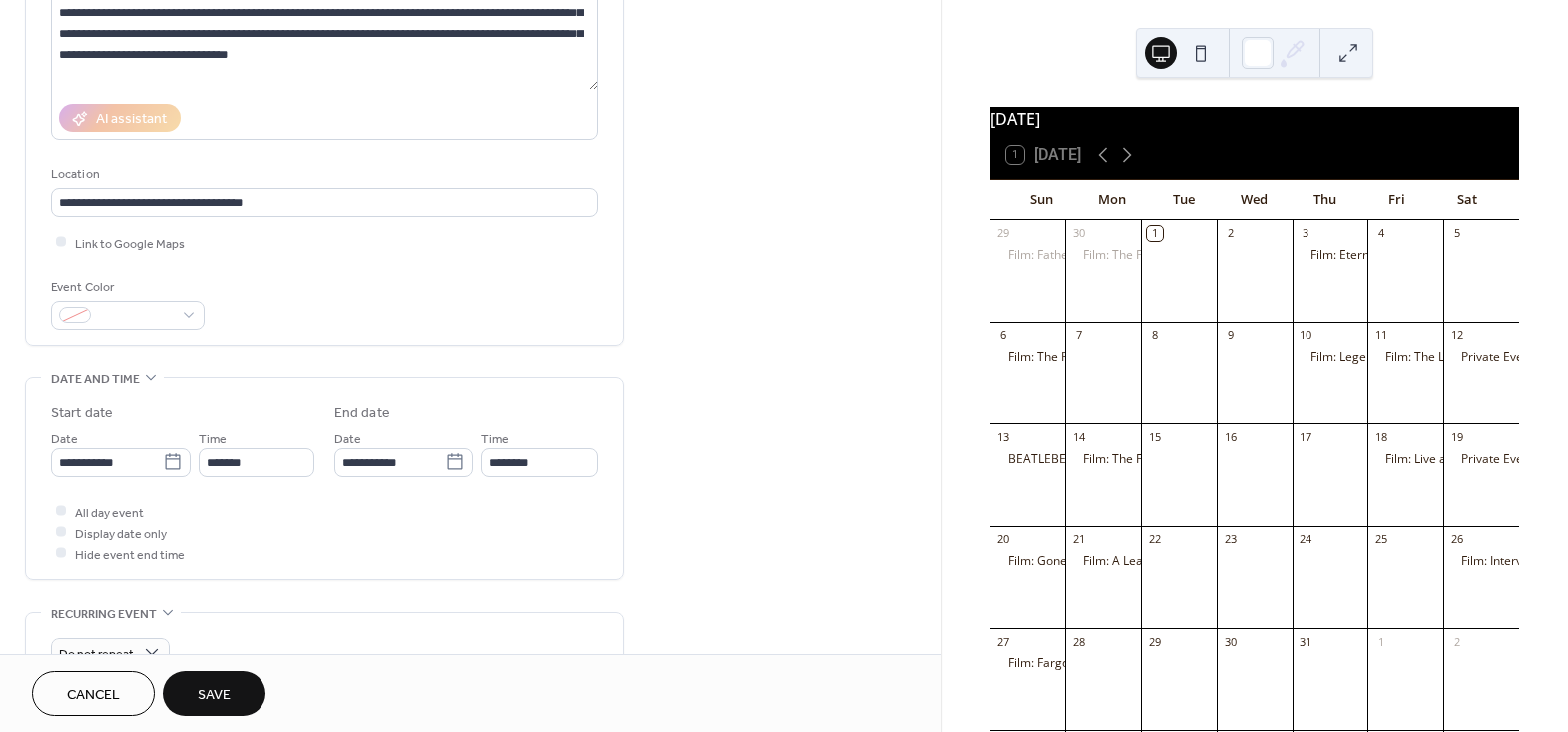 click on "**********" at bounding box center [324, 478] 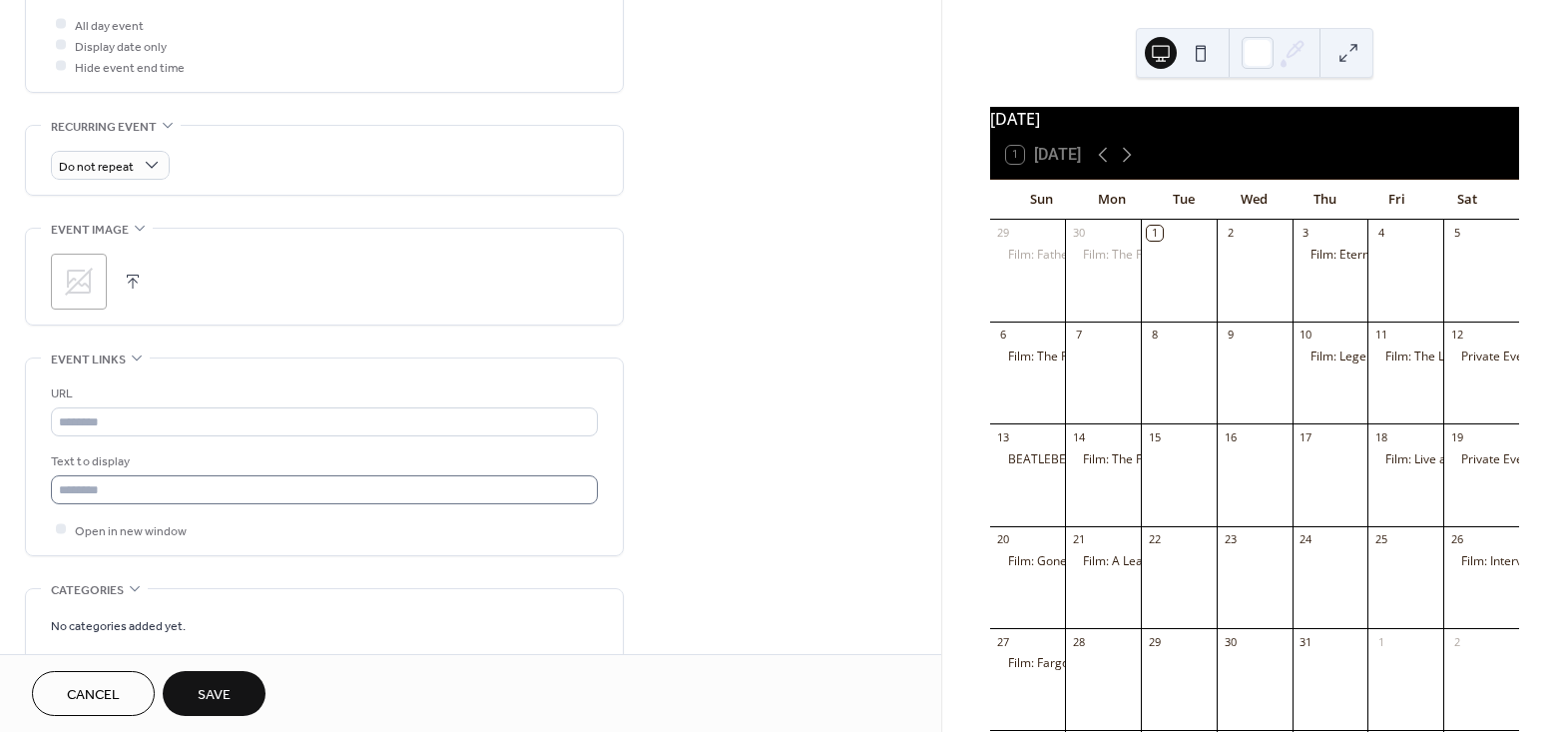 scroll, scrollTop: 817, scrollLeft: 0, axis: vertical 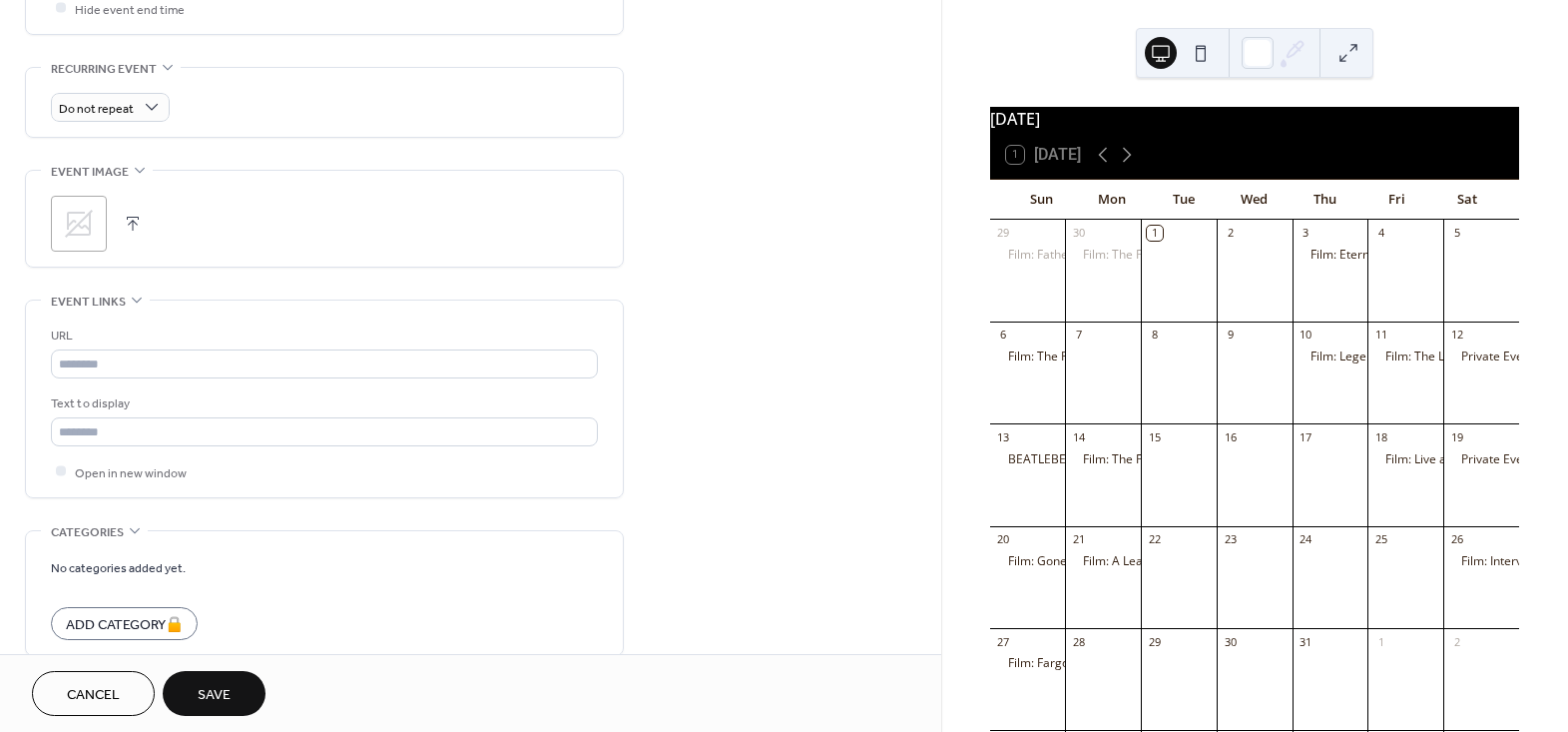 click 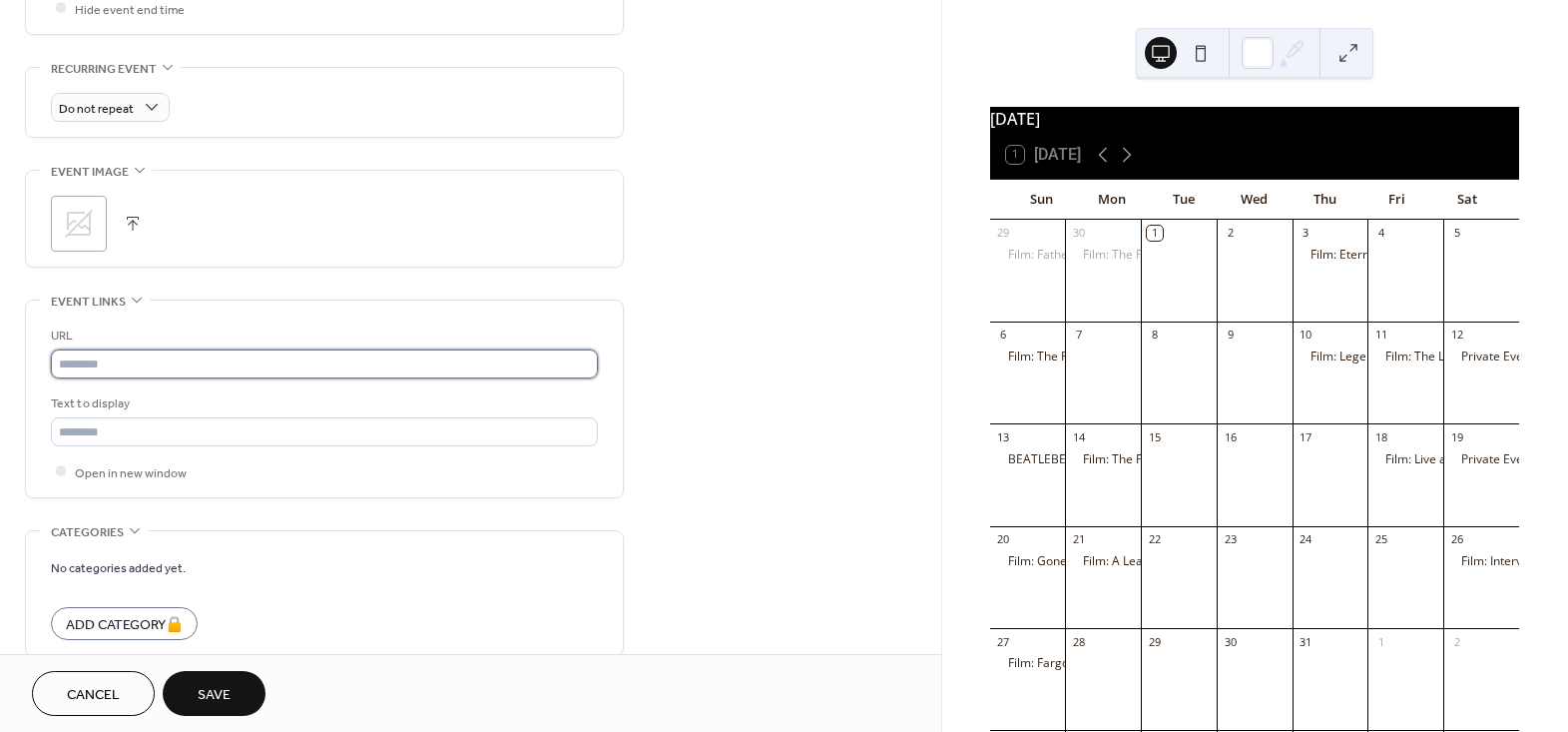 click at bounding box center (324, 364) 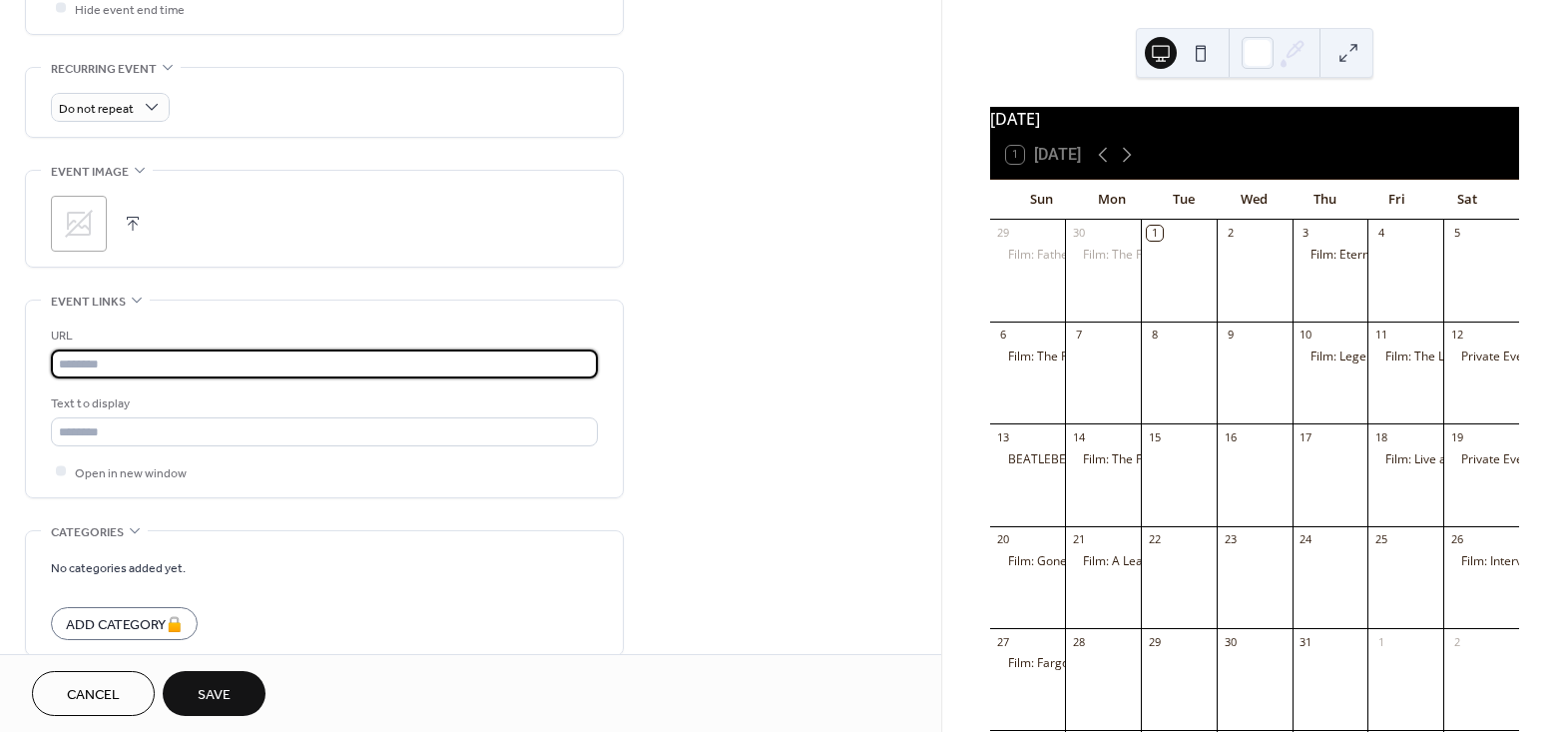 paste on "**********" 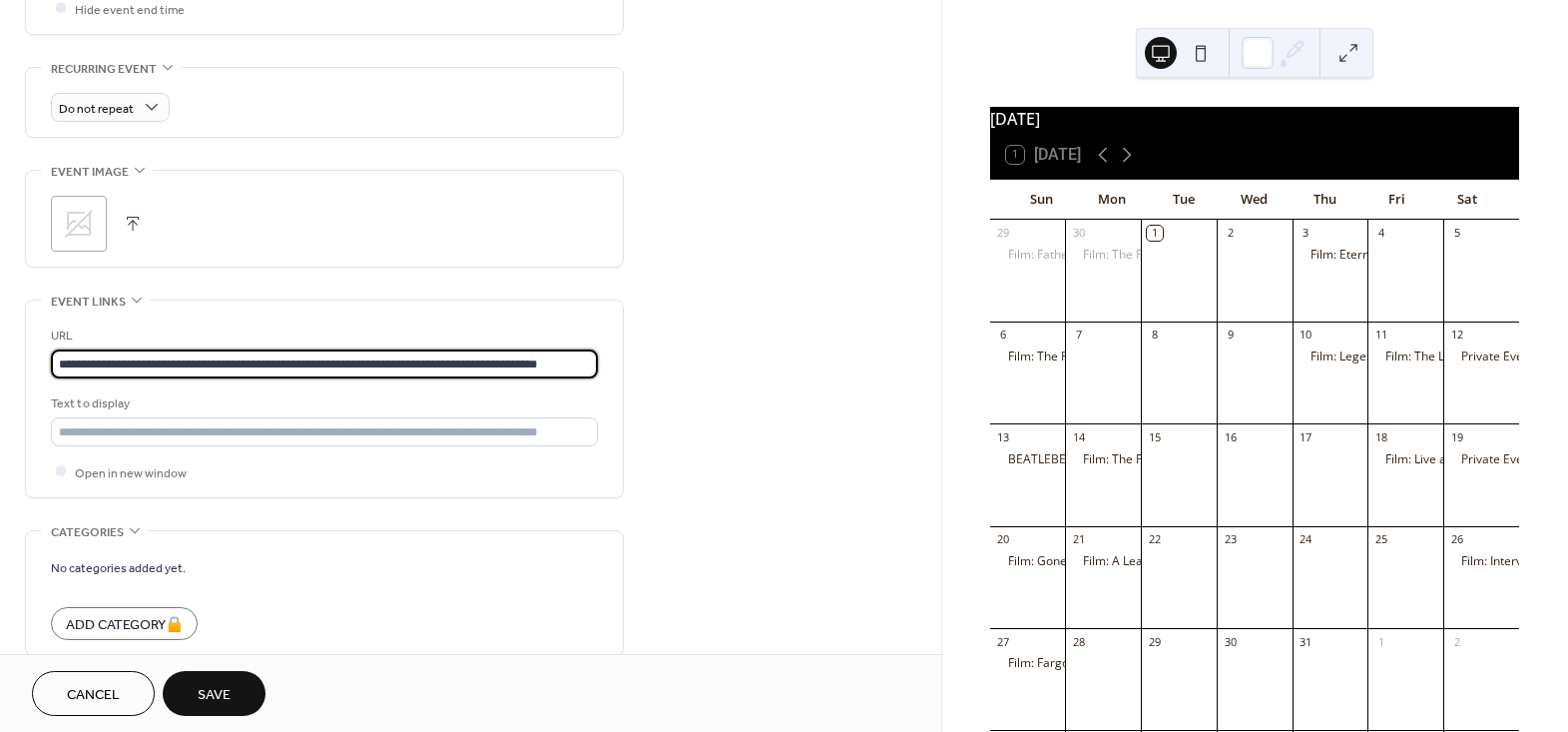 scroll, scrollTop: 0, scrollLeft: 10, axis: horizontal 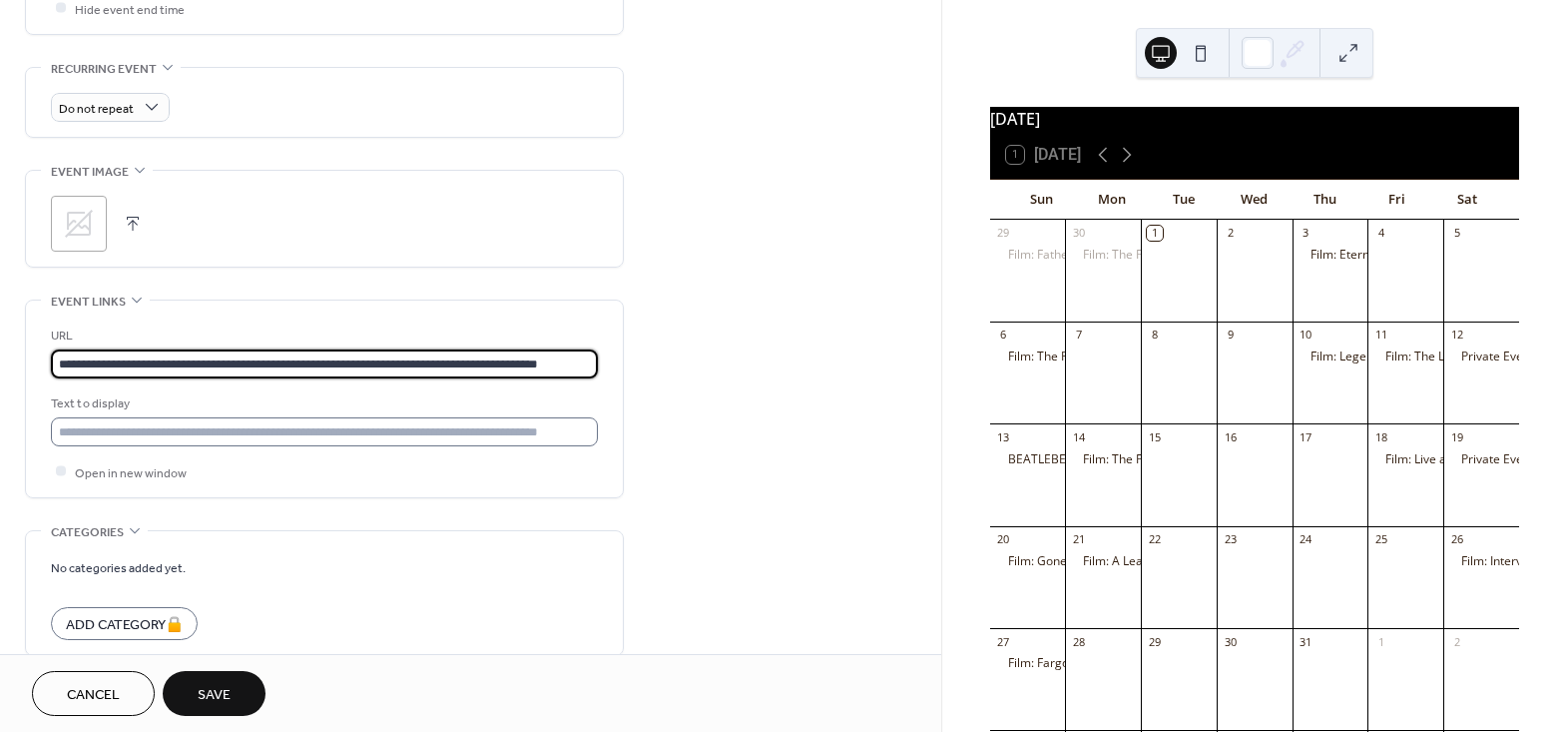 type on "**********" 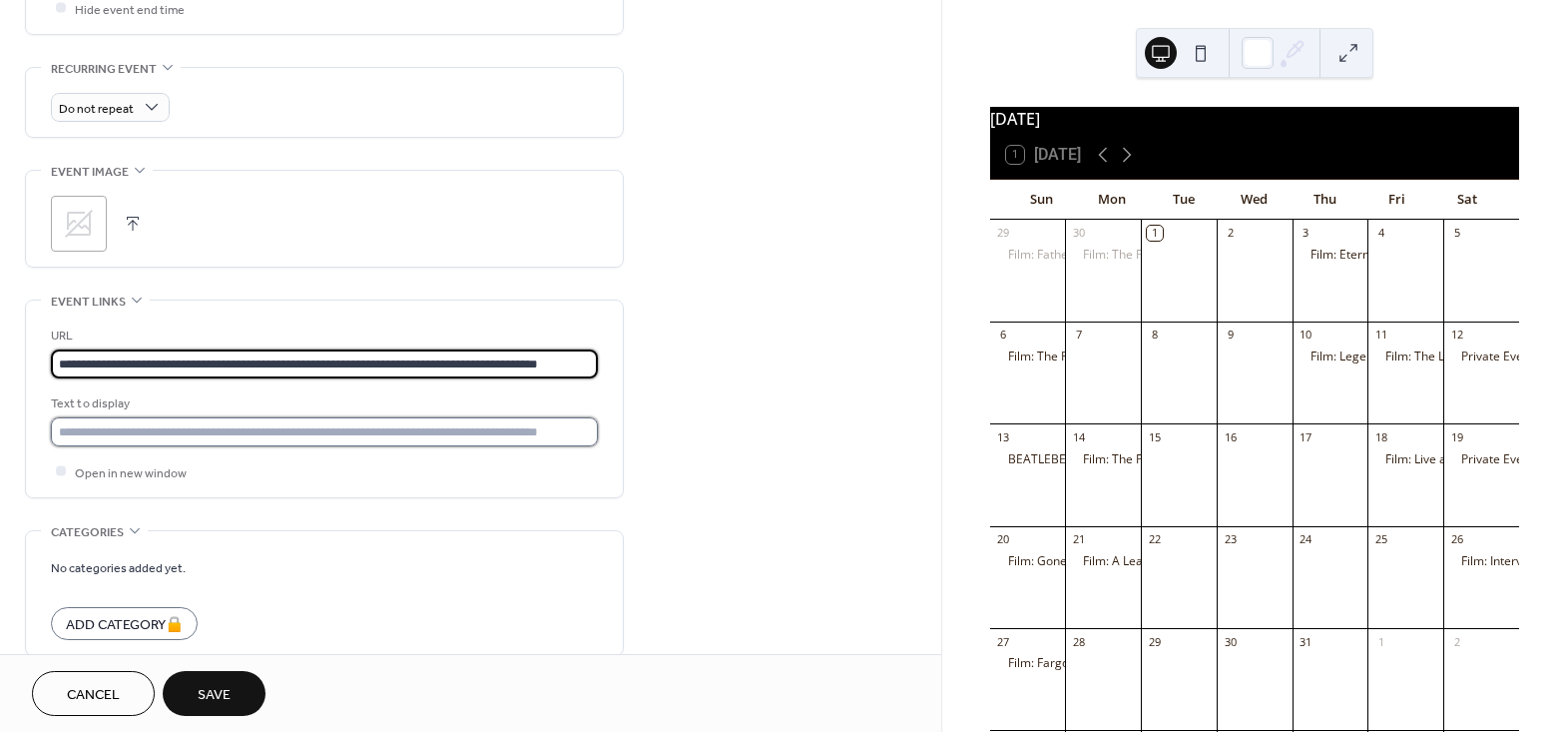 scroll, scrollTop: 0, scrollLeft: 0, axis: both 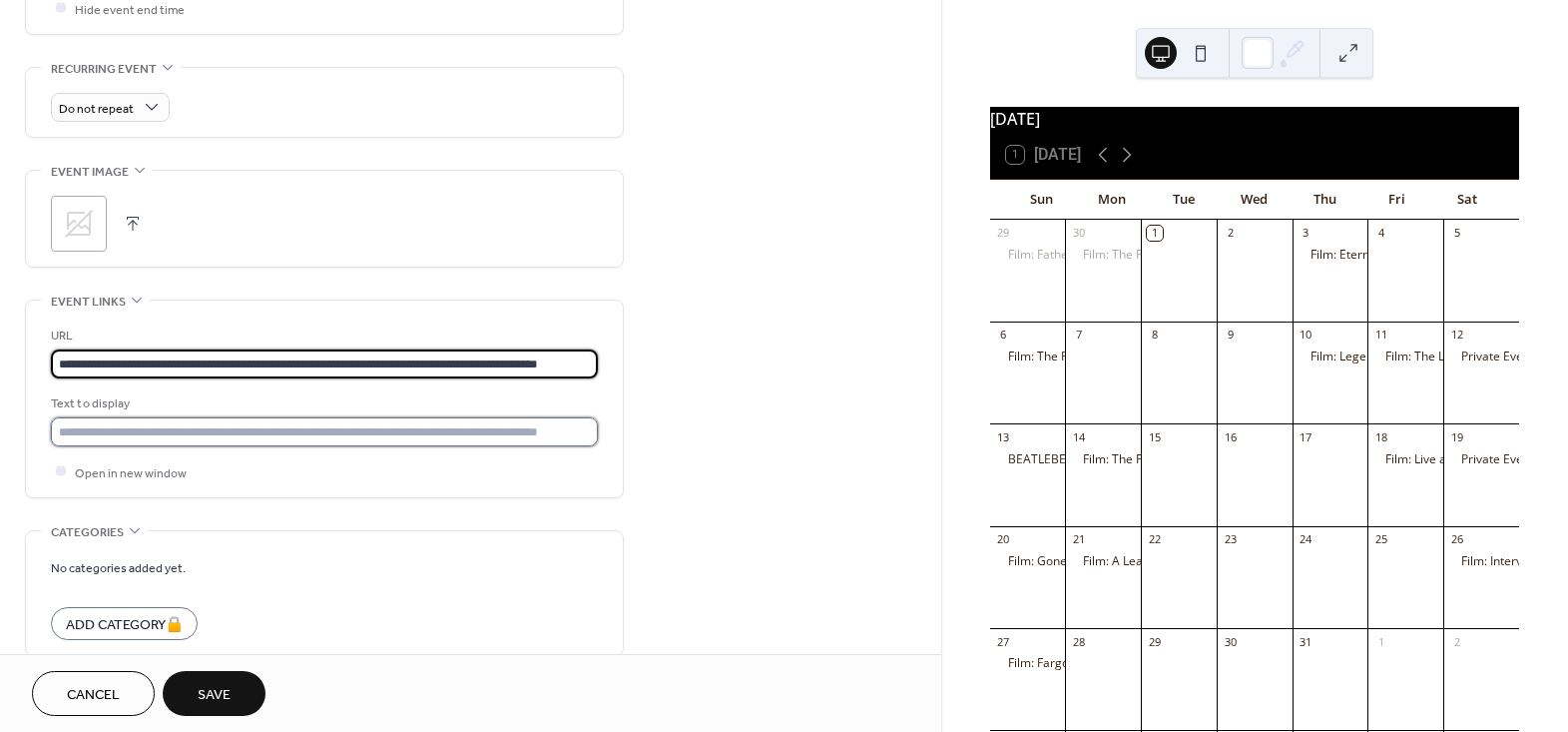 click at bounding box center (324, 431) 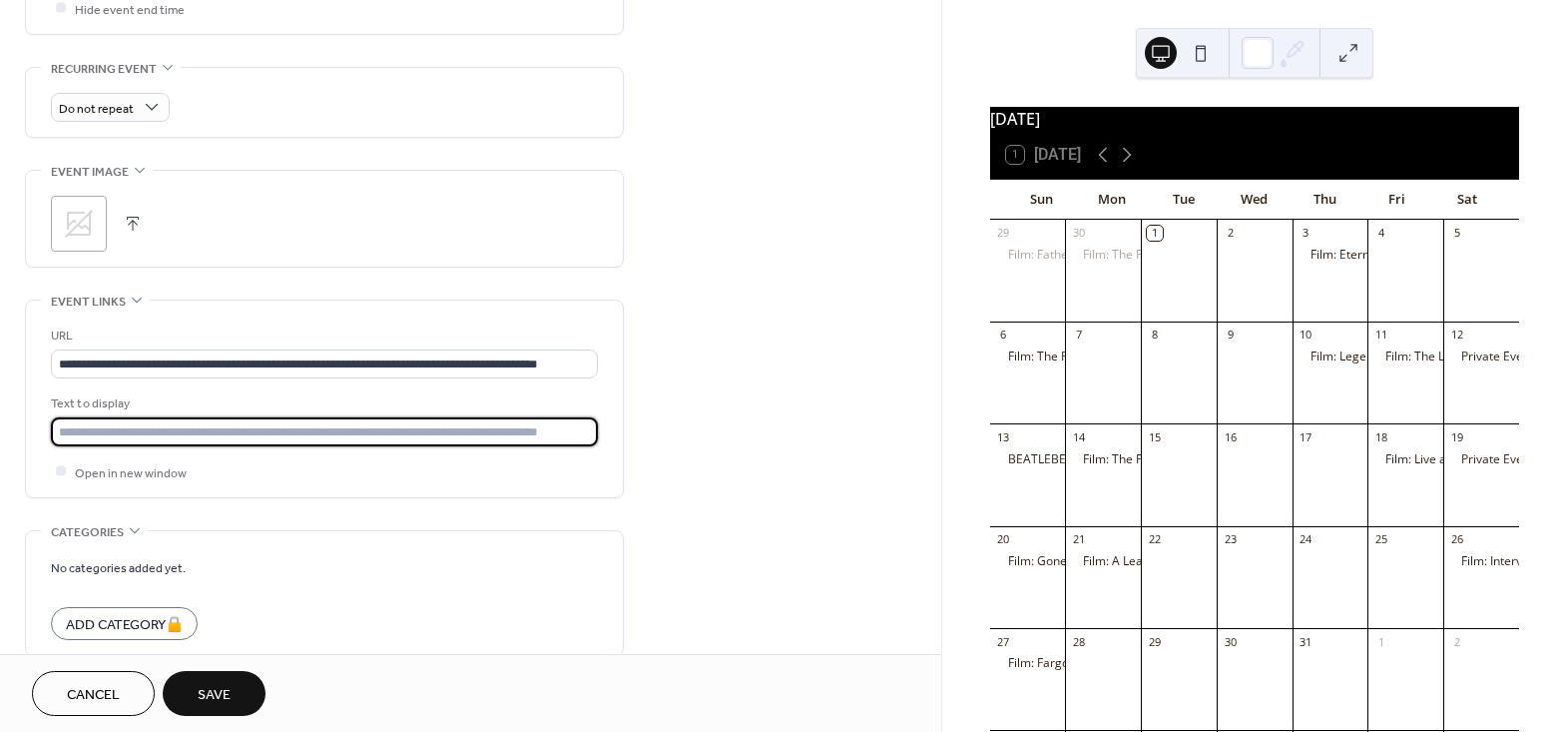 type on "**********" 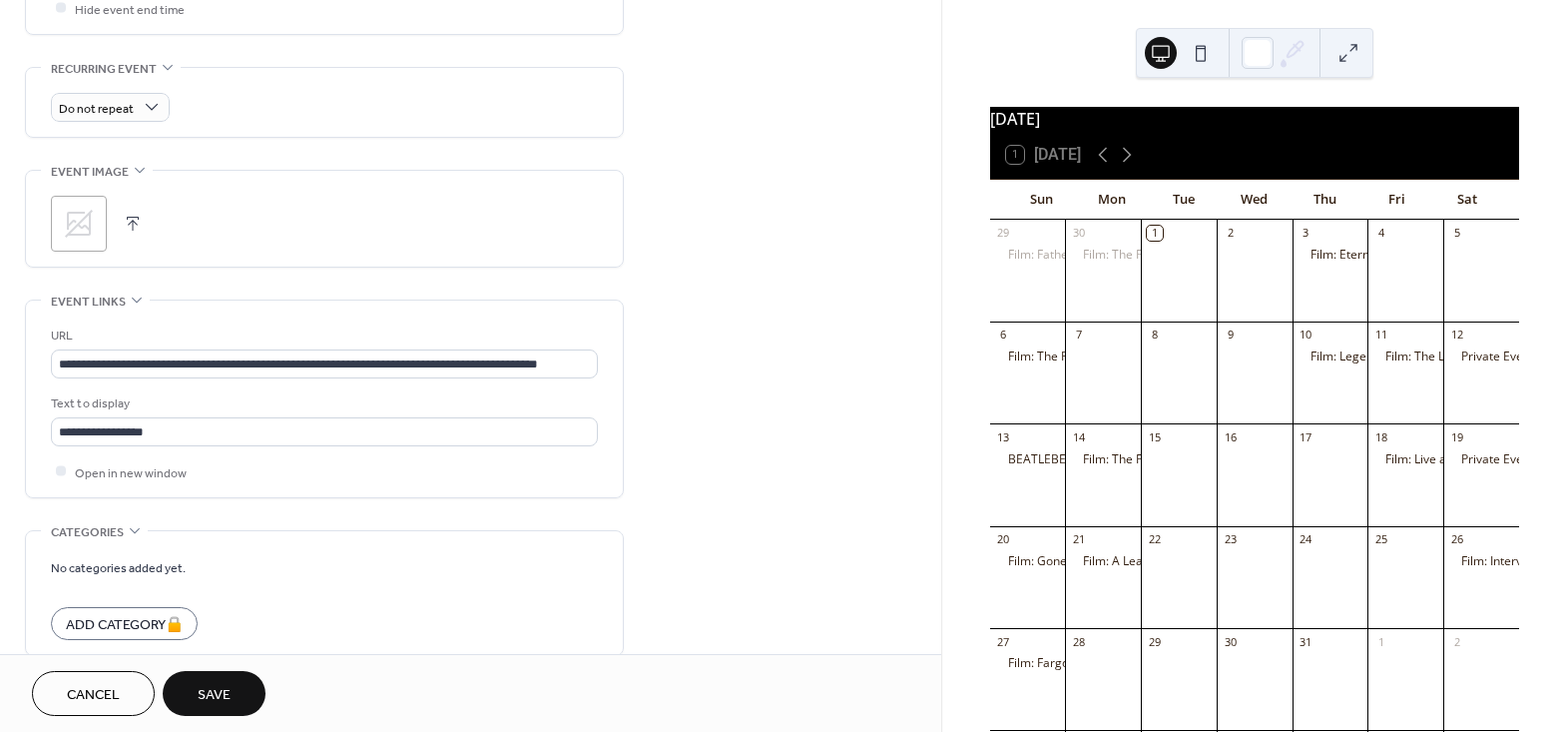 click at bounding box center (133, 224) 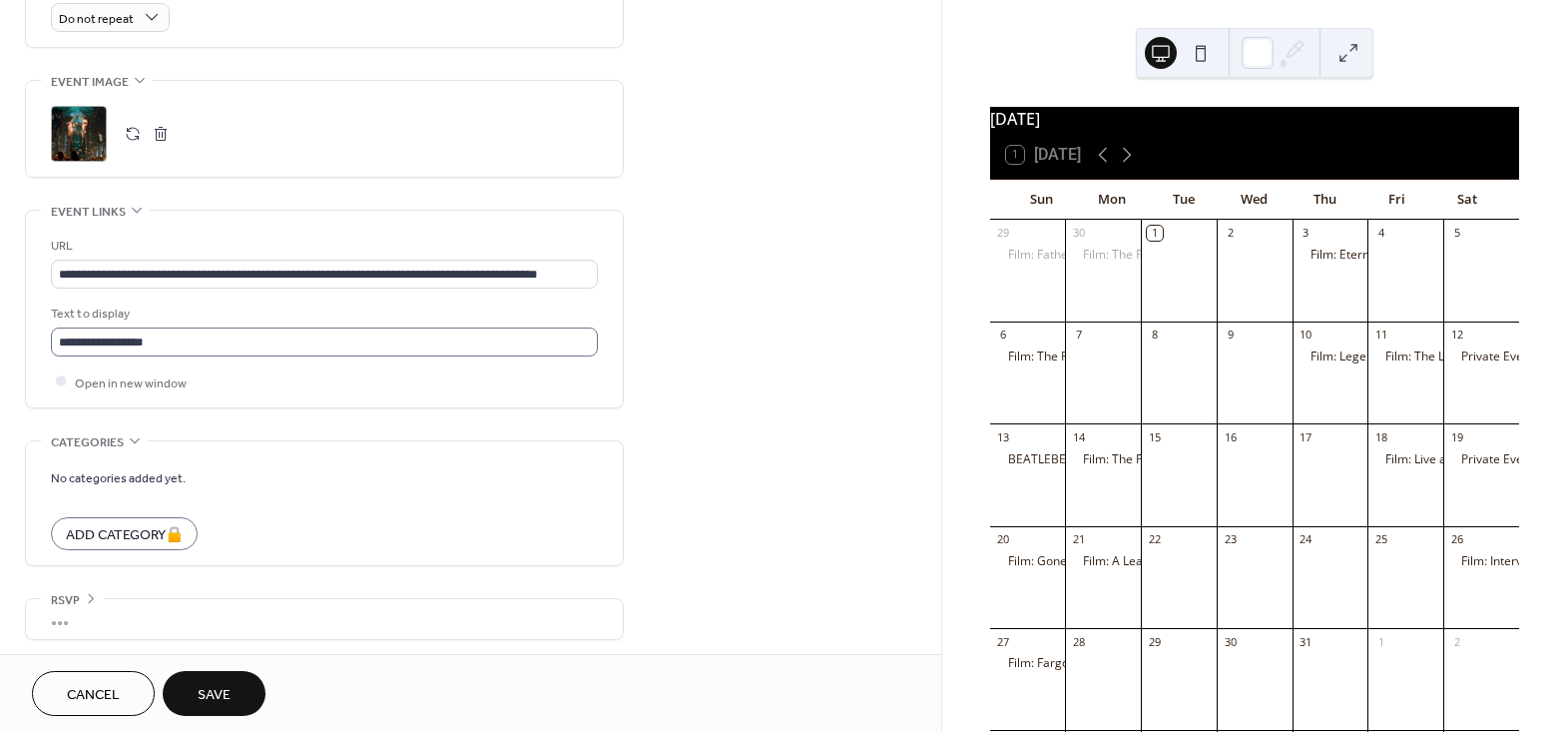 scroll, scrollTop: 911, scrollLeft: 0, axis: vertical 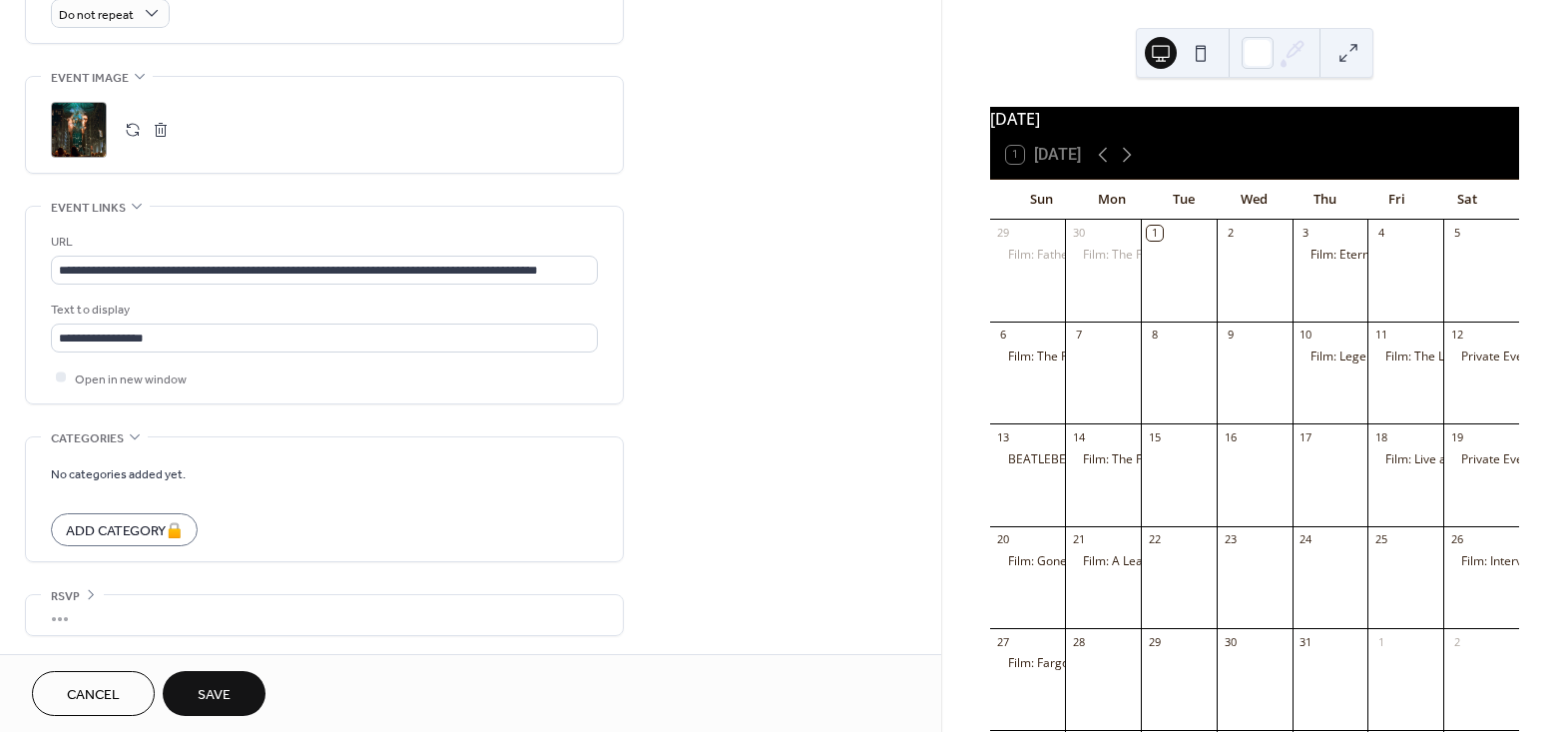click on "Save" at bounding box center (214, 693) 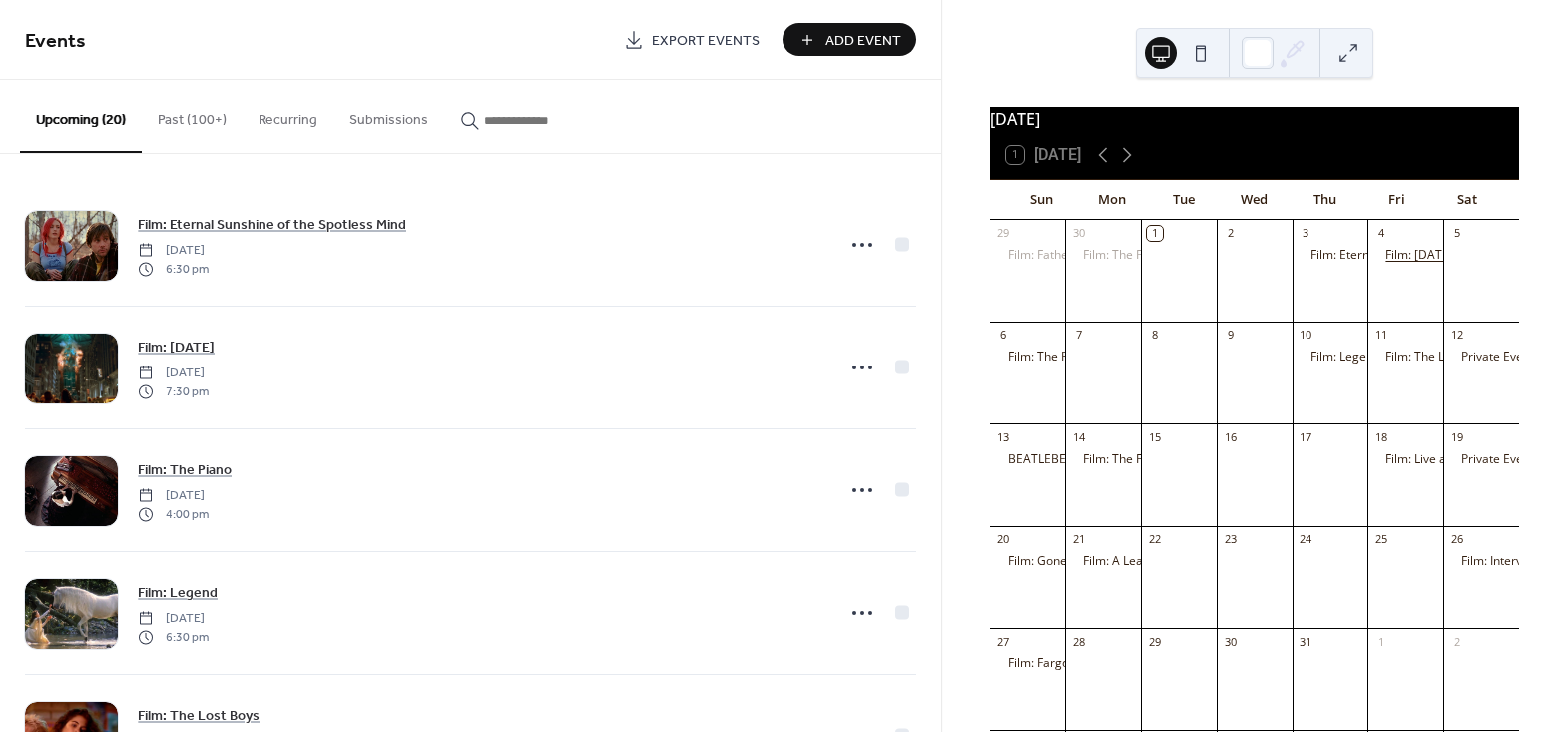 click on "Film: [DATE]" at bounding box center (1419, 255) 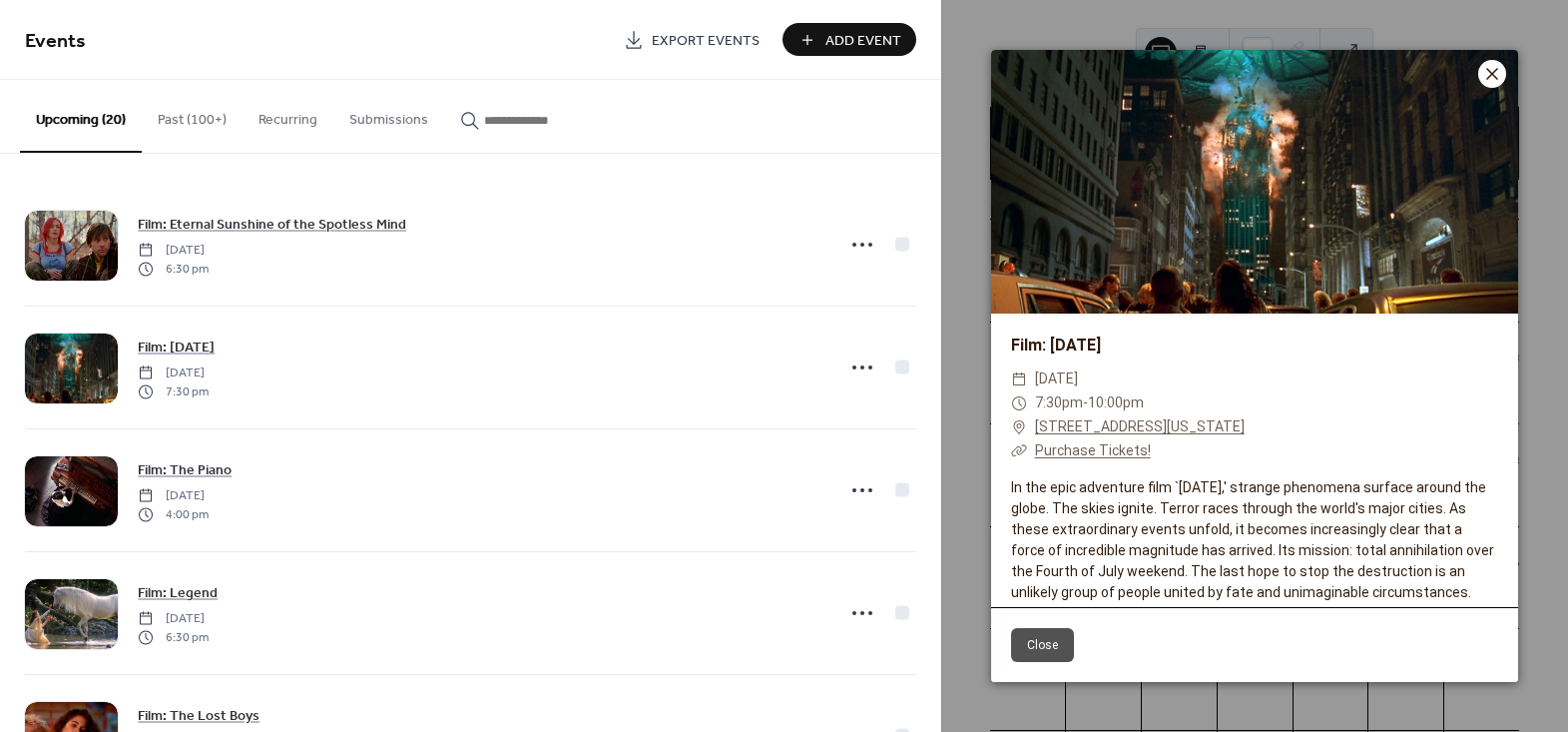 click 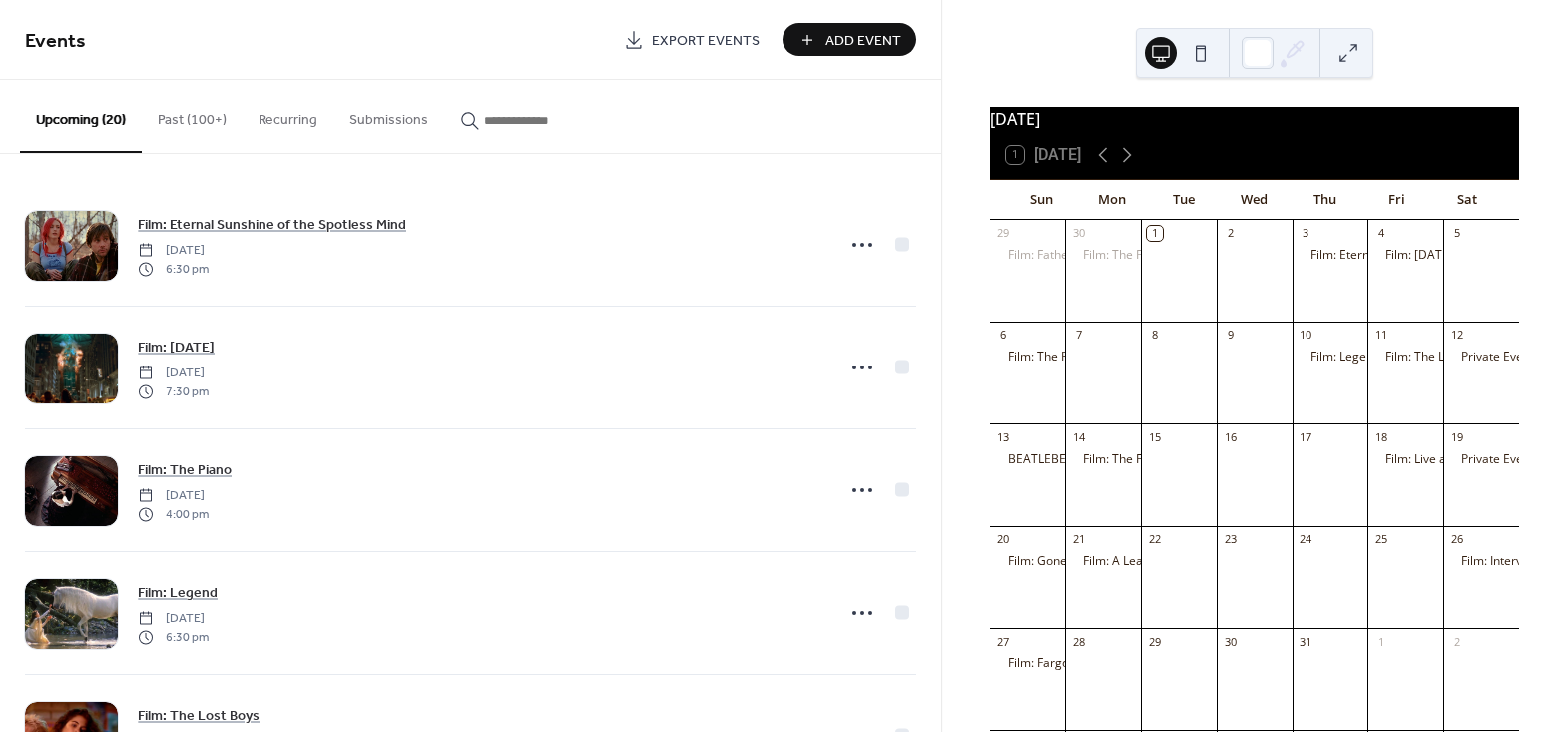 click on "Add Event" at bounding box center [863, 41] 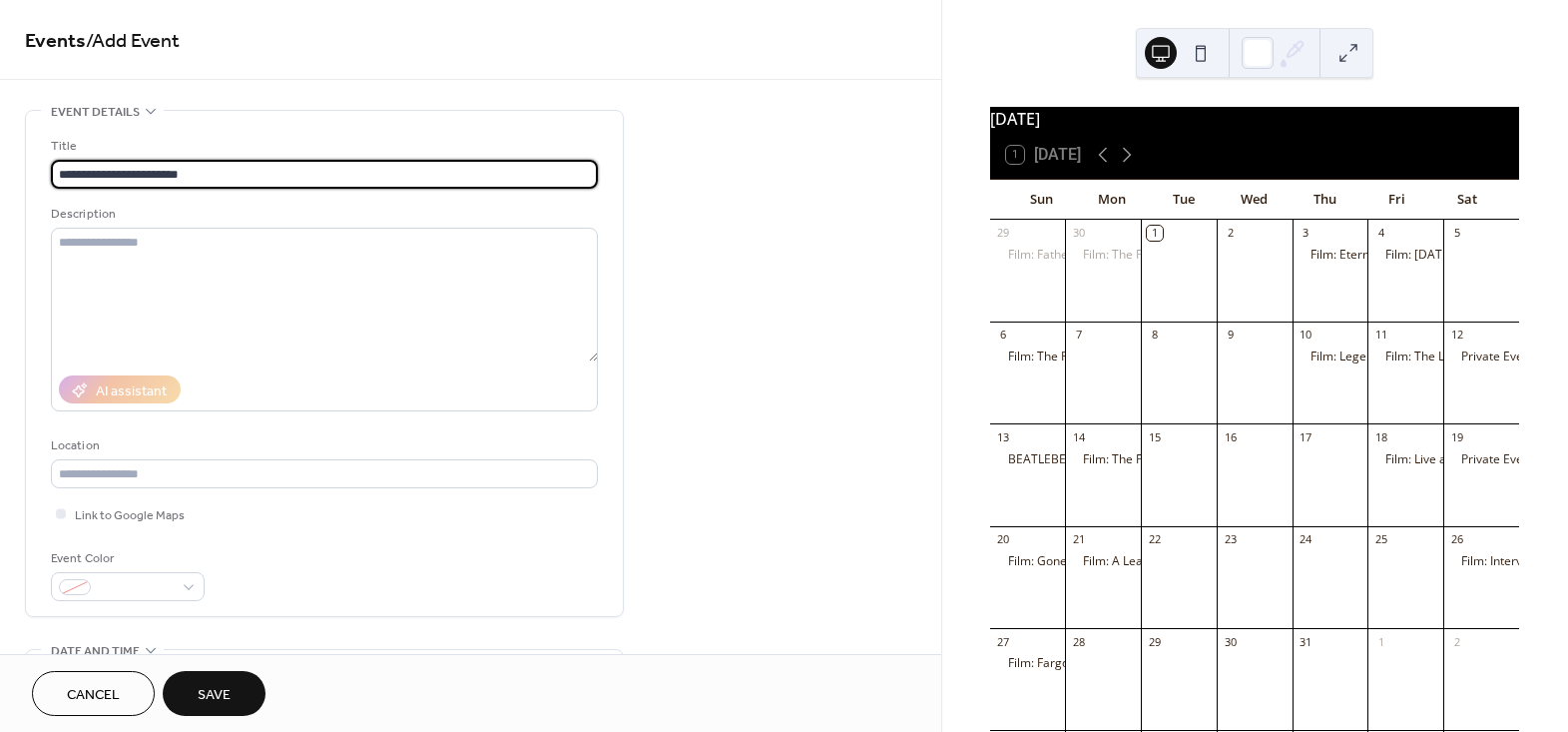 type on "**********" 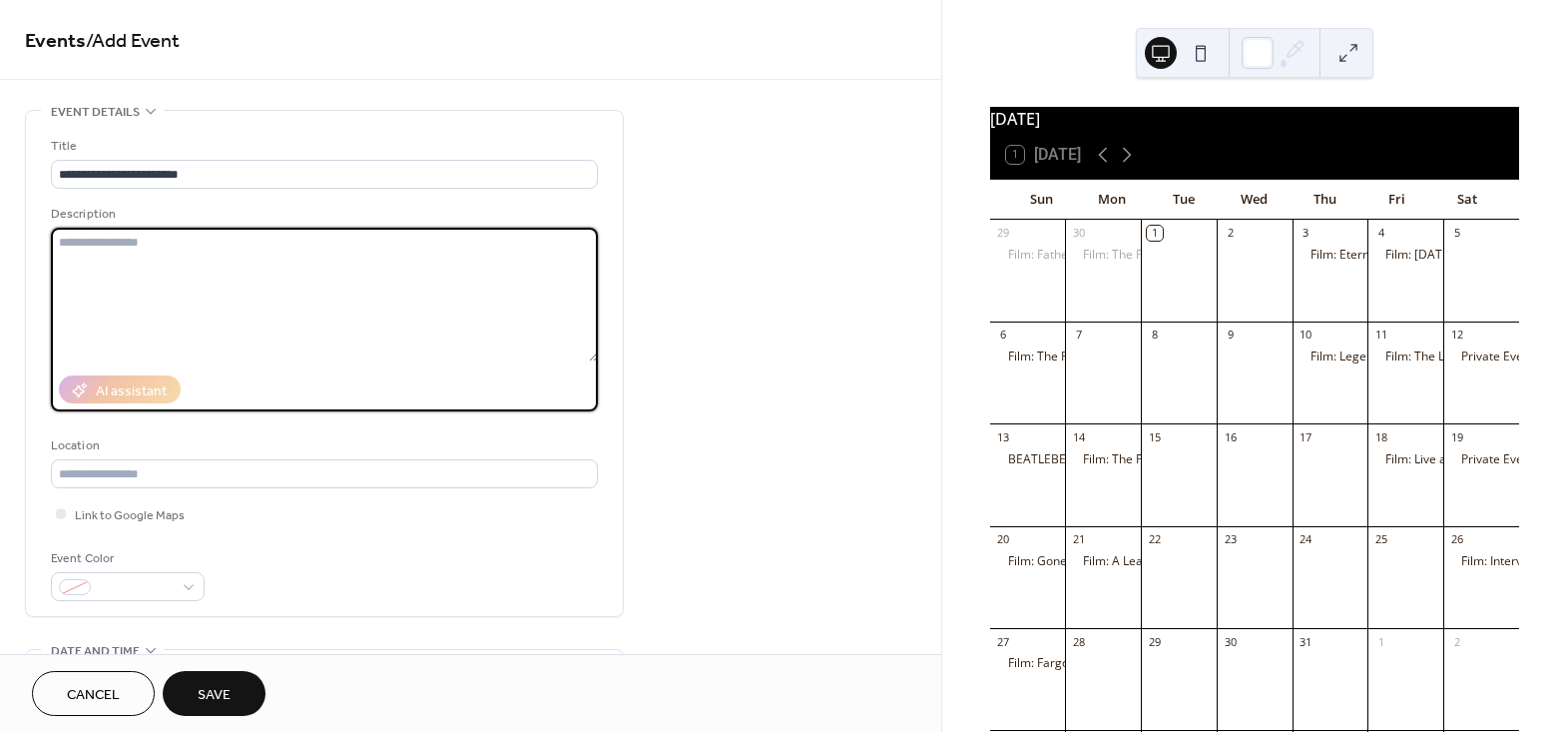 click at bounding box center (324, 295) 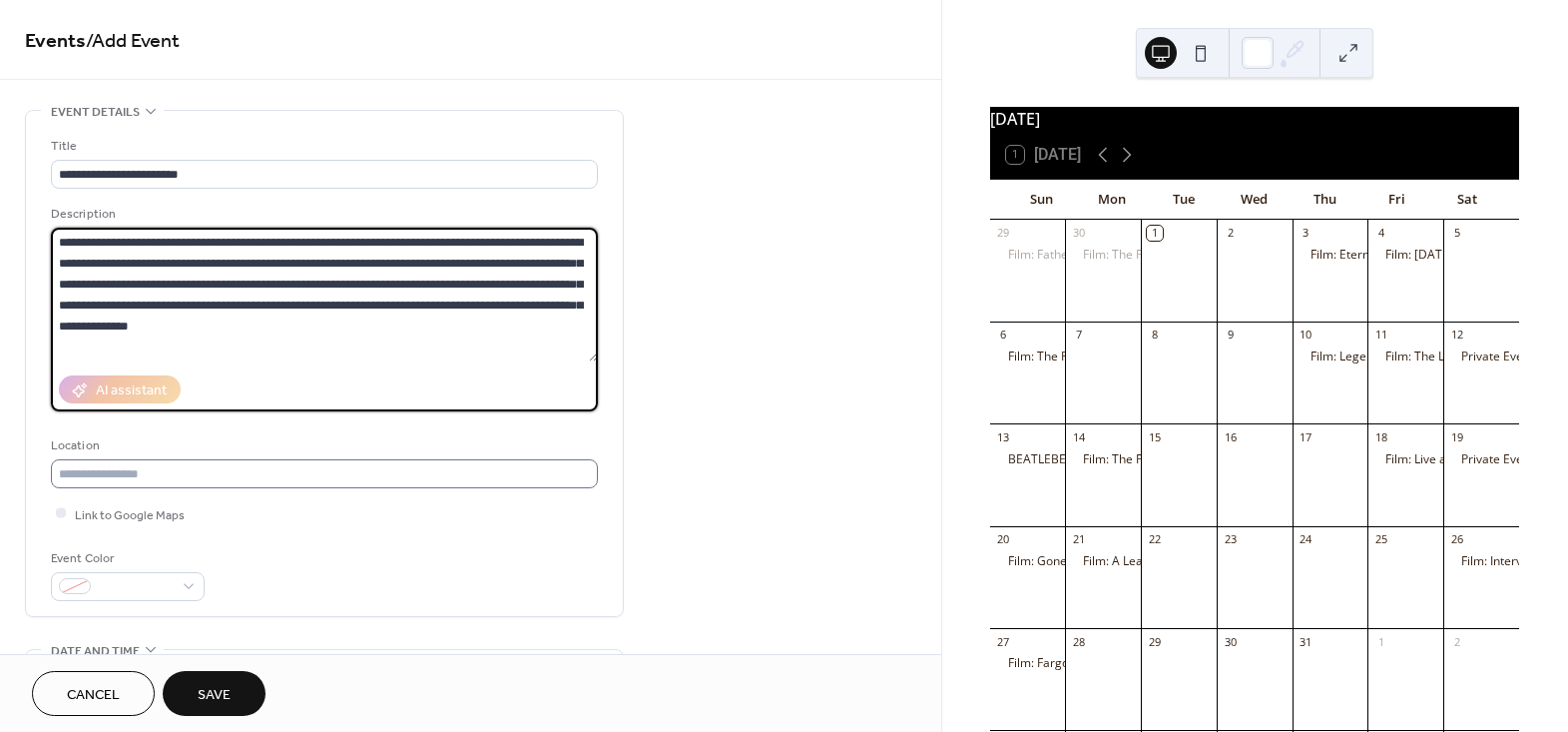 type on "**********" 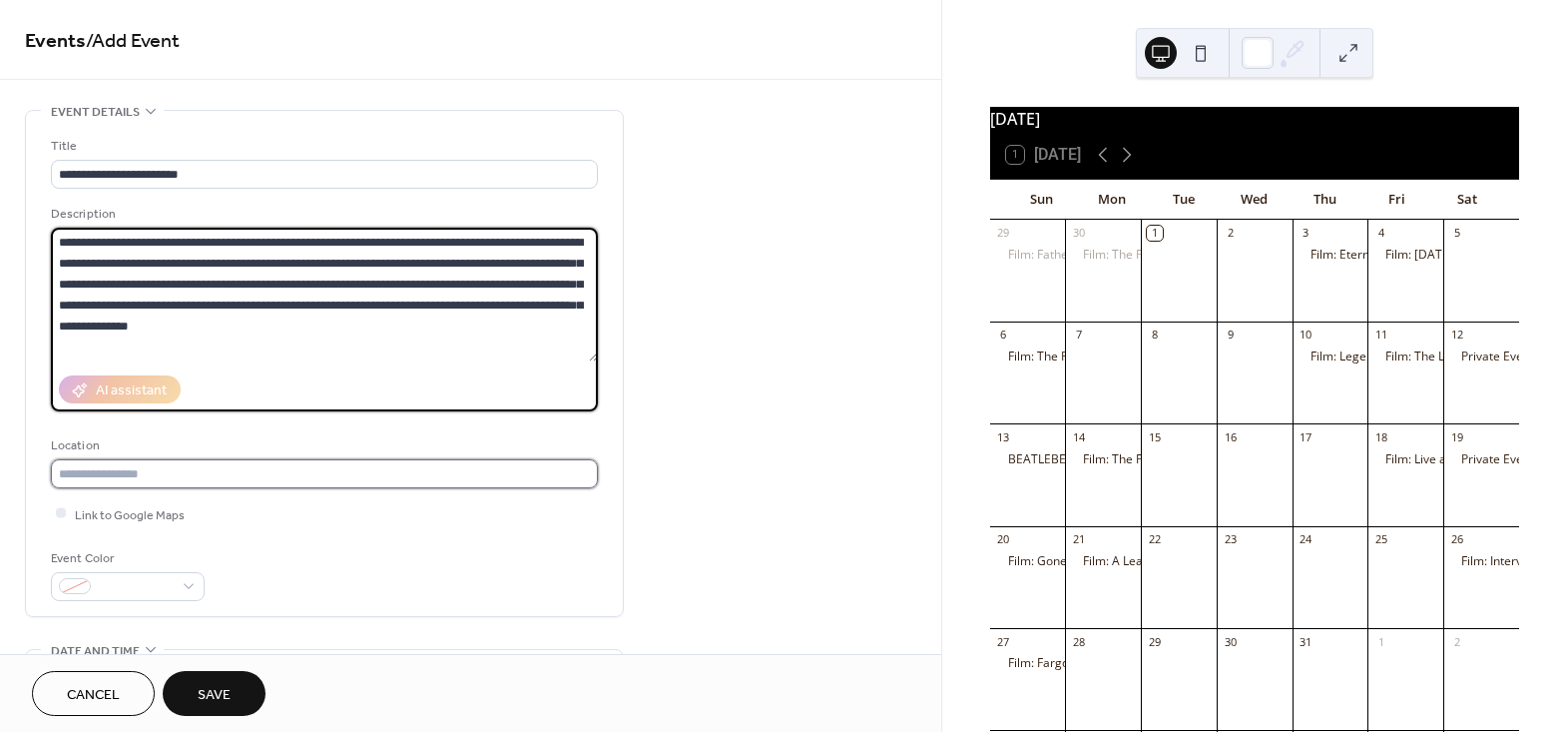 click at bounding box center (324, 473) 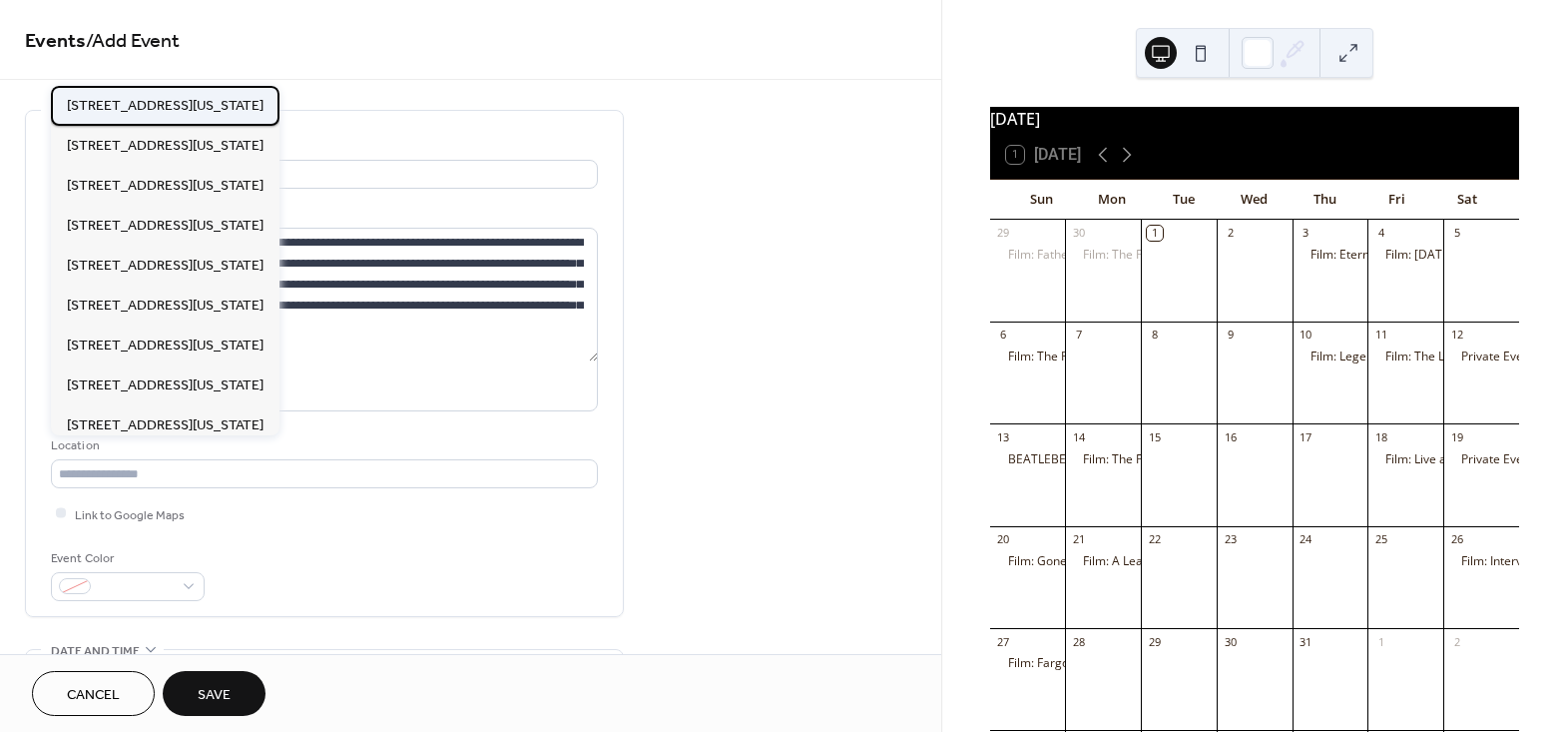 click on "121 S Florida Ave, Lakeland, FL 33801" at bounding box center [165, 105] 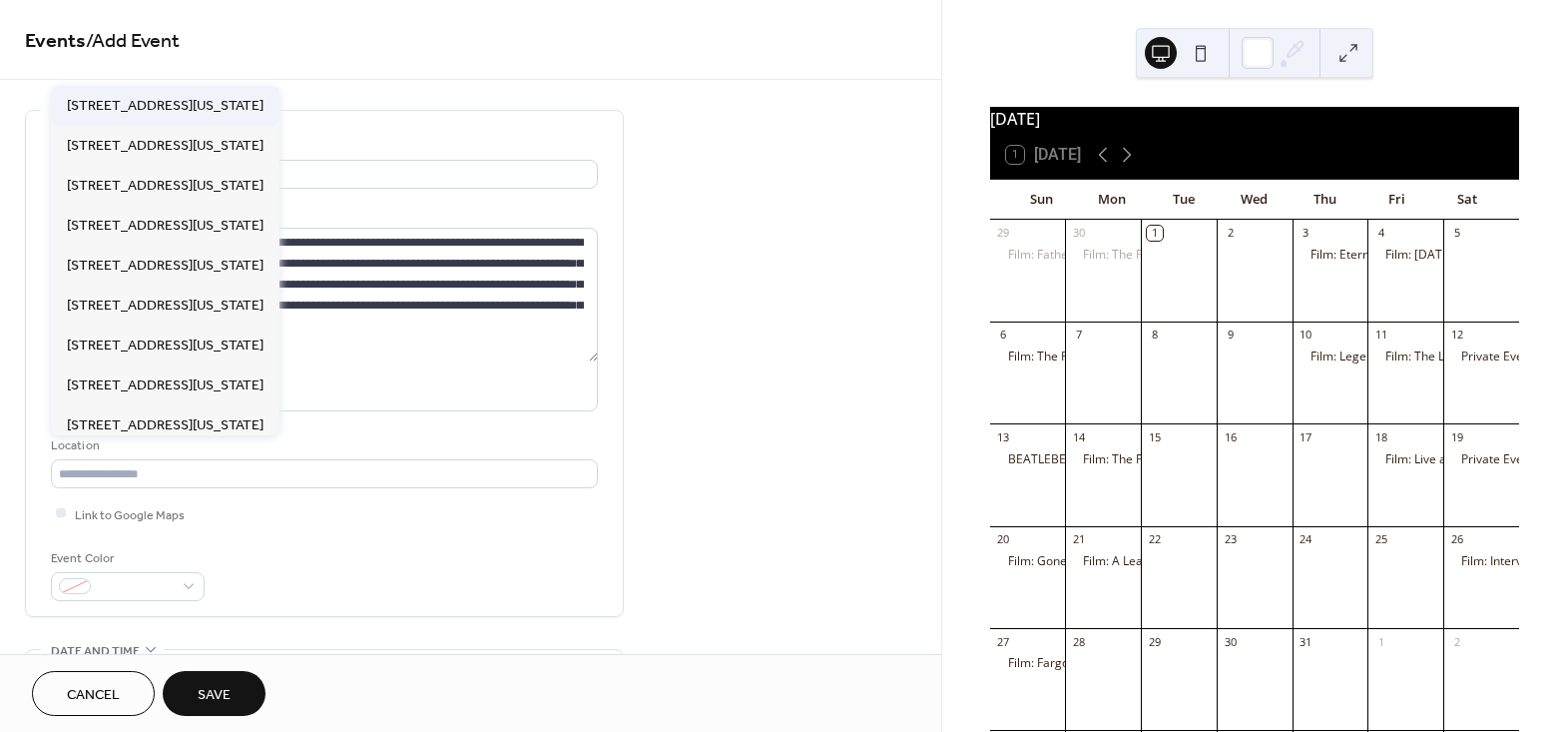 type on "**********" 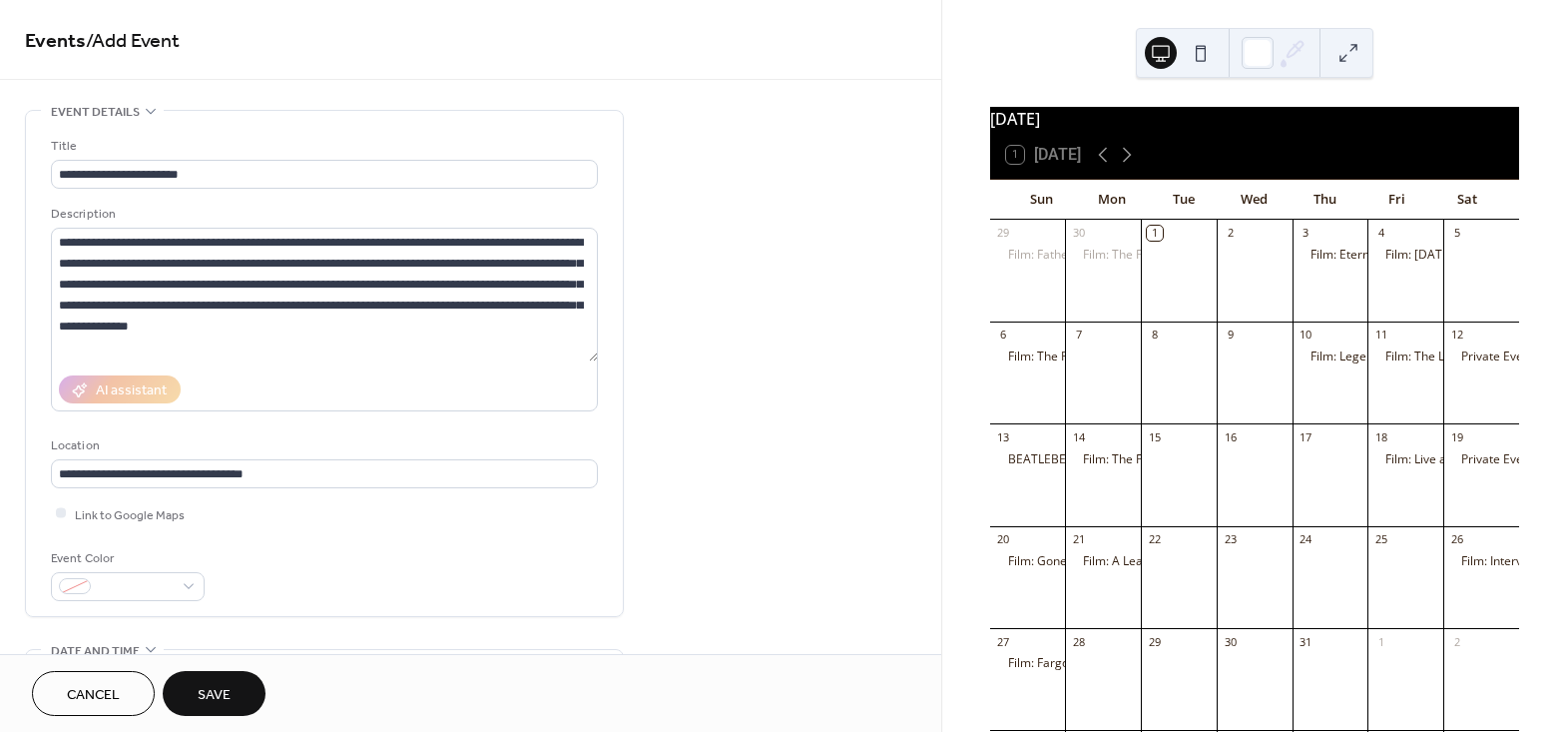 click on "**********" at bounding box center (470, 838) 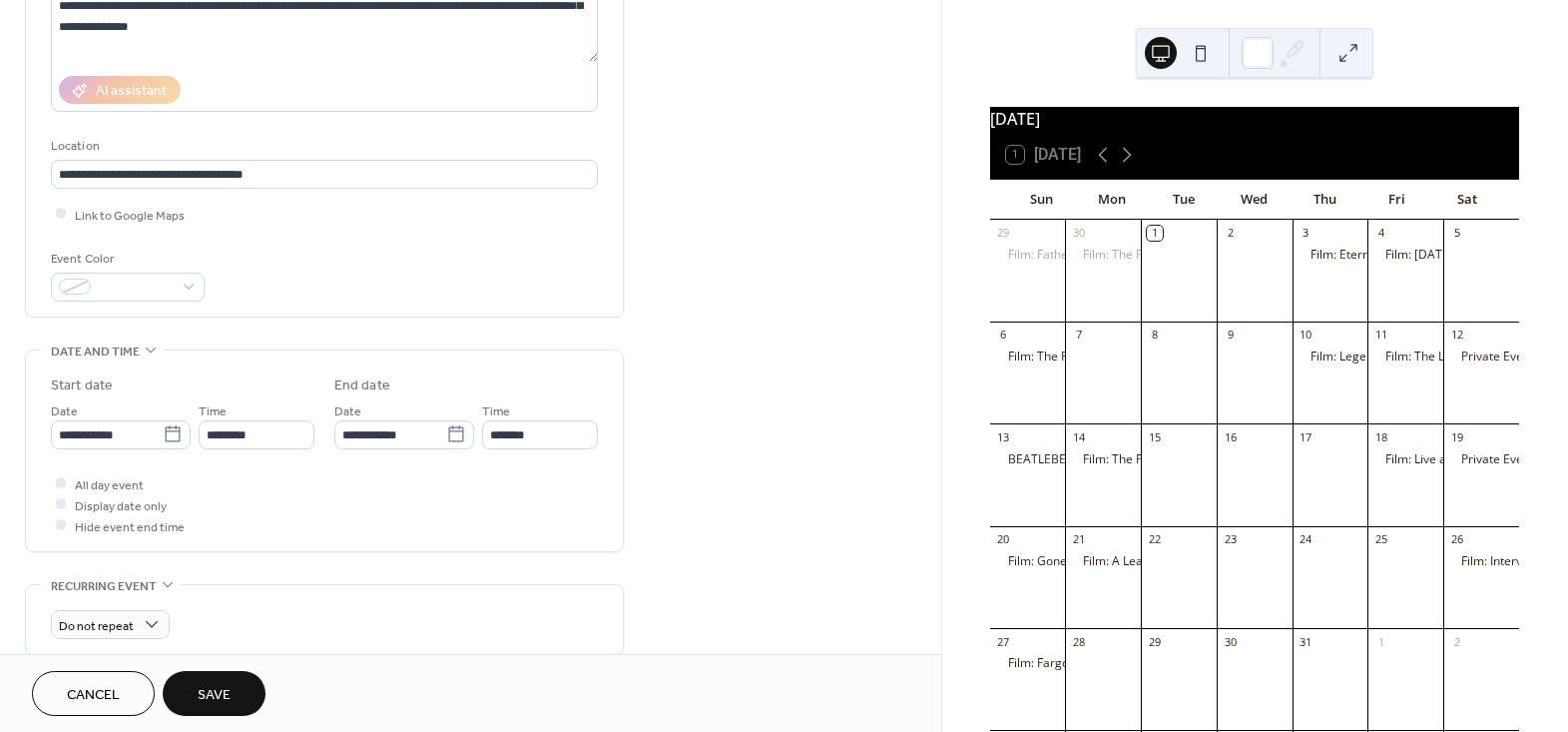 scroll, scrollTop: 453, scrollLeft: 0, axis: vertical 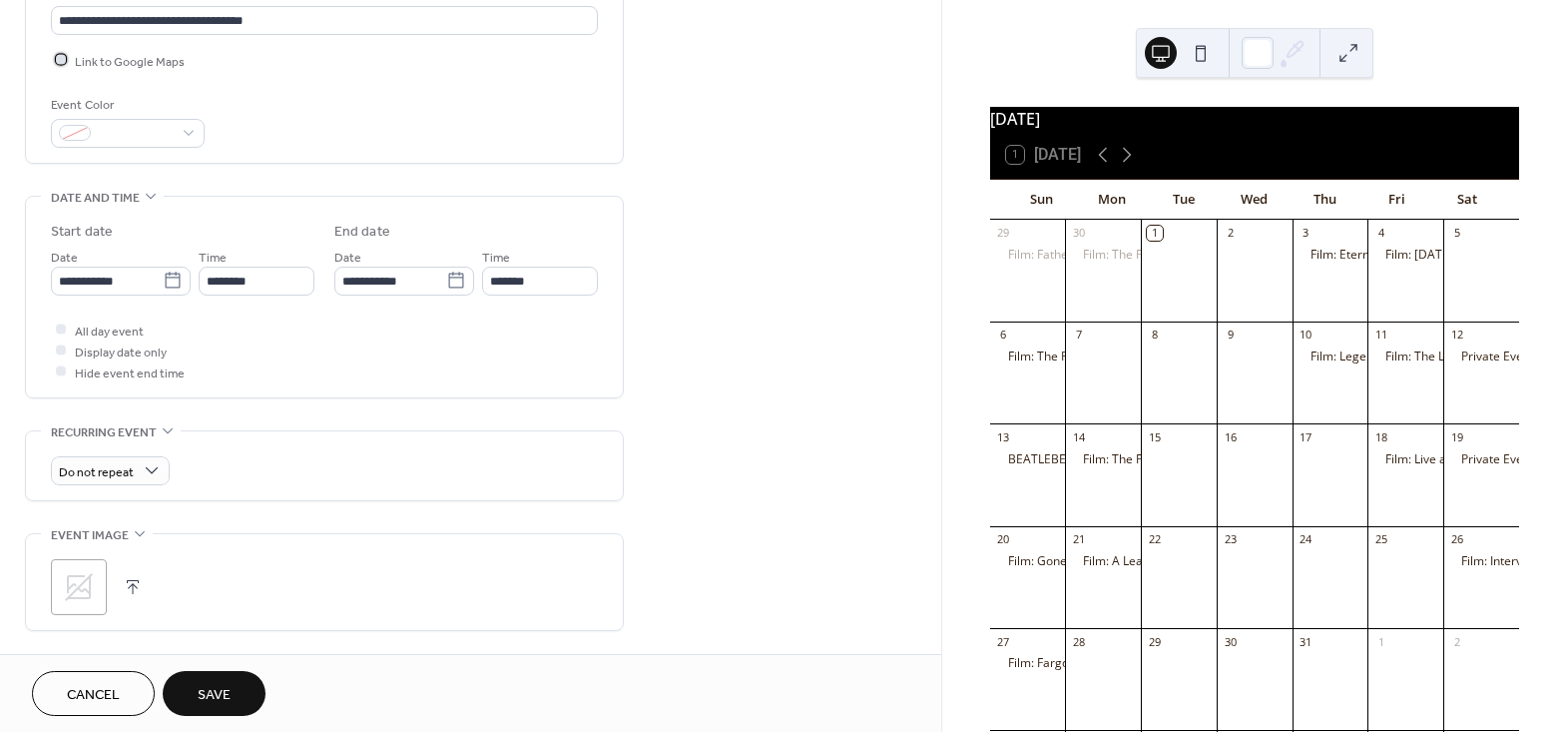 click on "Link to Google Maps" at bounding box center [130, 61] 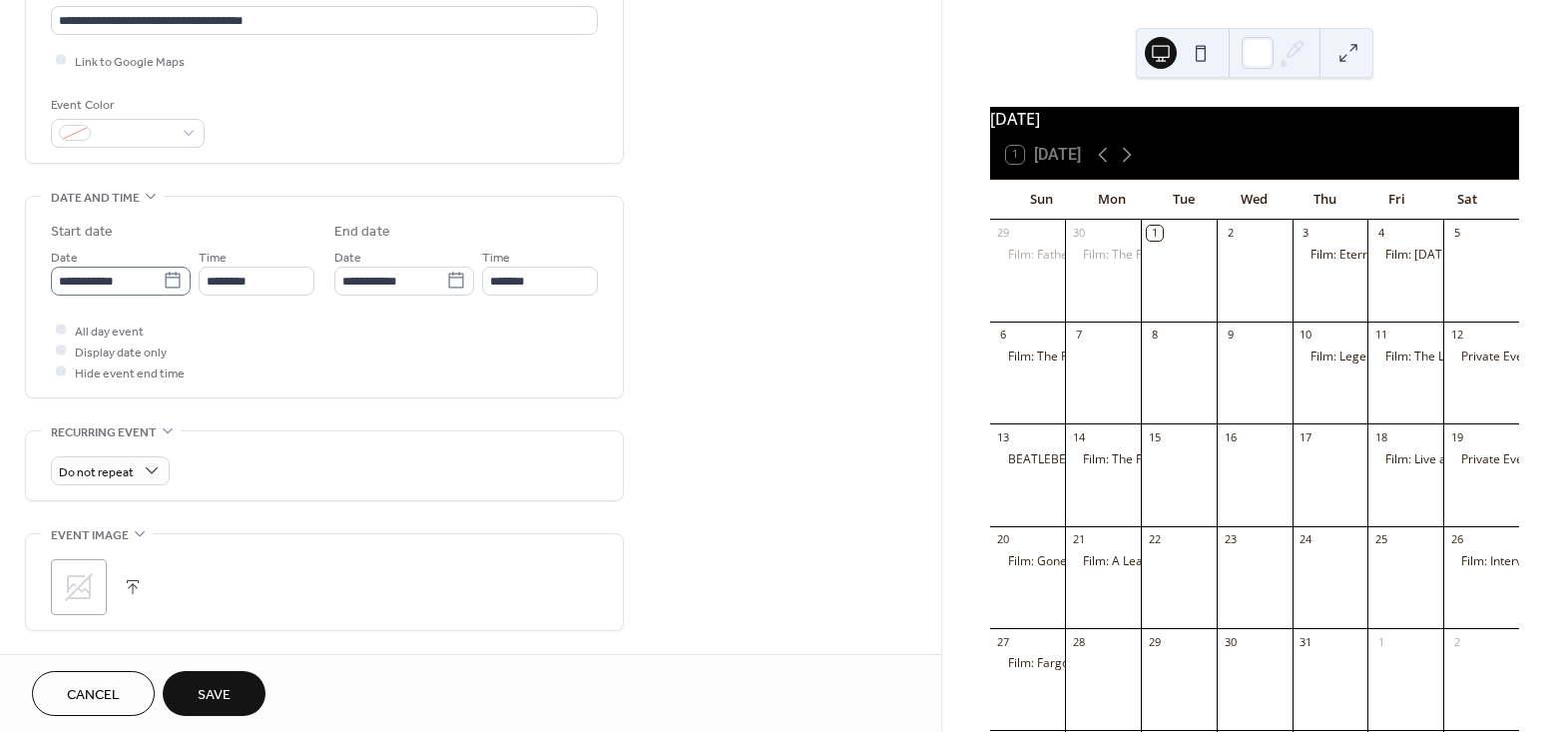 click 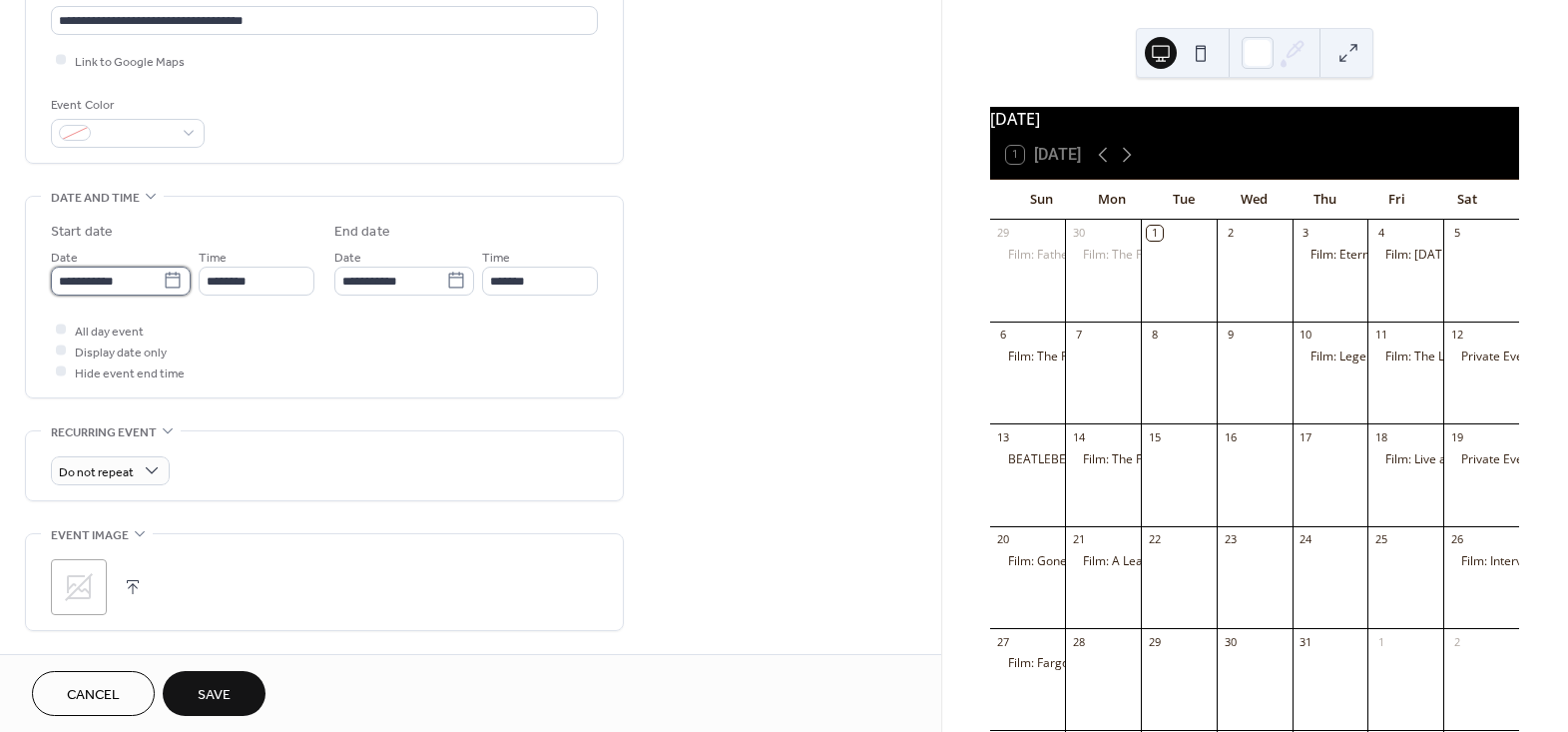 click on "**********" at bounding box center (107, 281) 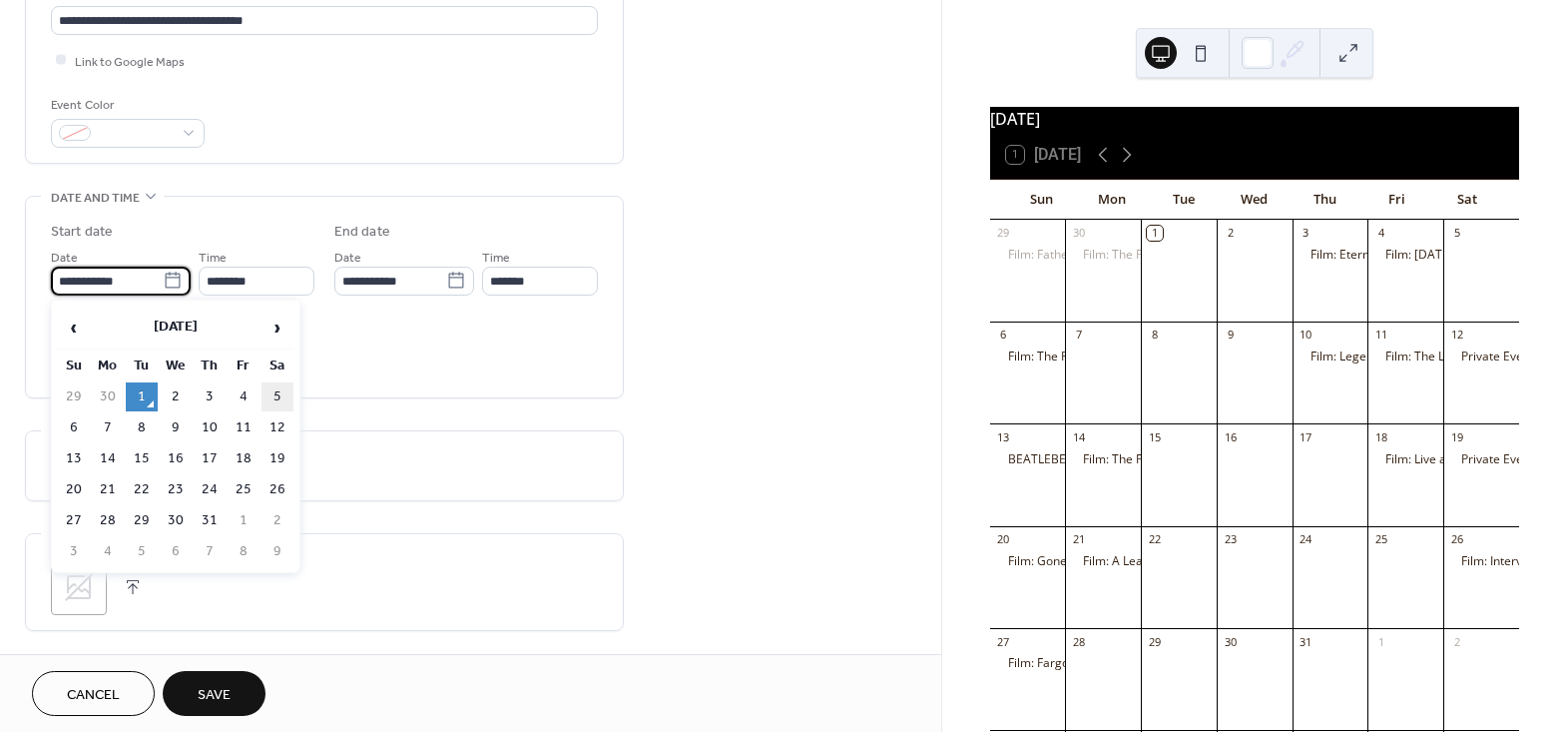 click on "5" at bounding box center [277, 396] 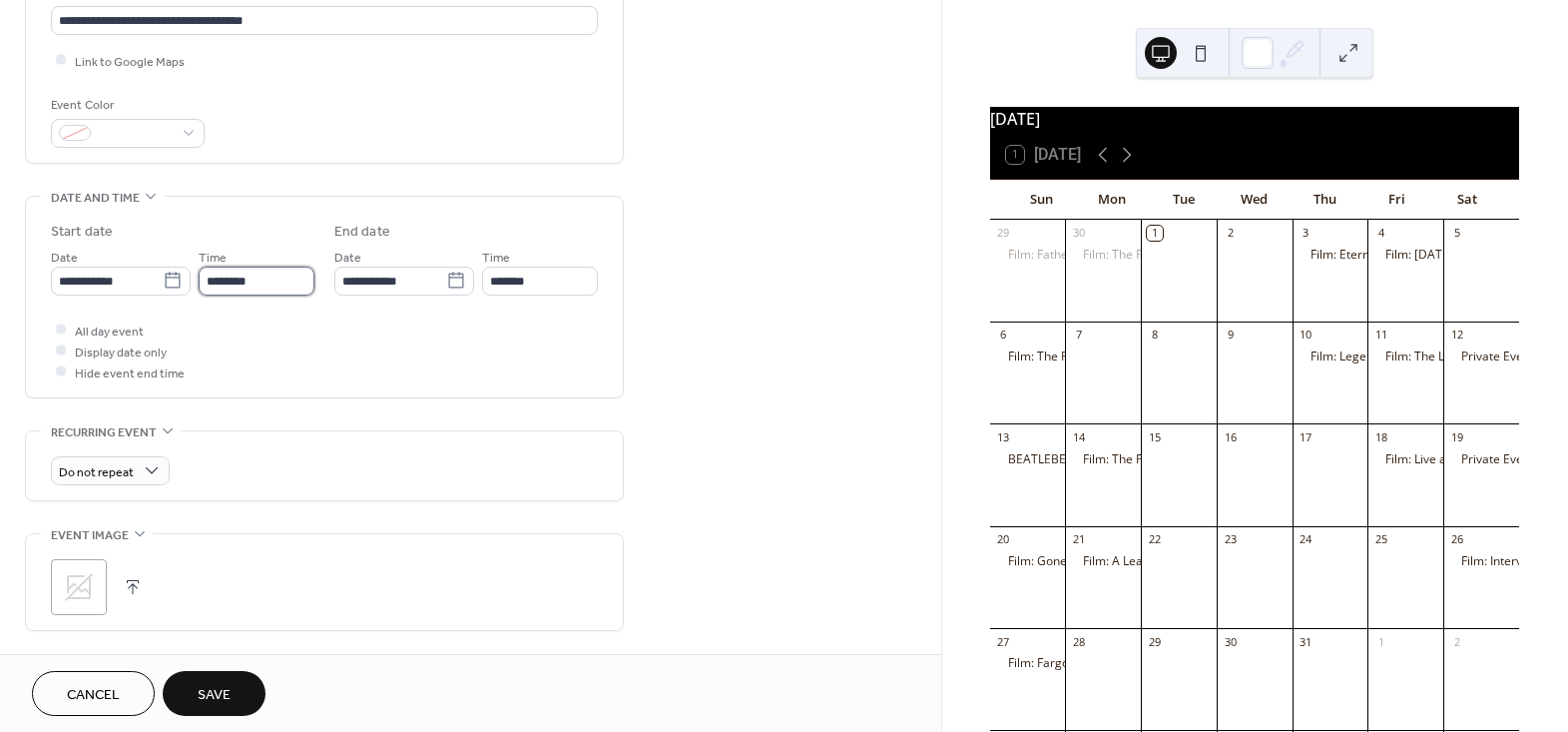 click on "********" at bounding box center [257, 281] 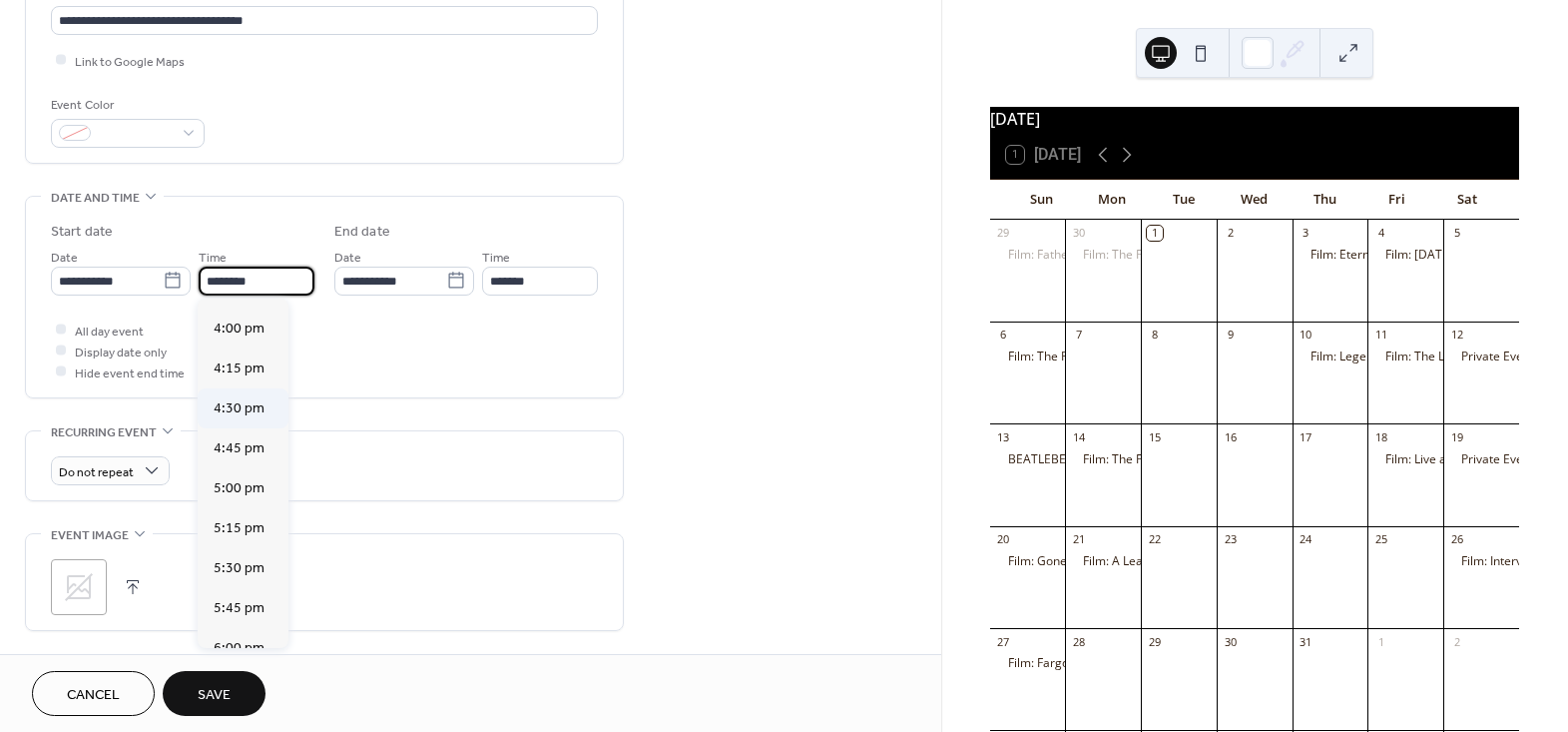 scroll, scrollTop: 2946, scrollLeft: 0, axis: vertical 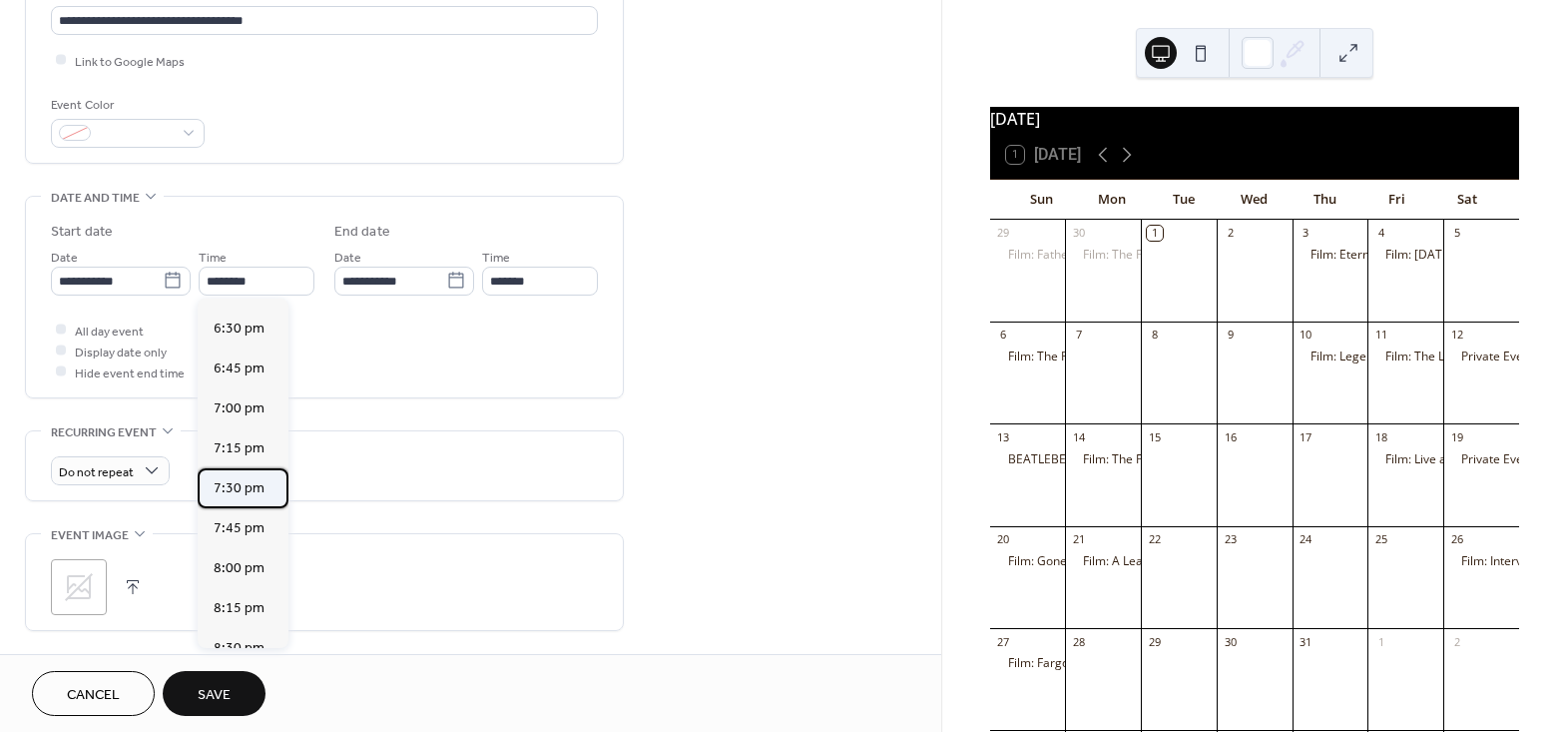 click on "7:30 pm" at bounding box center (239, 487) 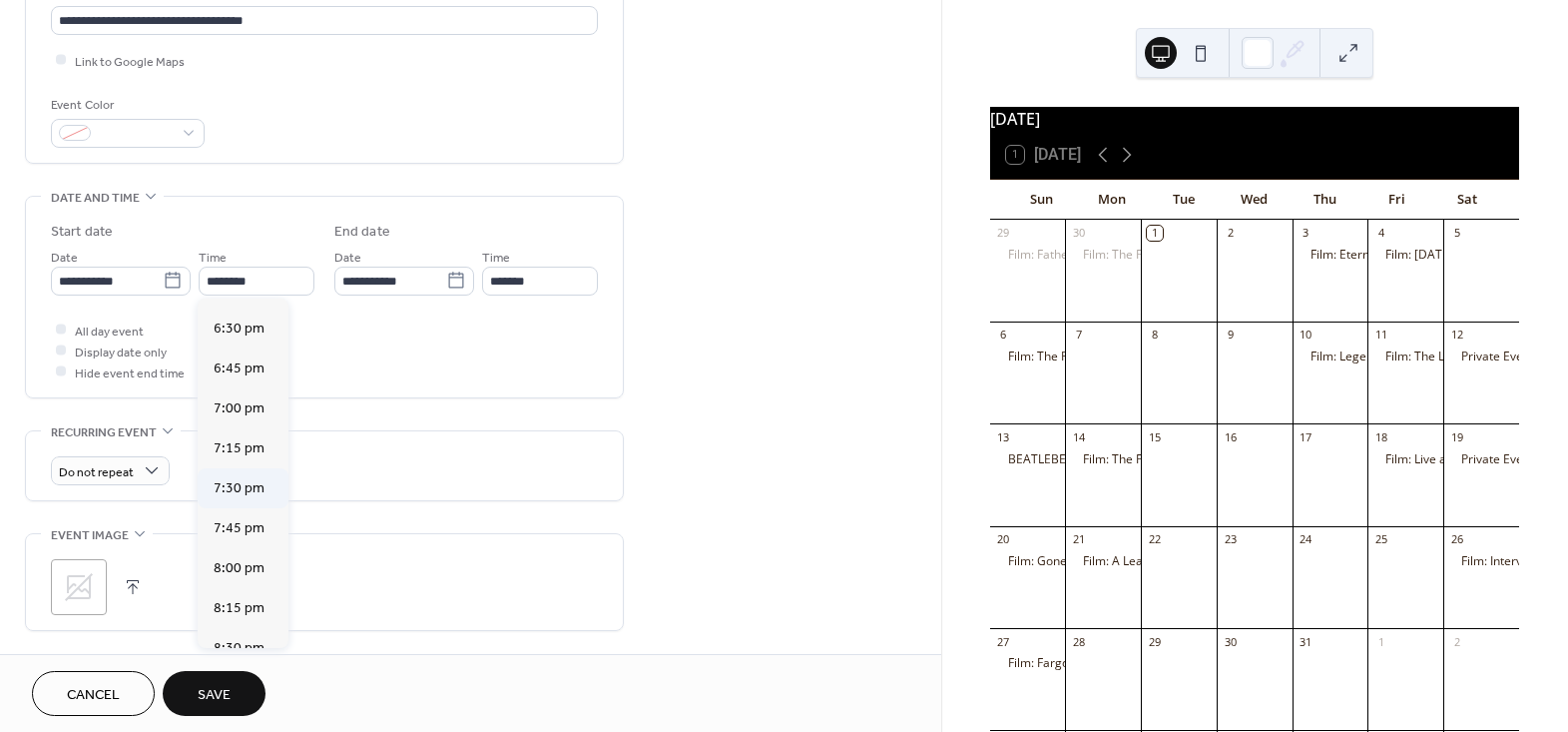 type on "*******" 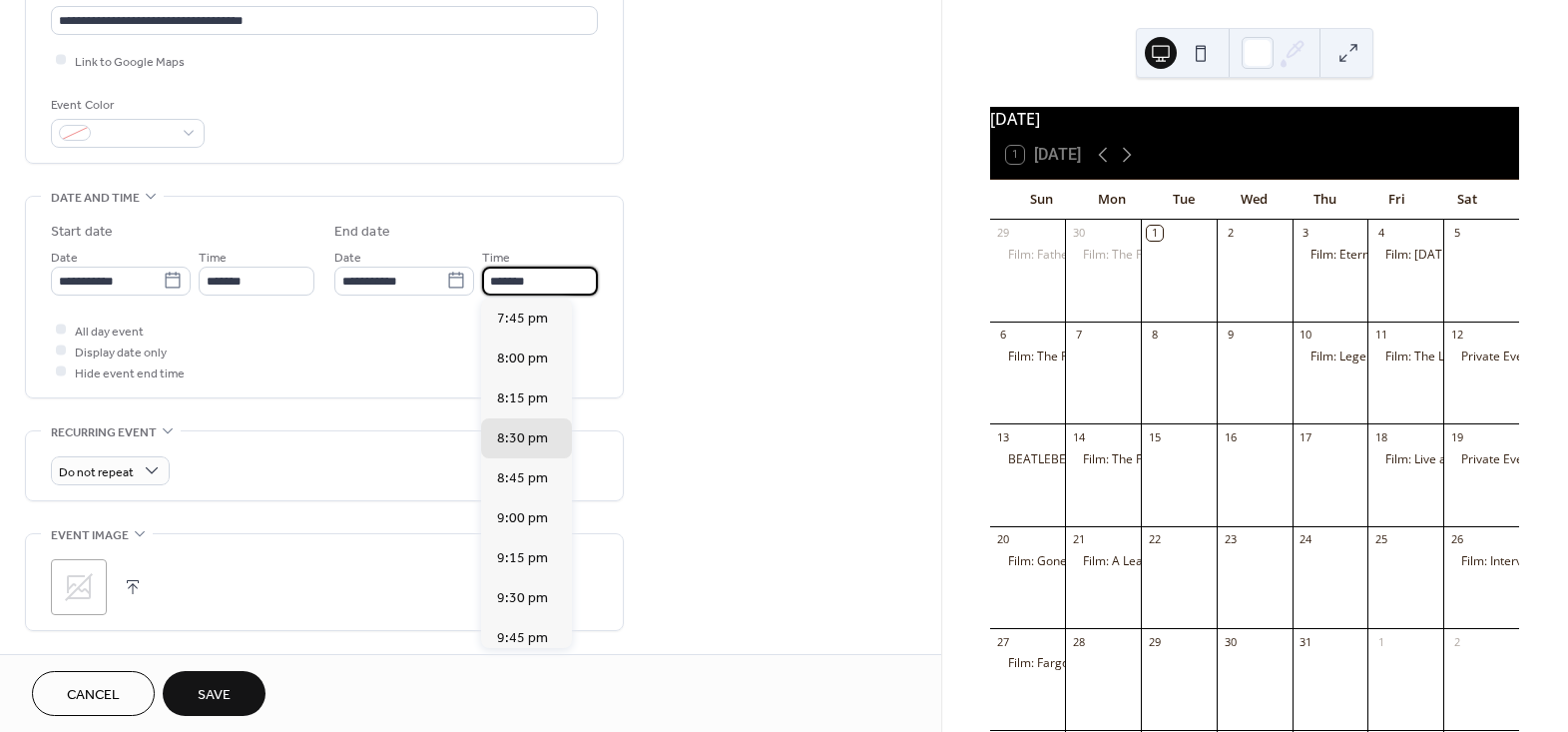 click on "*******" at bounding box center (540, 281) 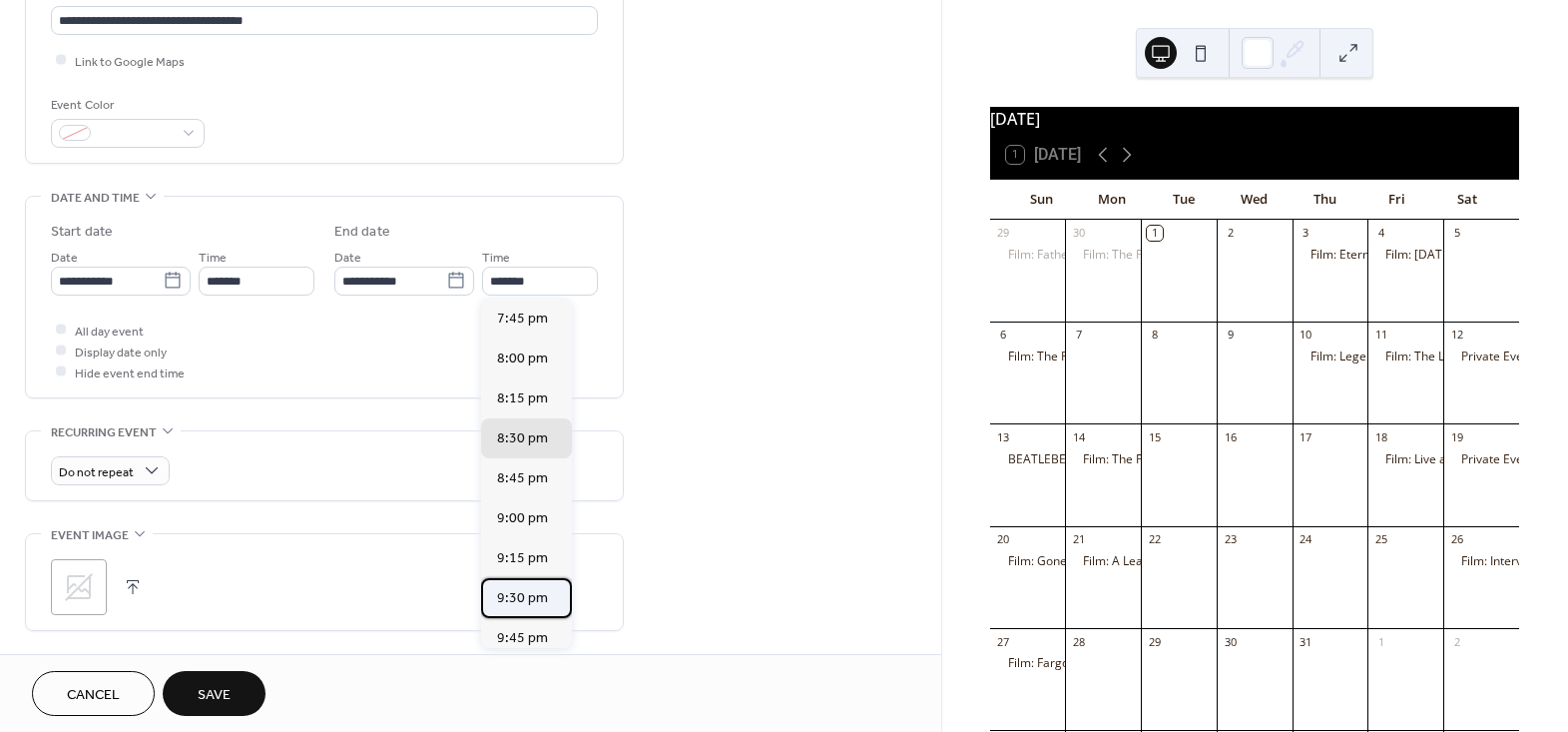 click on "9:30 pm" at bounding box center (522, 597) 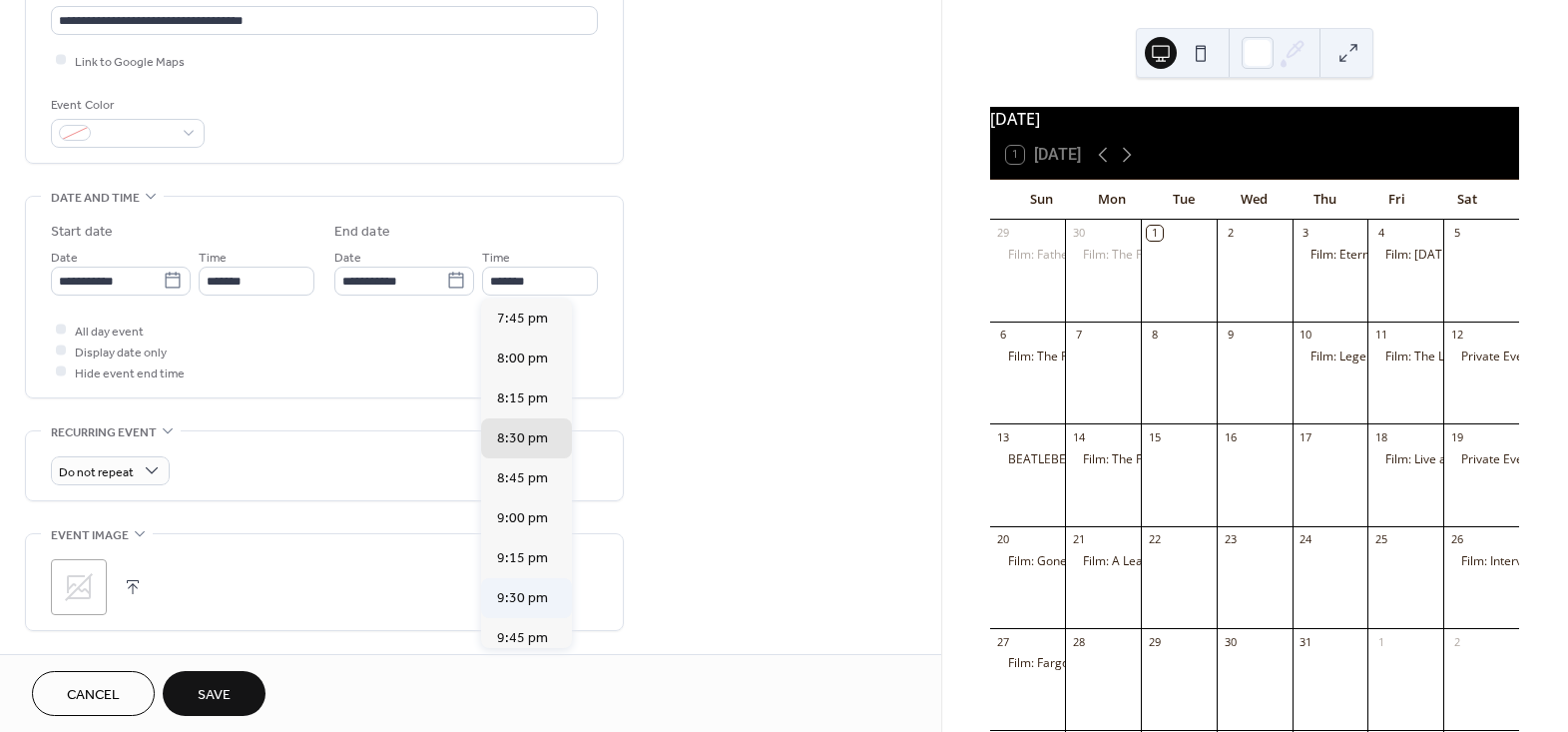 type on "*******" 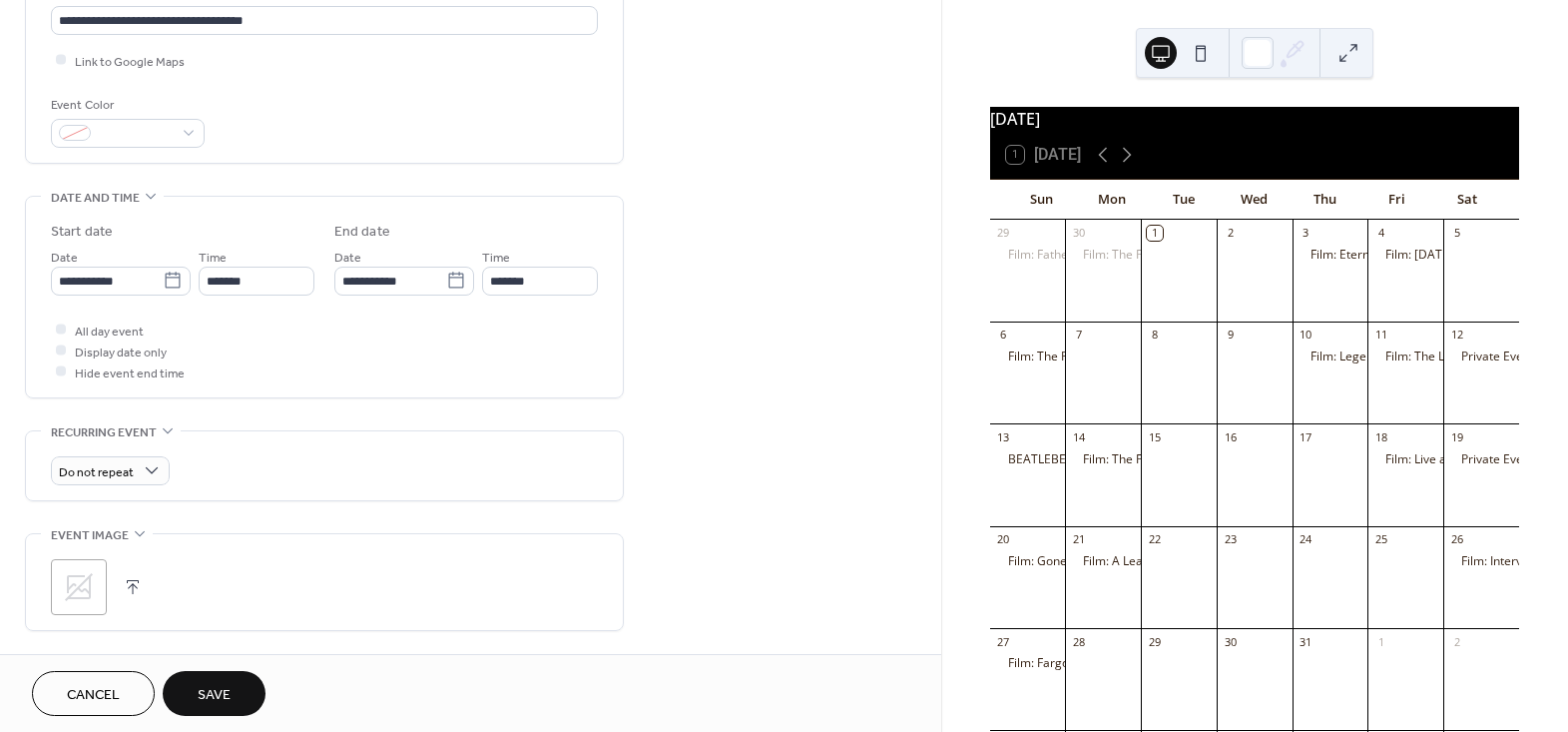click 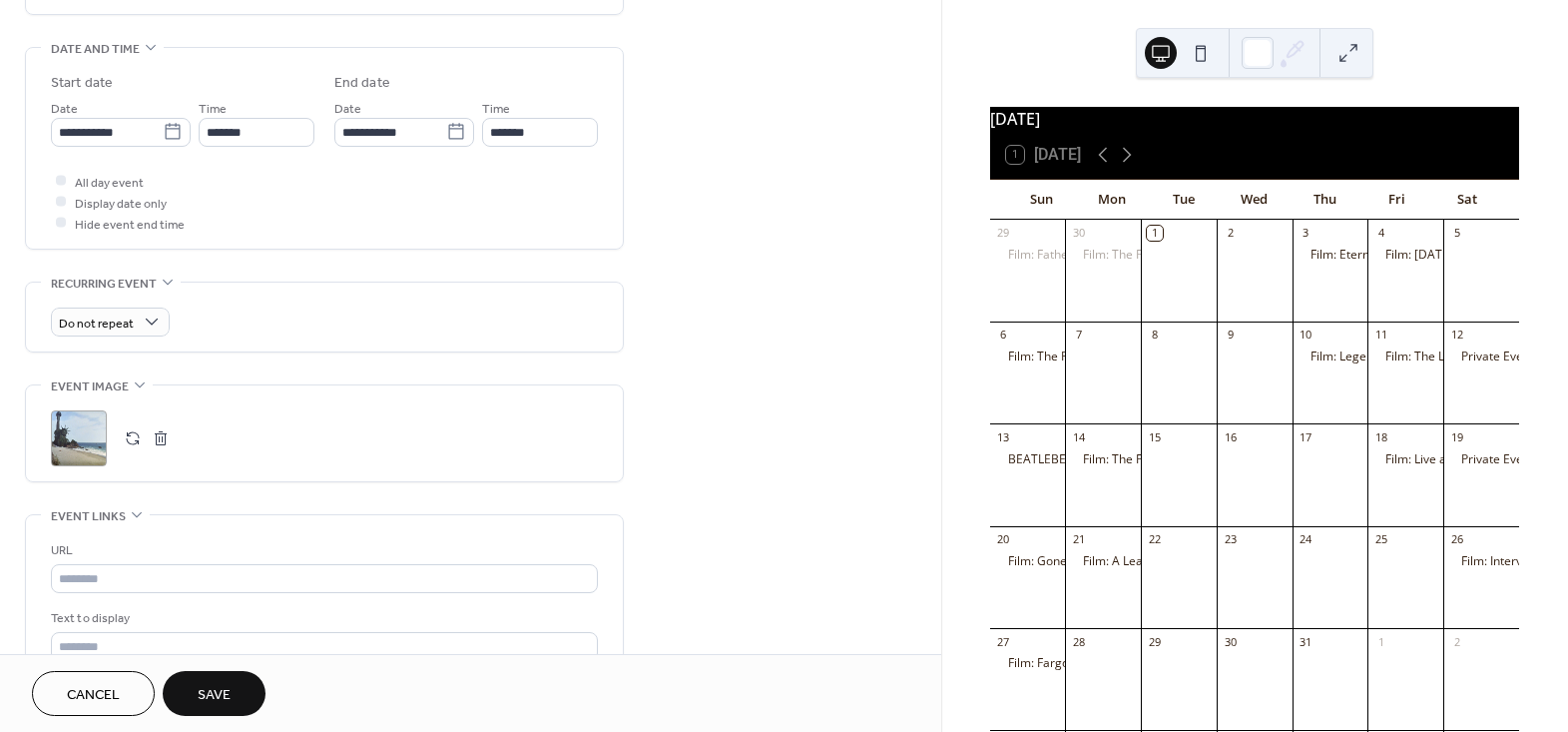 scroll, scrollTop: 726, scrollLeft: 0, axis: vertical 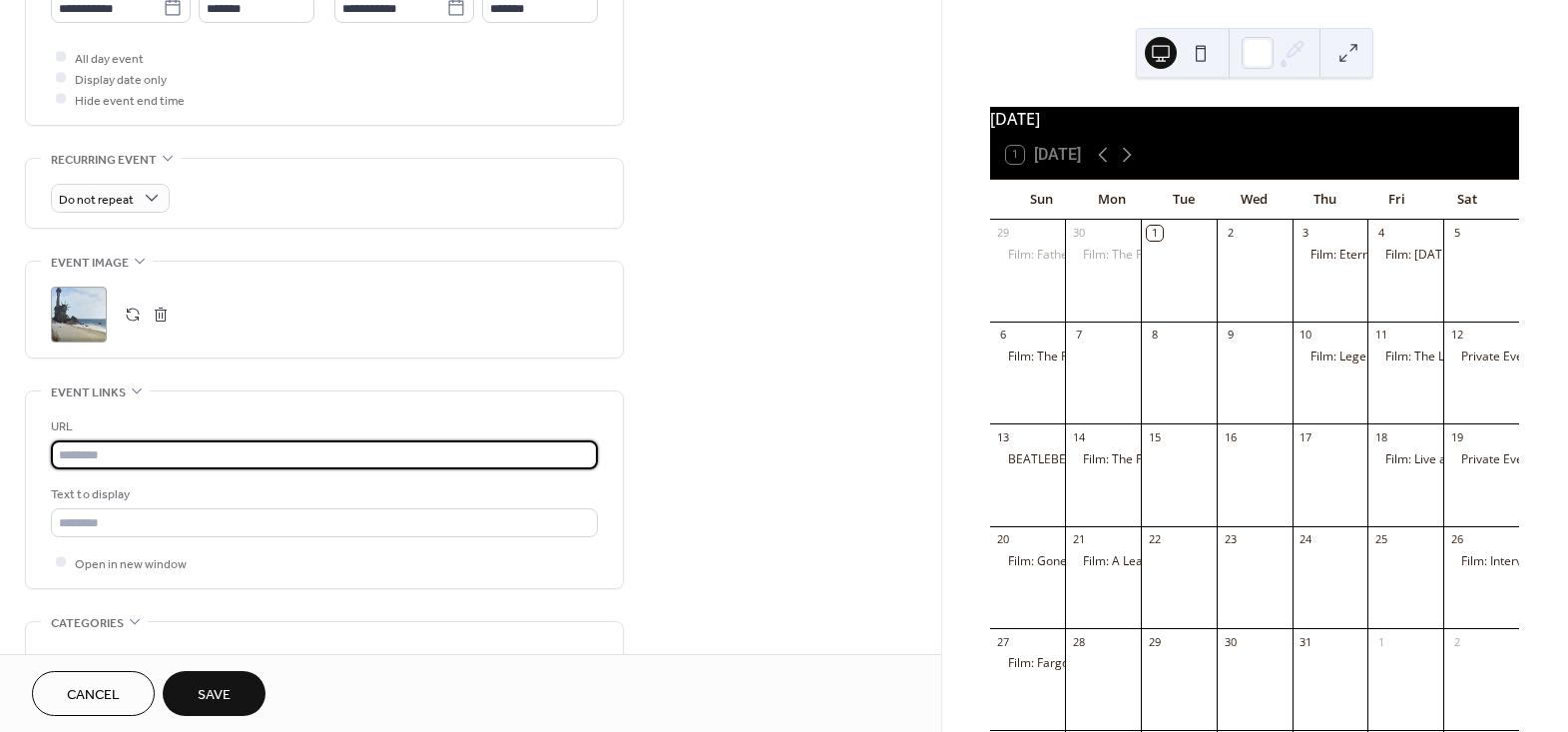 click at bounding box center (324, 454) 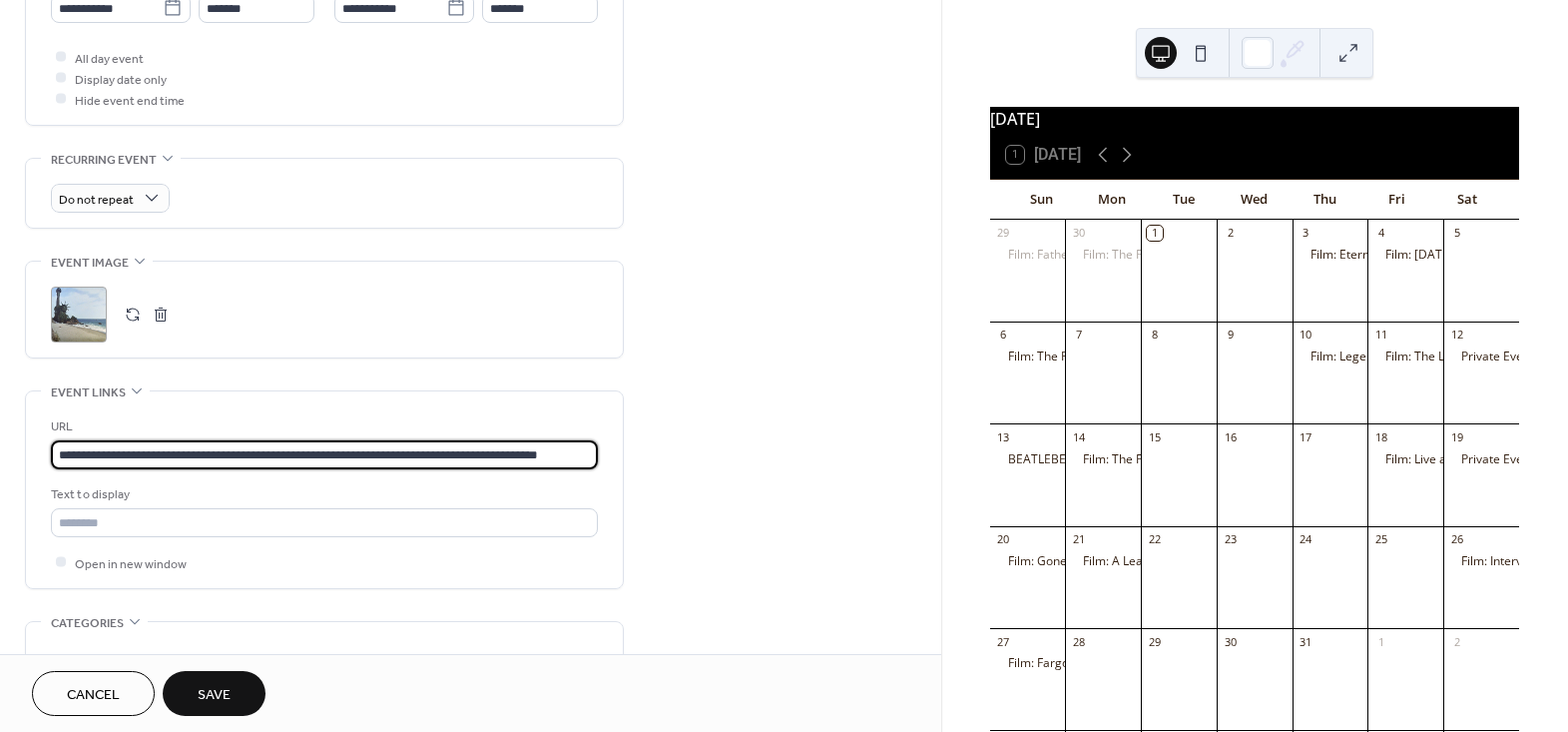 scroll, scrollTop: 0, scrollLeft: 10, axis: horizontal 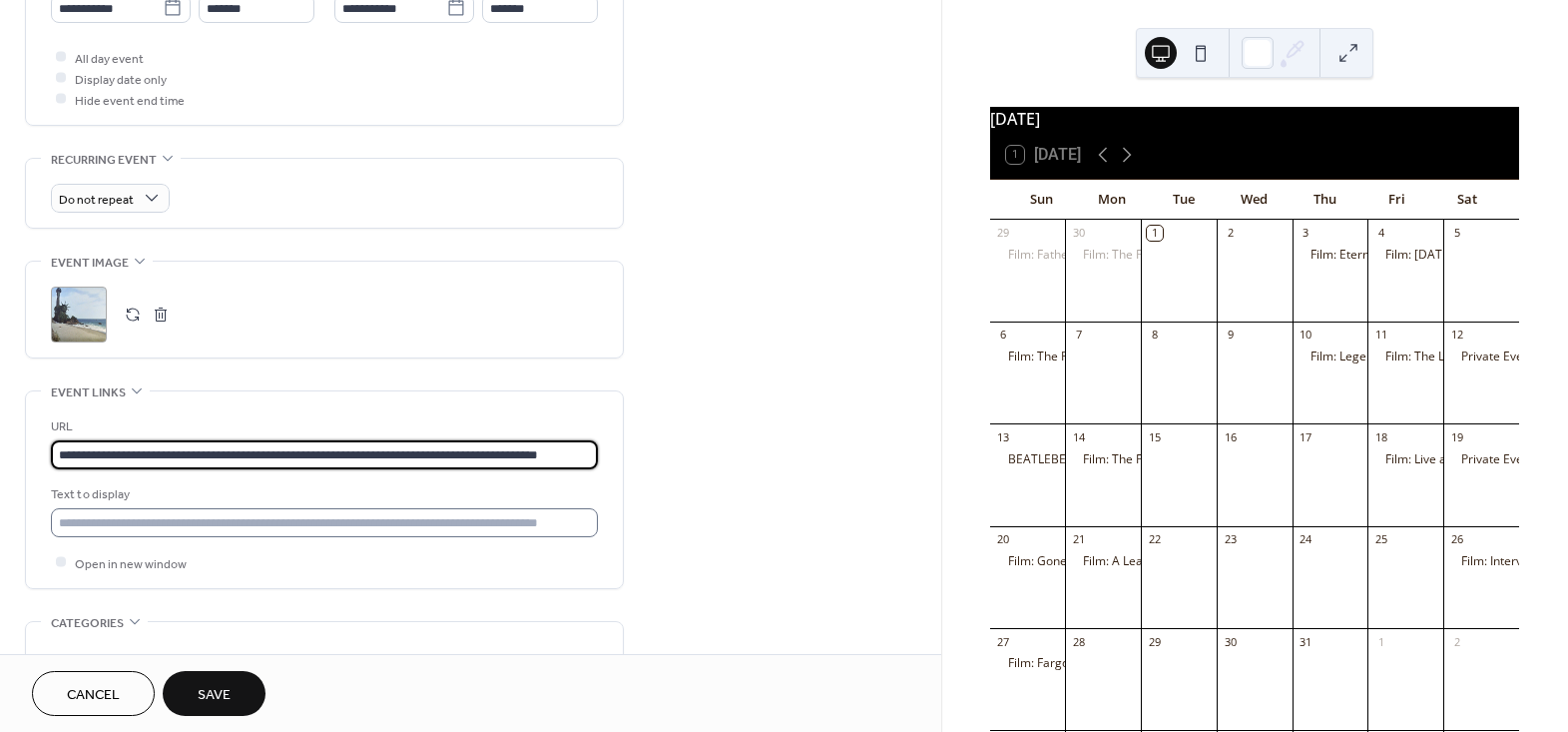 type on "**********" 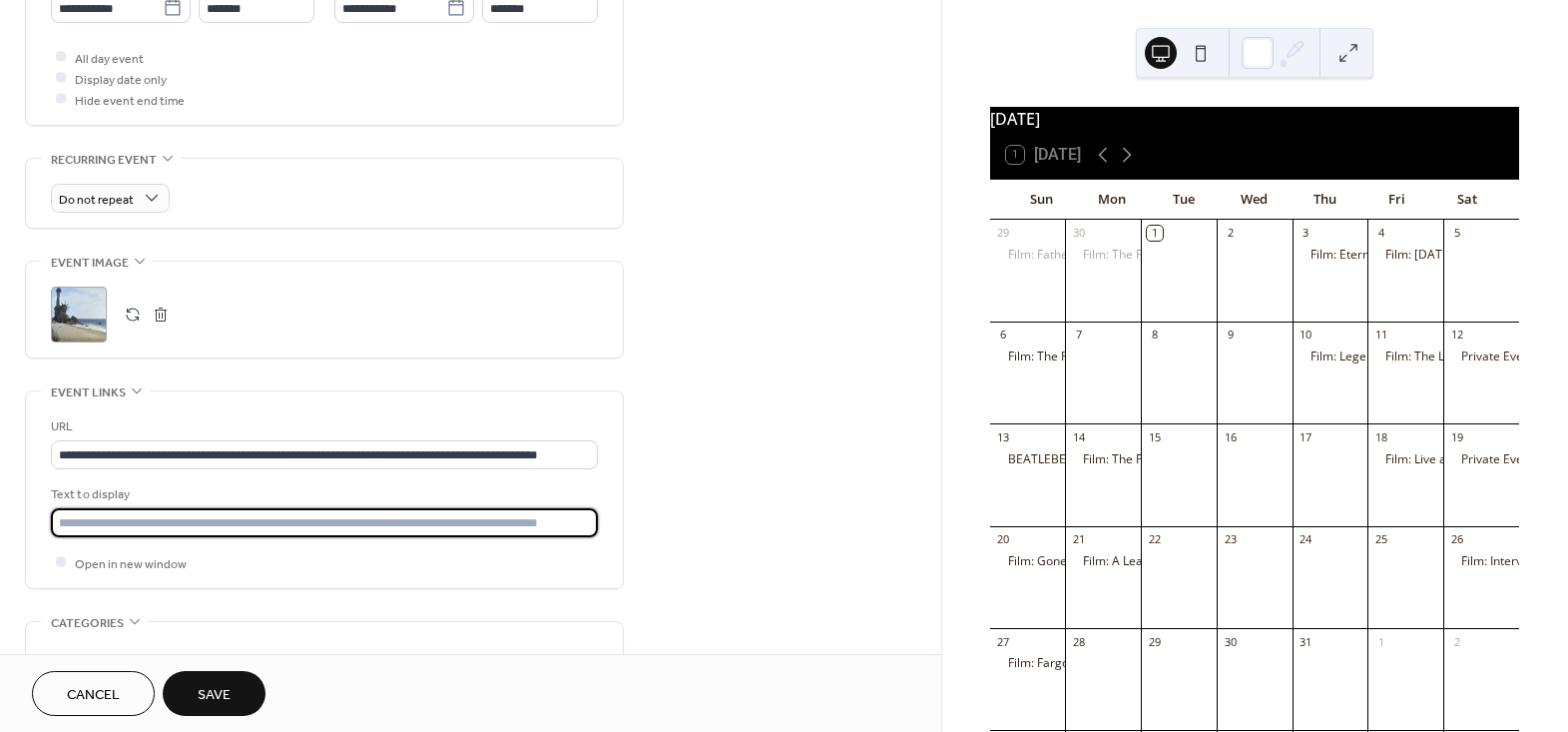 scroll, scrollTop: 0, scrollLeft: 0, axis: both 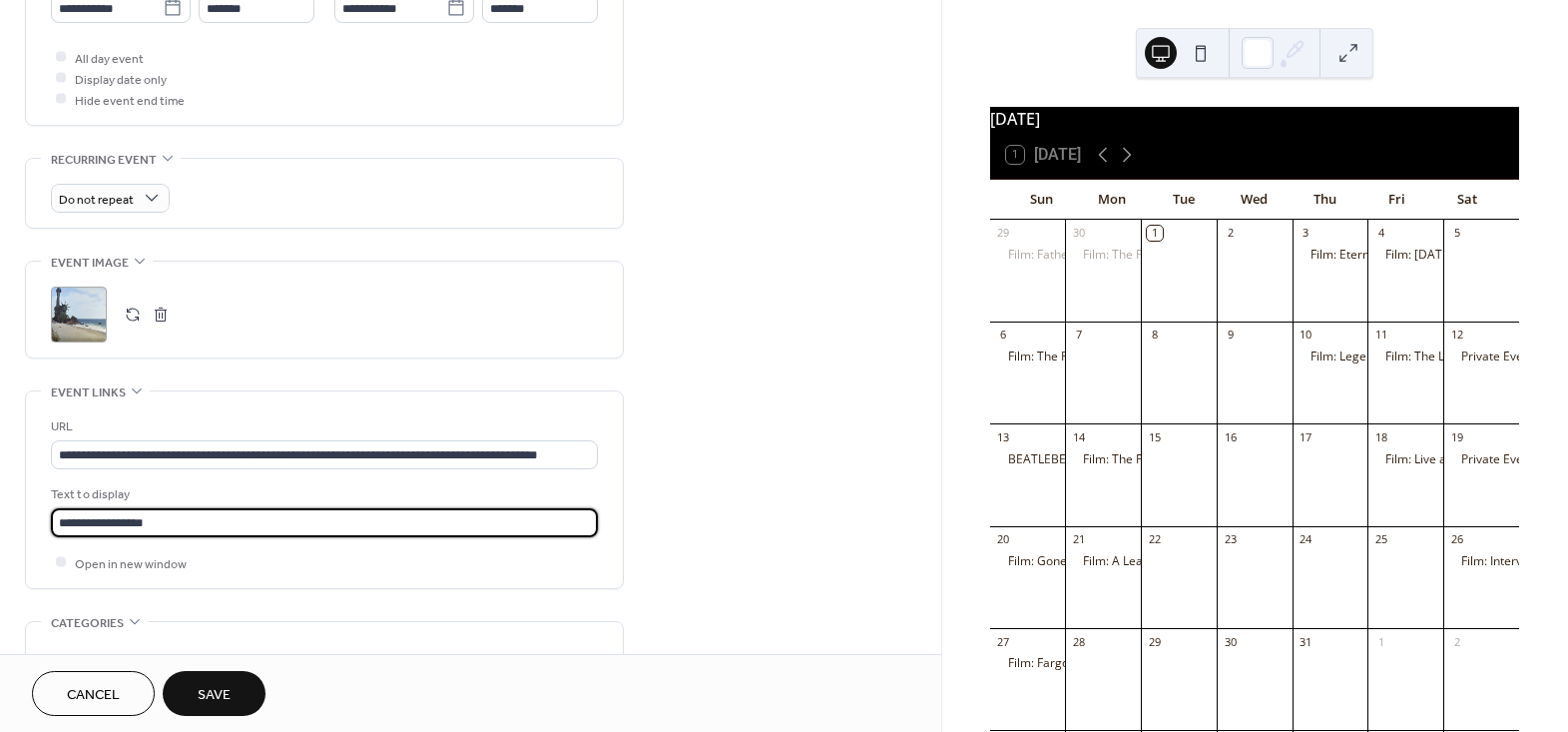 click on "**********" at bounding box center [470, 112] 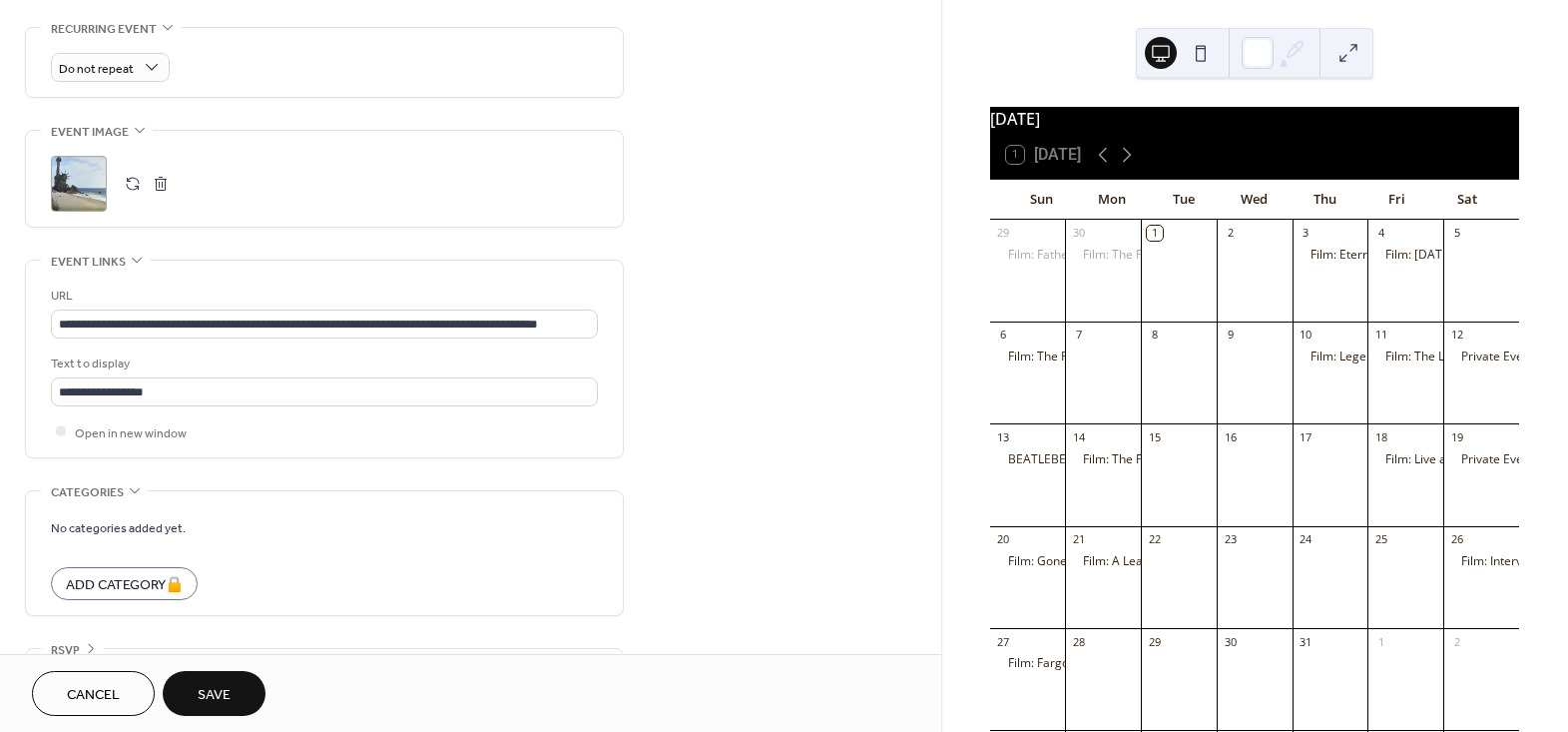 scroll, scrollTop: 911, scrollLeft: 0, axis: vertical 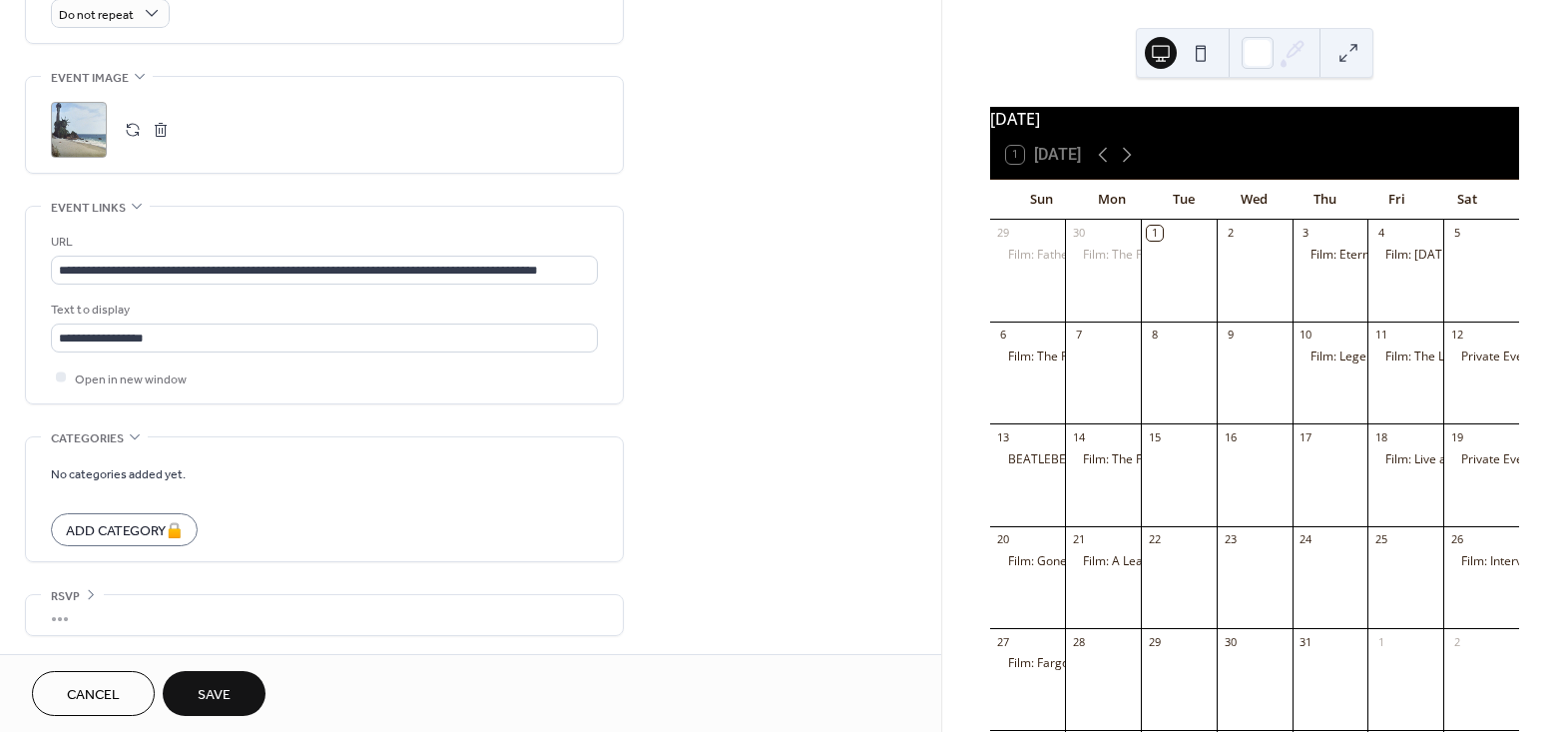 click on "Save" at bounding box center (214, 693) 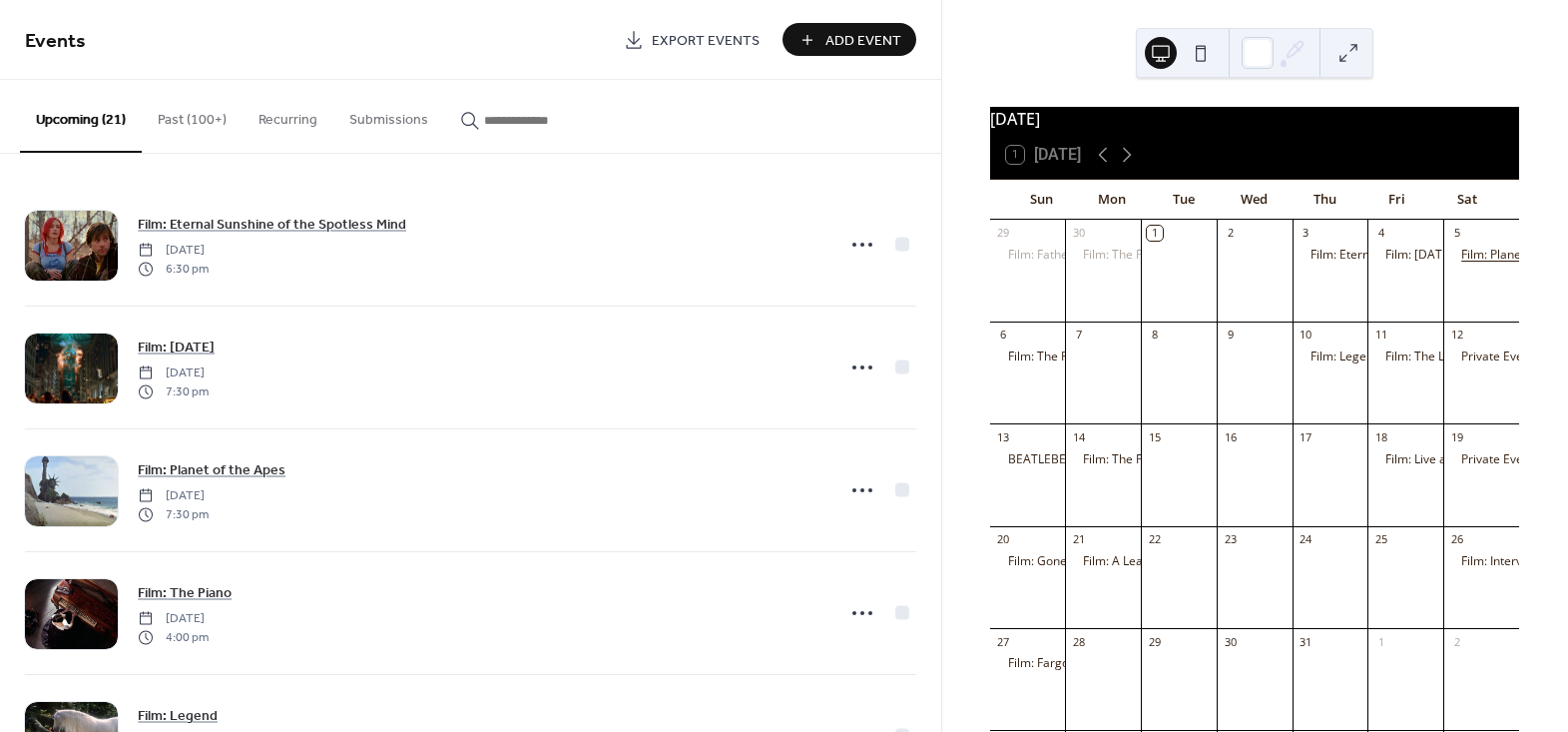 click on "Film: Planet of the Apes" at bounding box center (1526, 255) 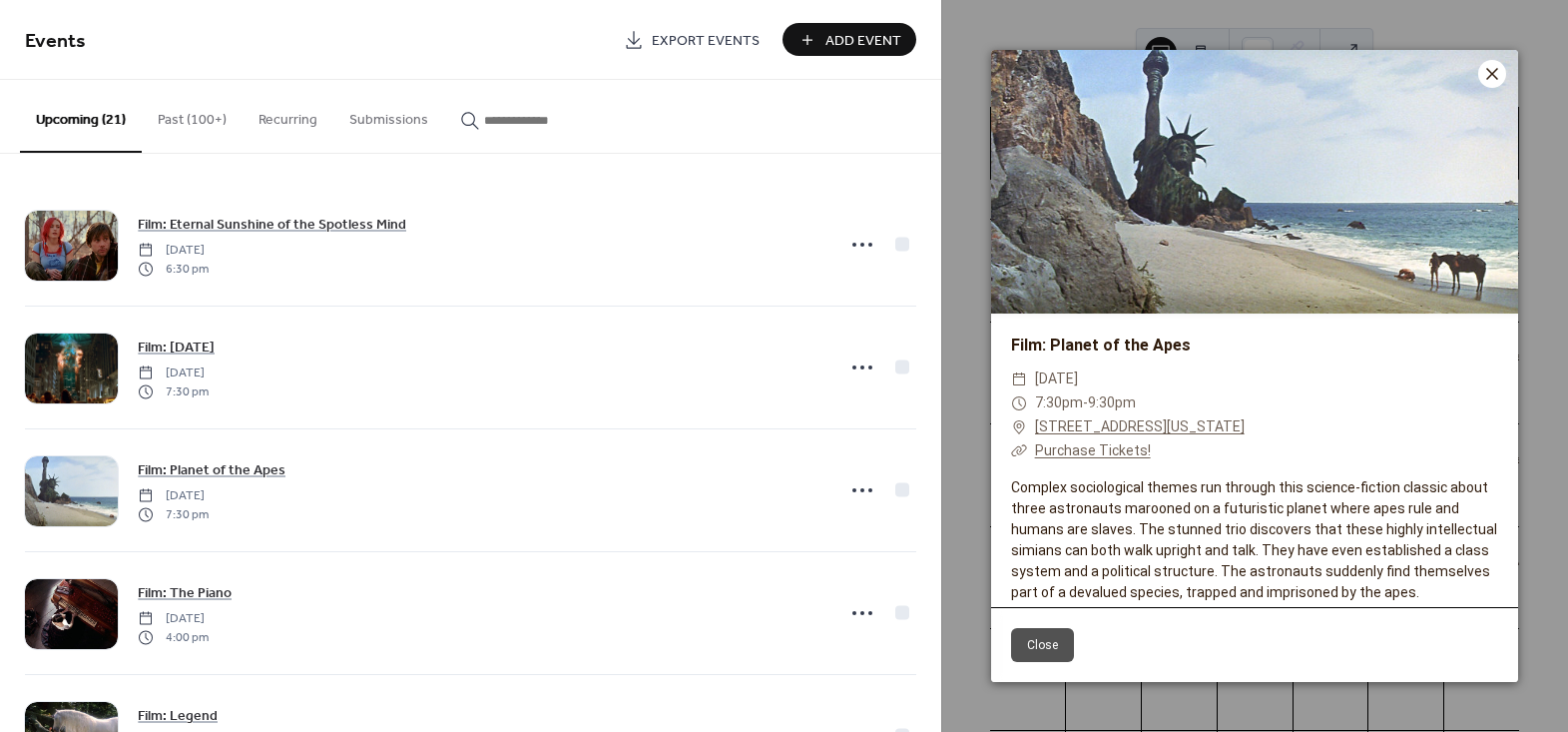 click 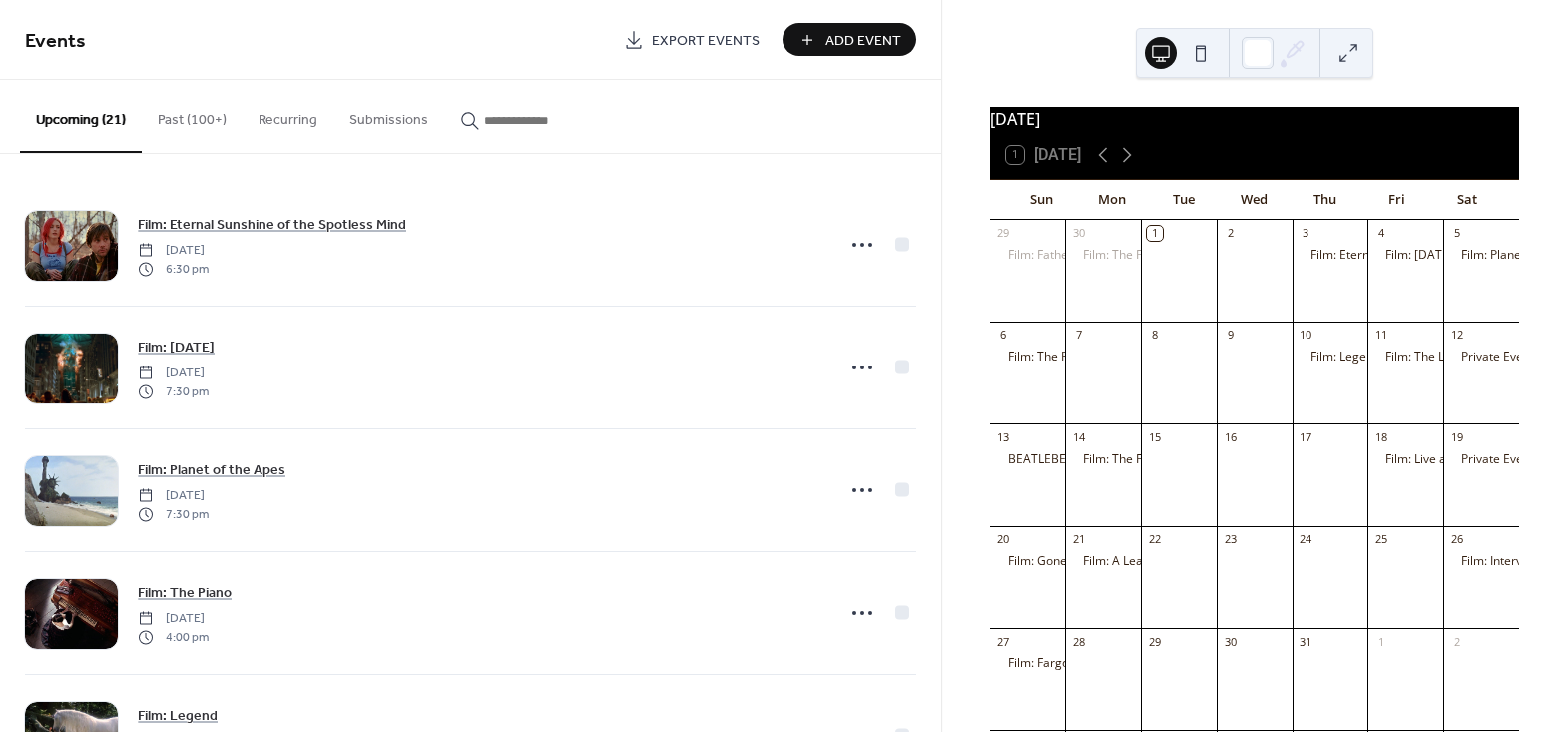 click on "Events Export Events Add Event" at bounding box center [470, 40] 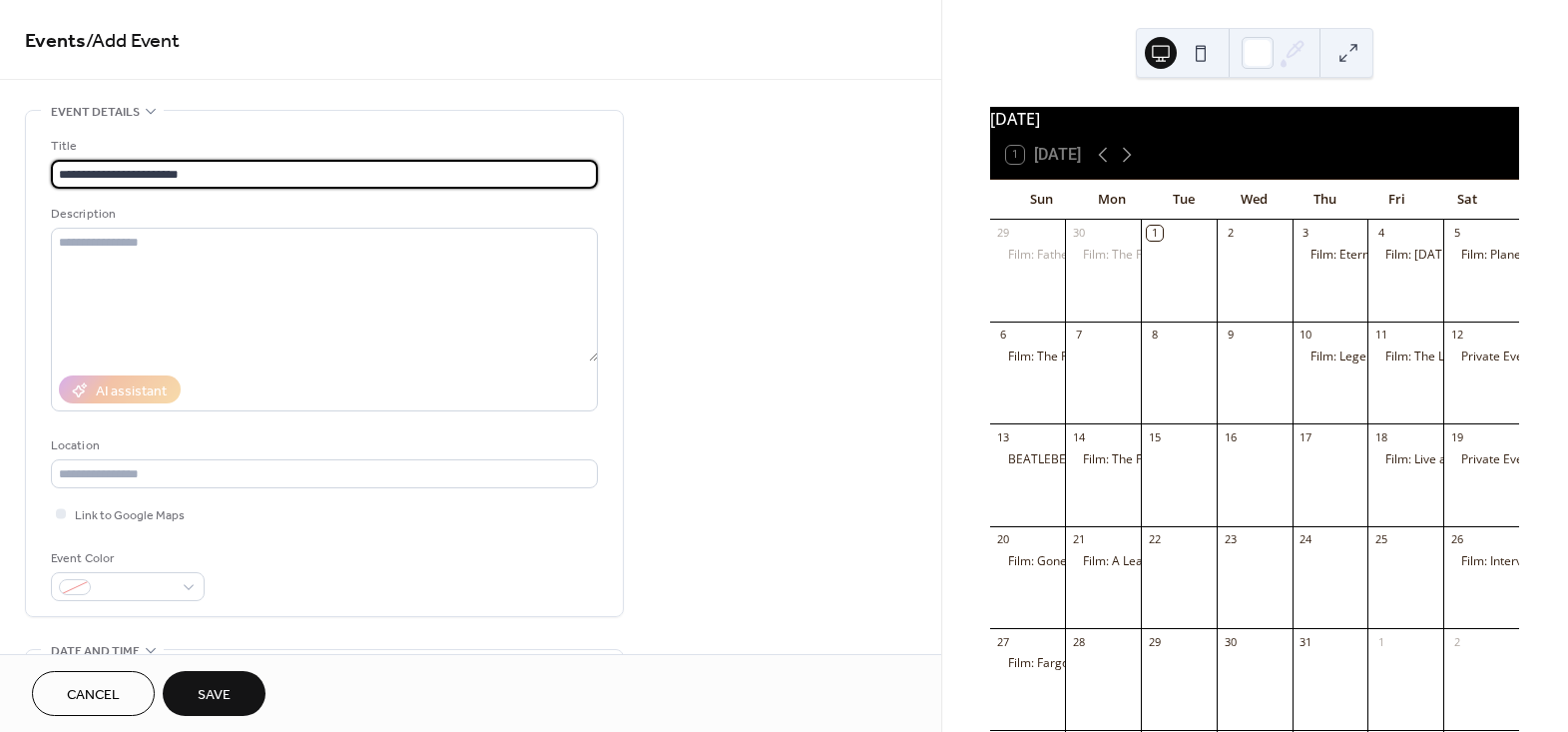type on "**********" 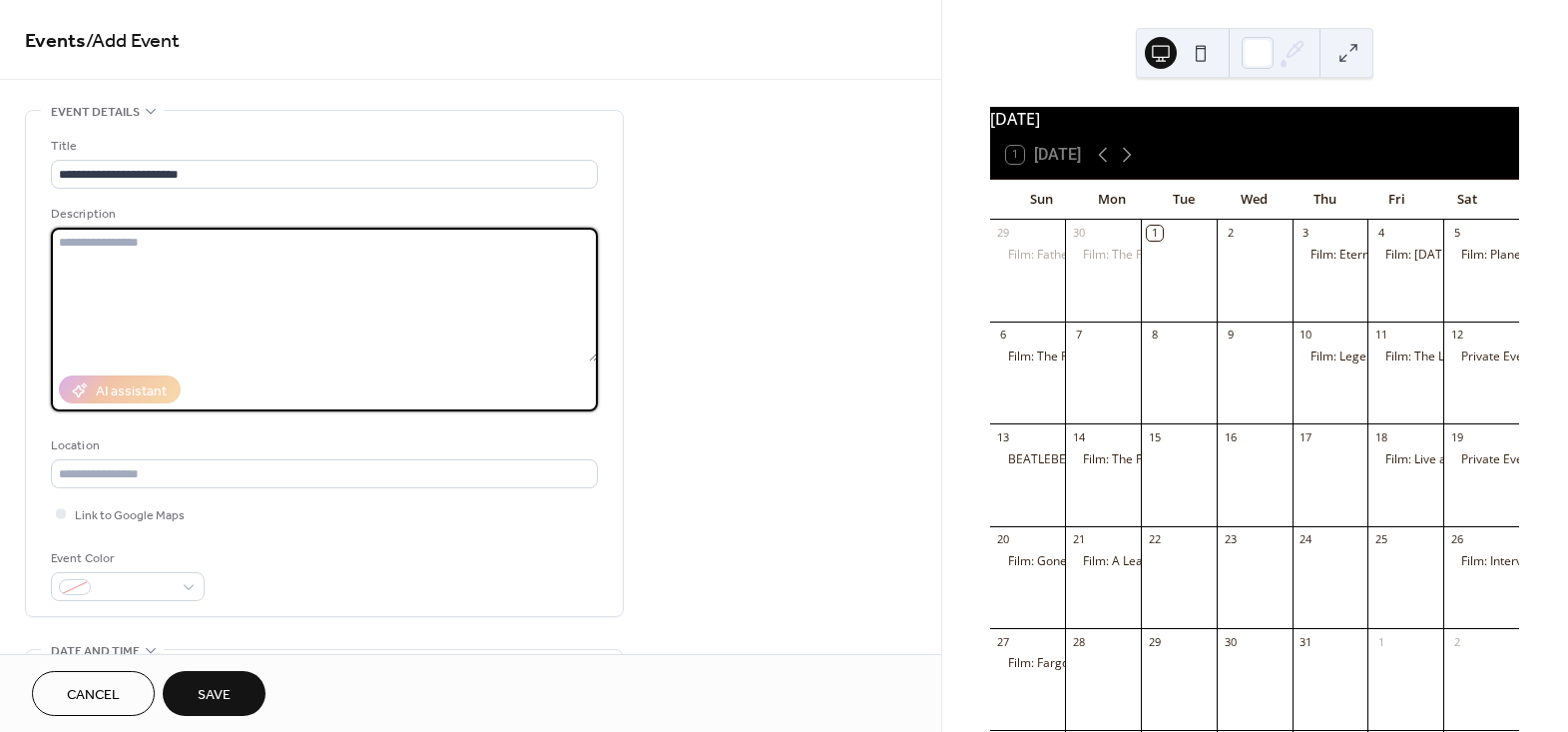 paste on "**********" 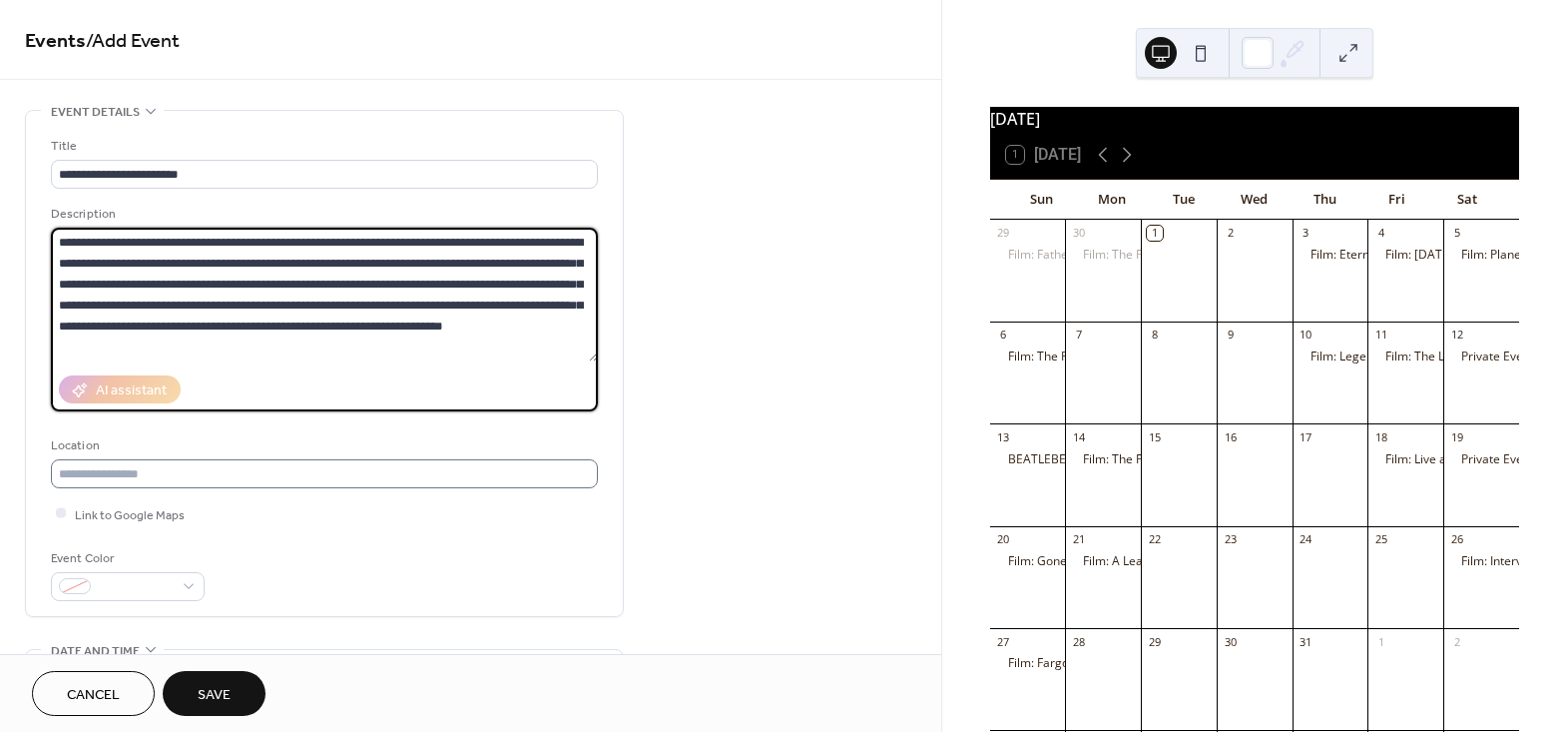 type on "**********" 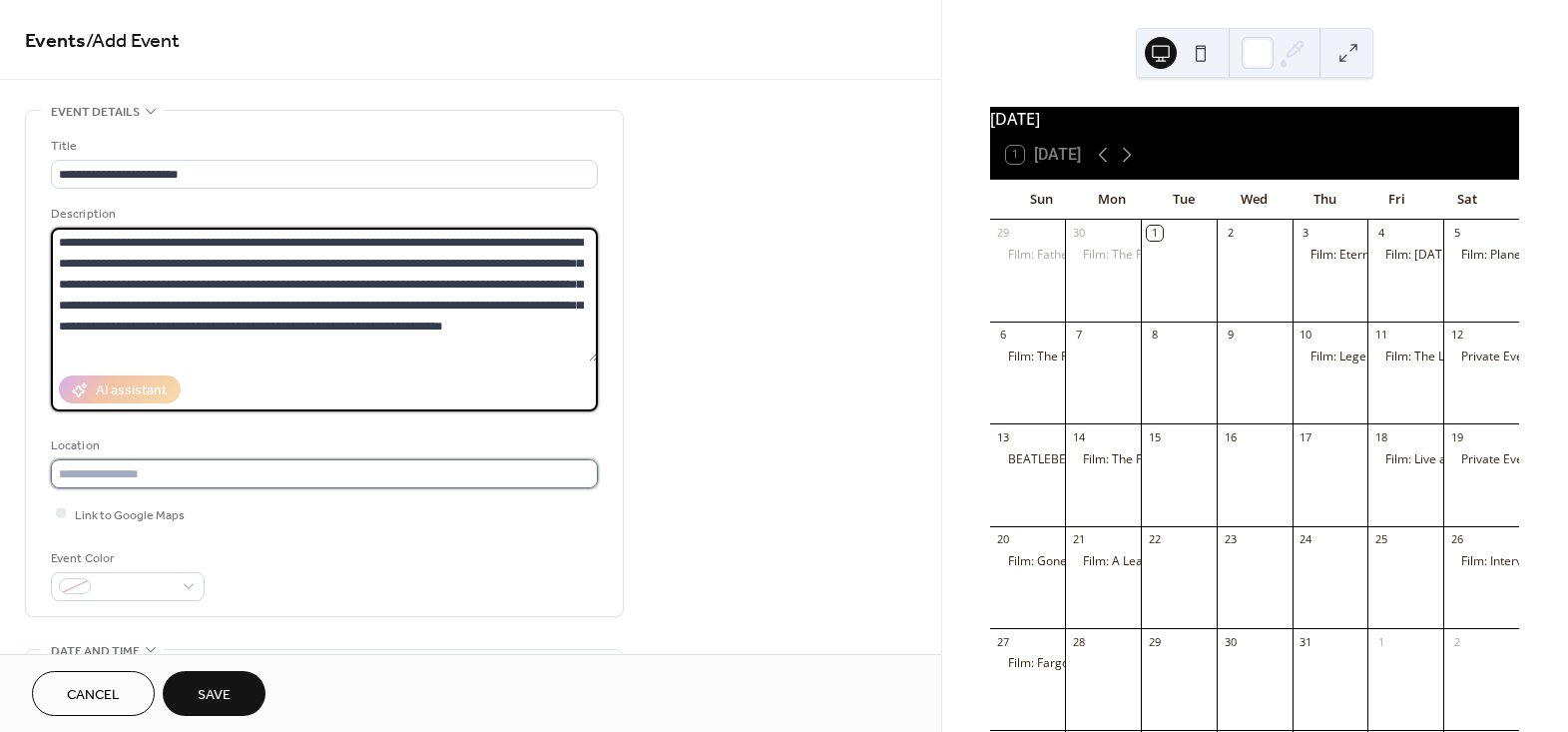 click at bounding box center [324, 473] 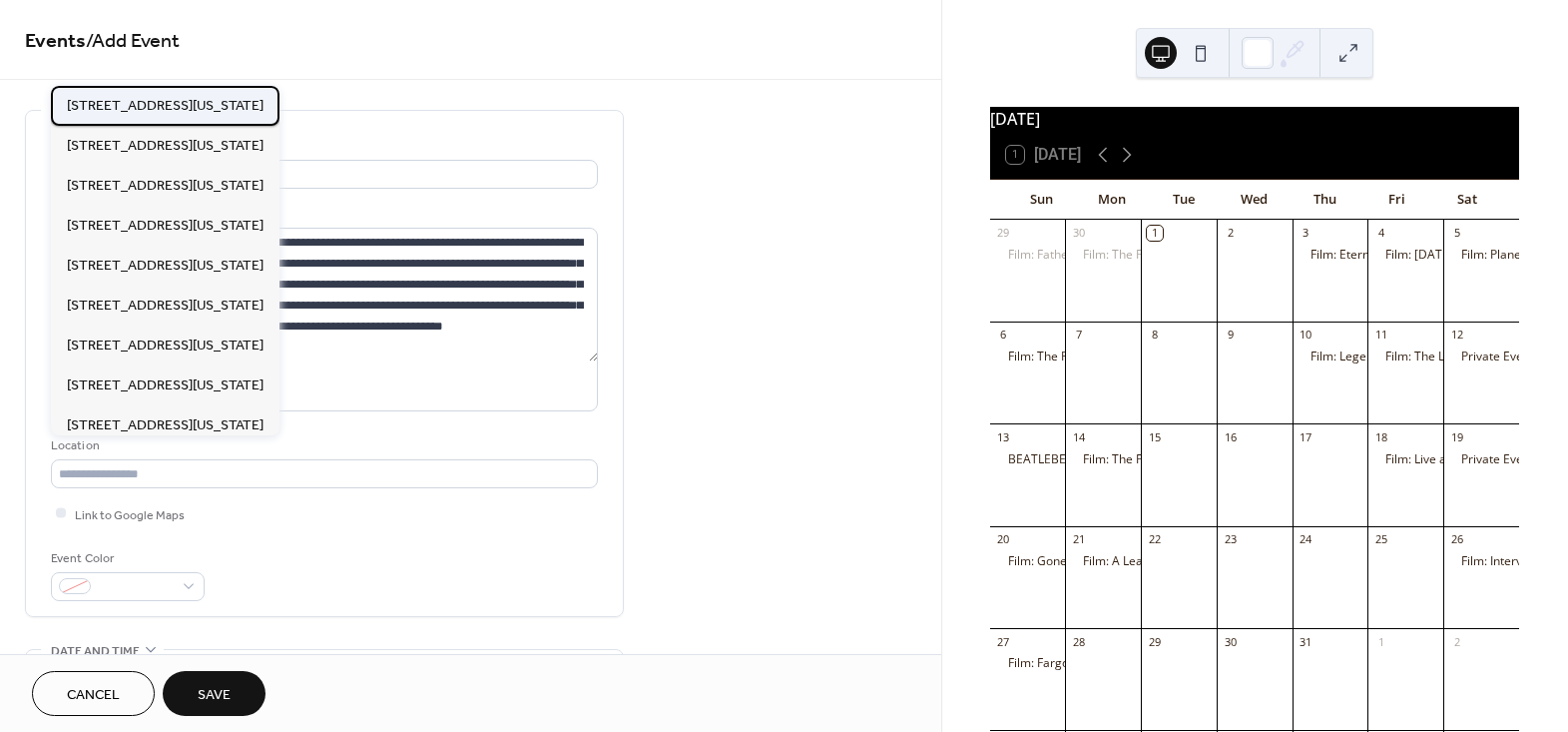 click on "121 S Florida Ave, Lakeland, FL 33801" at bounding box center (165, 105) 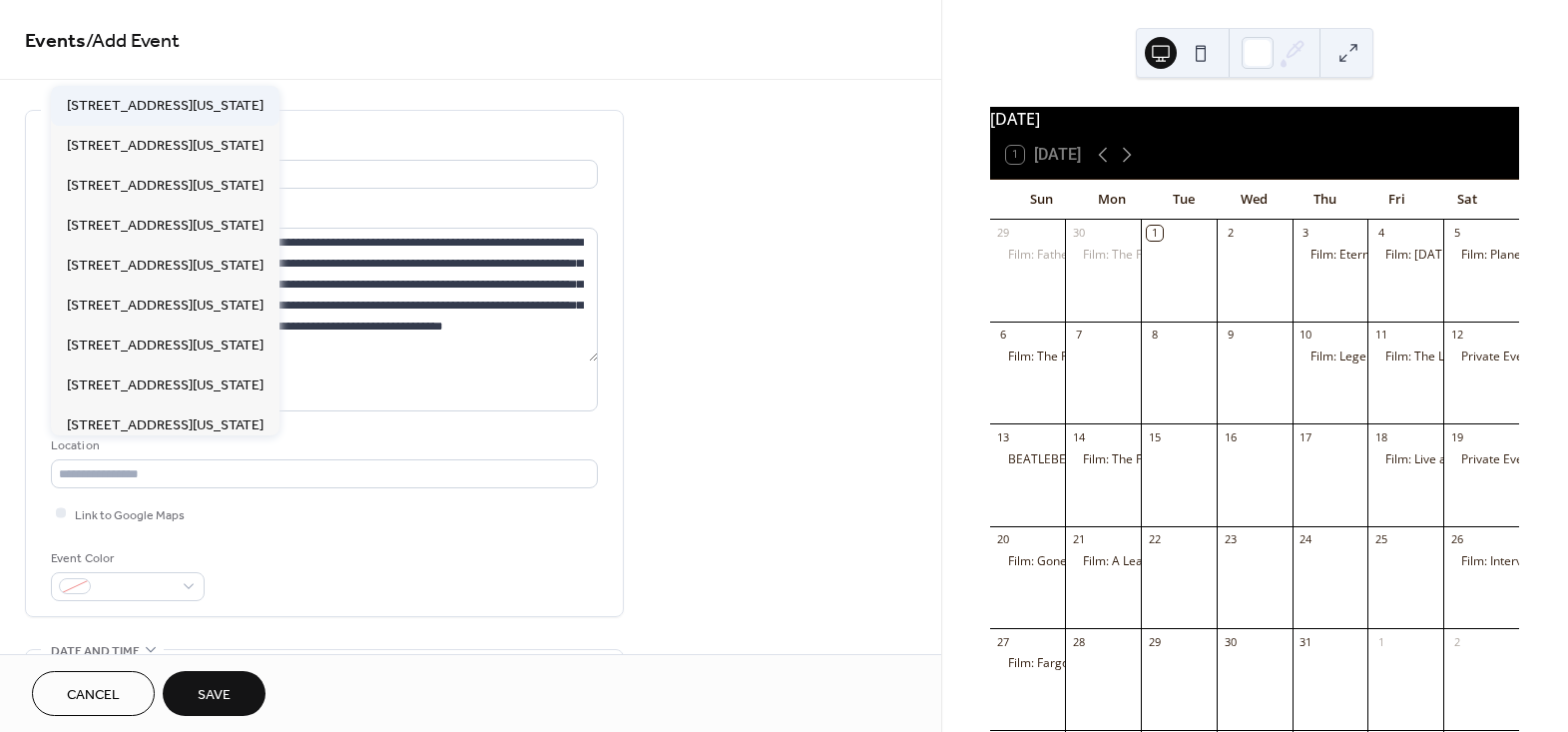 type on "**********" 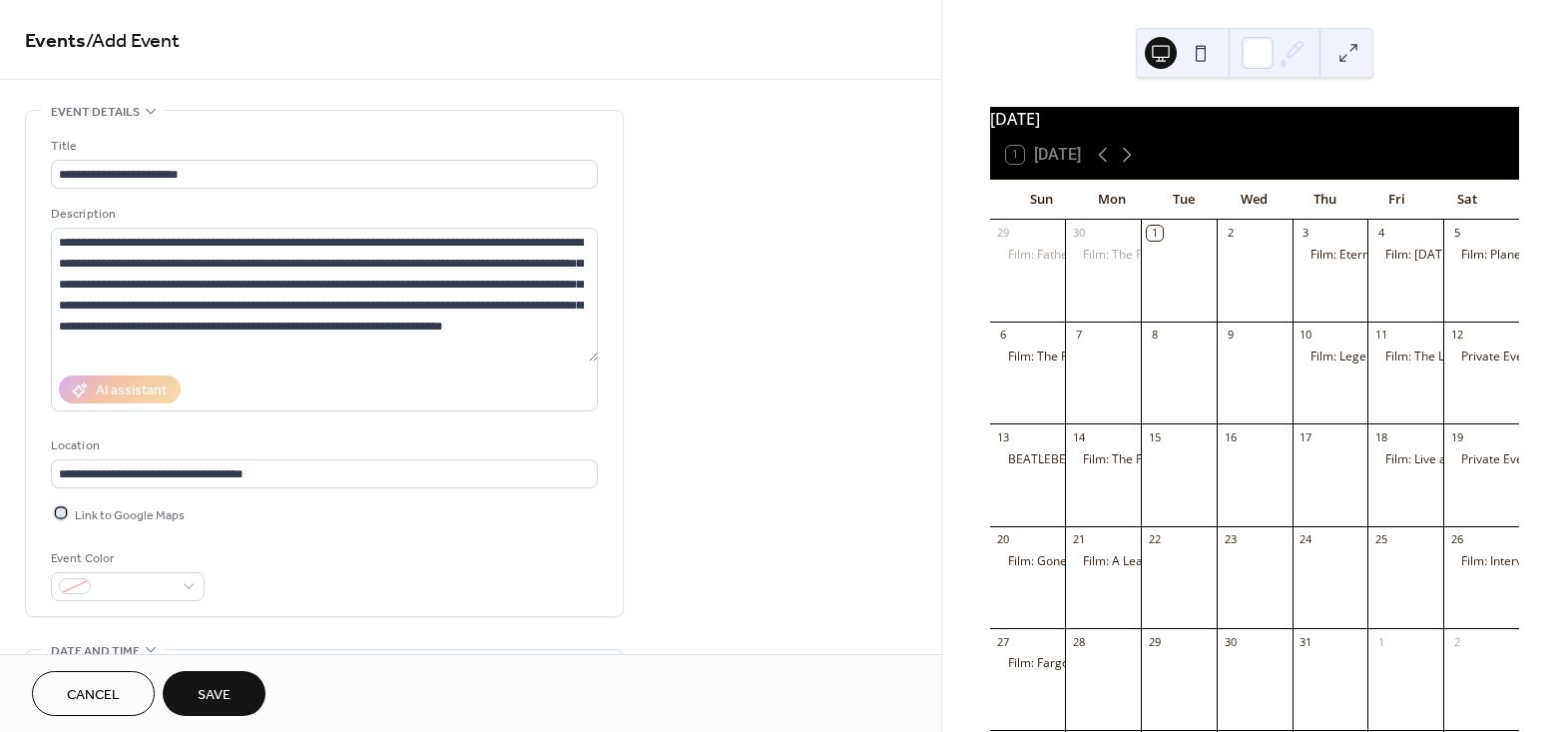 click on "Link to Google Maps" at bounding box center [130, 514] 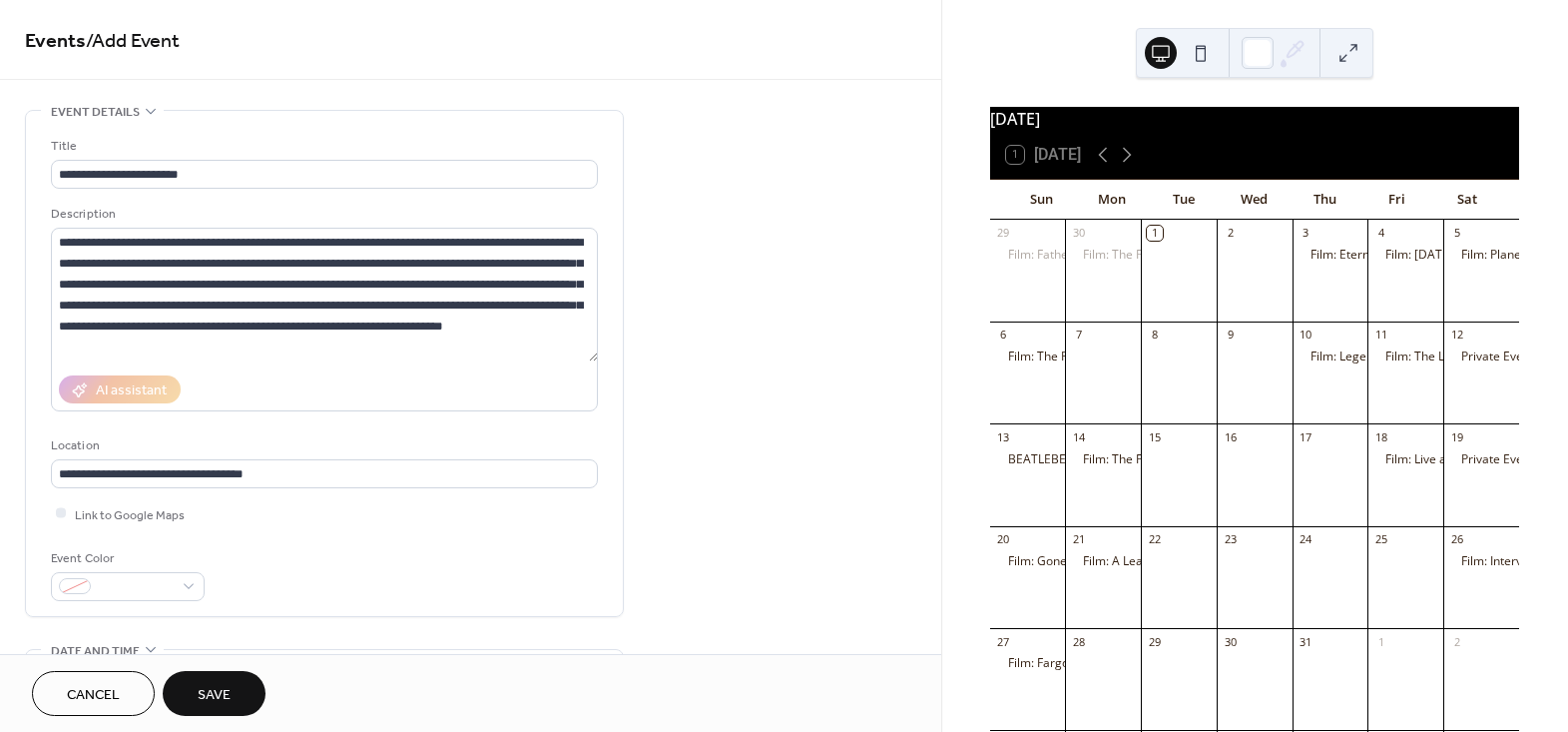 click on "**********" at bounding box center (470, 838) 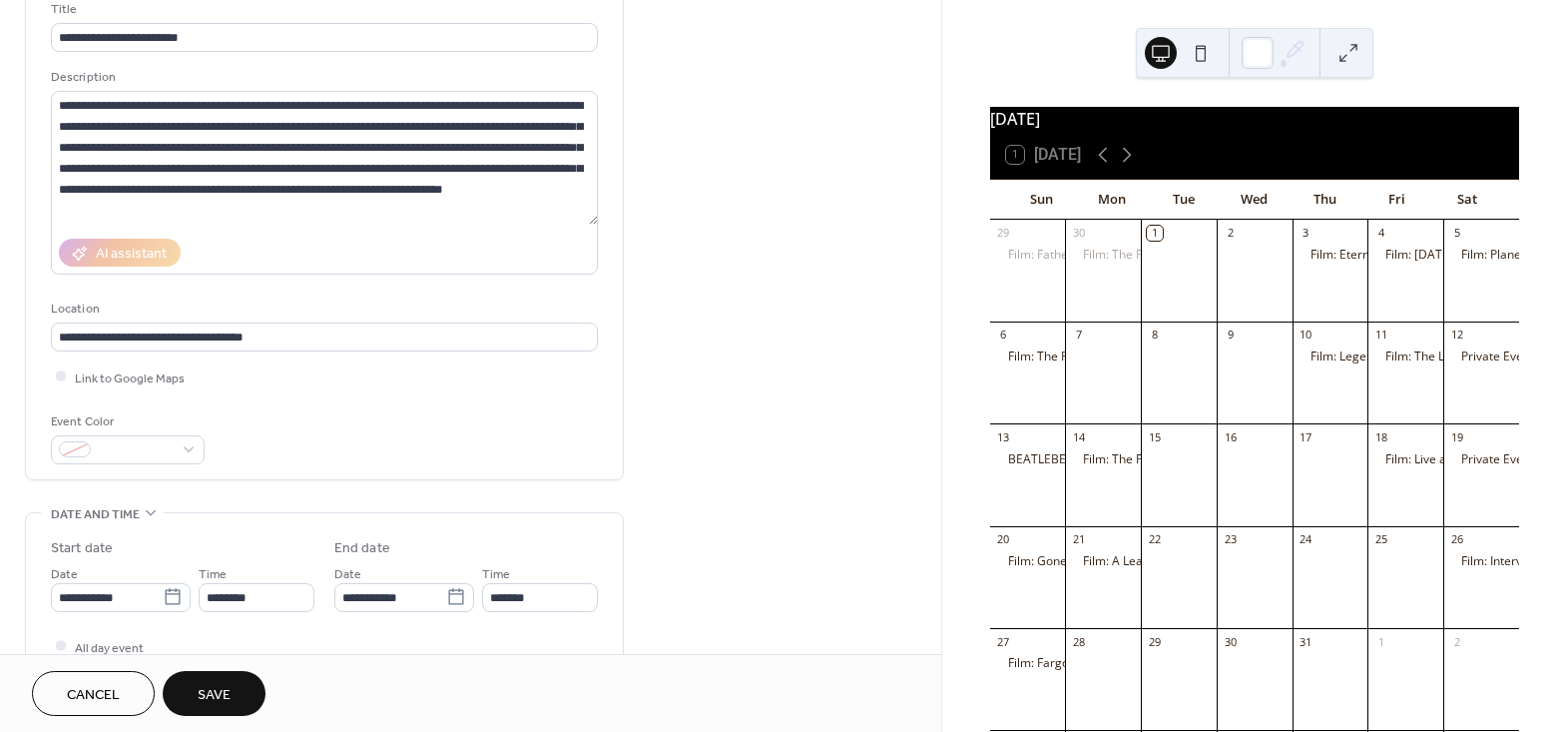 scroll, scrollTop: 453, scrollLeft: 0, axis: vertical 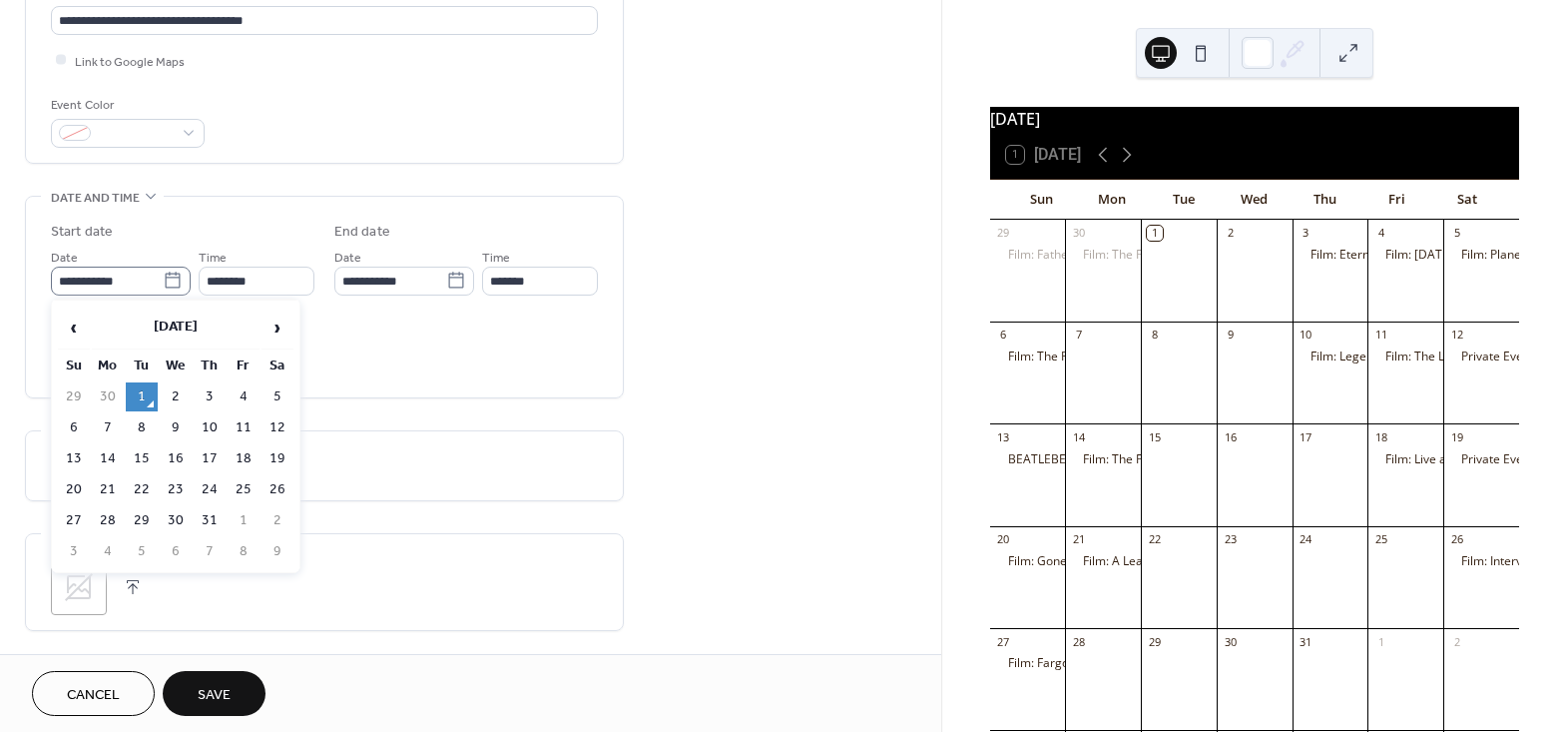 click 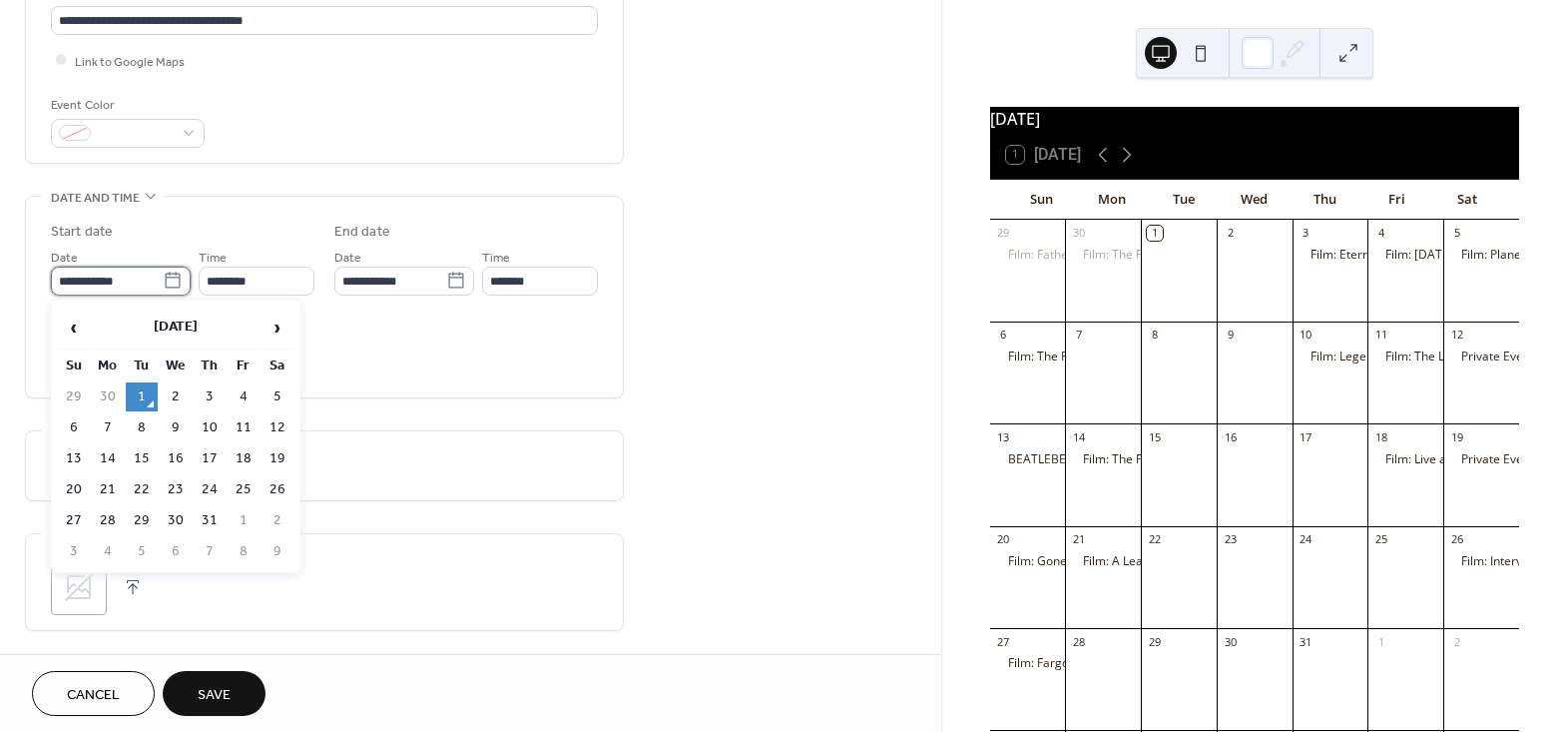 click on "**********" at bounding box center (107, 281) 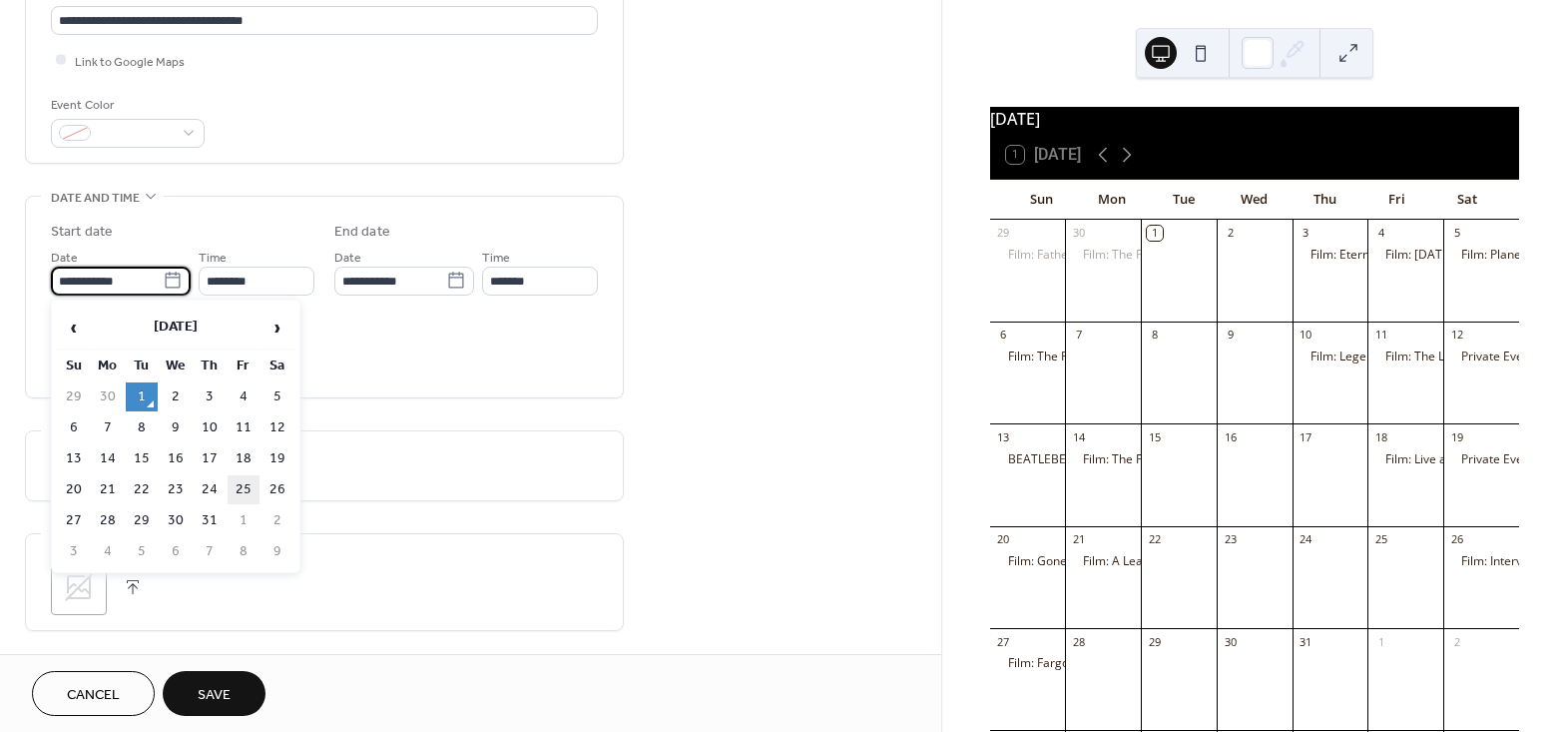click on "25" at bounding box center [244, 489] 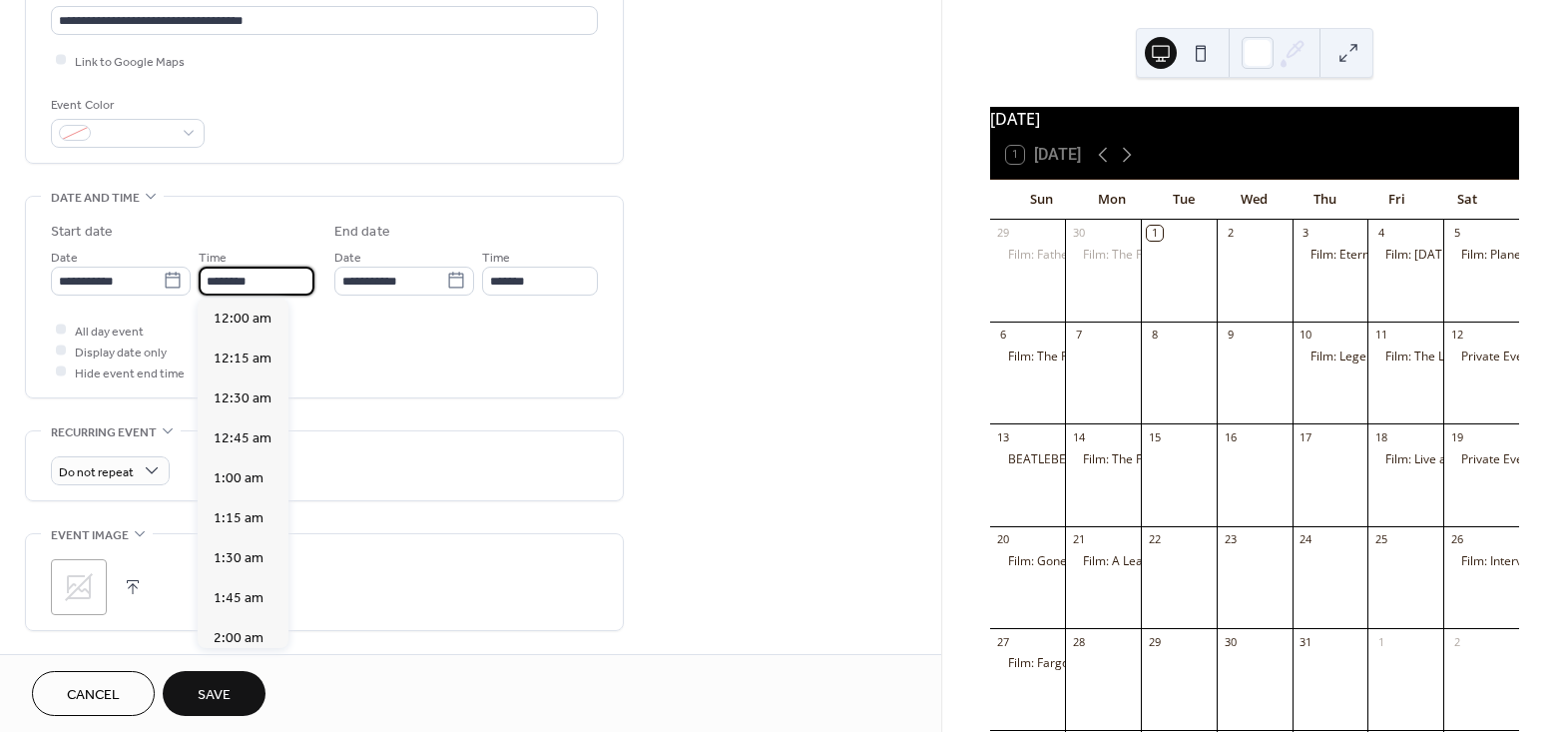 click on "********" at bounding box center (257, 281) 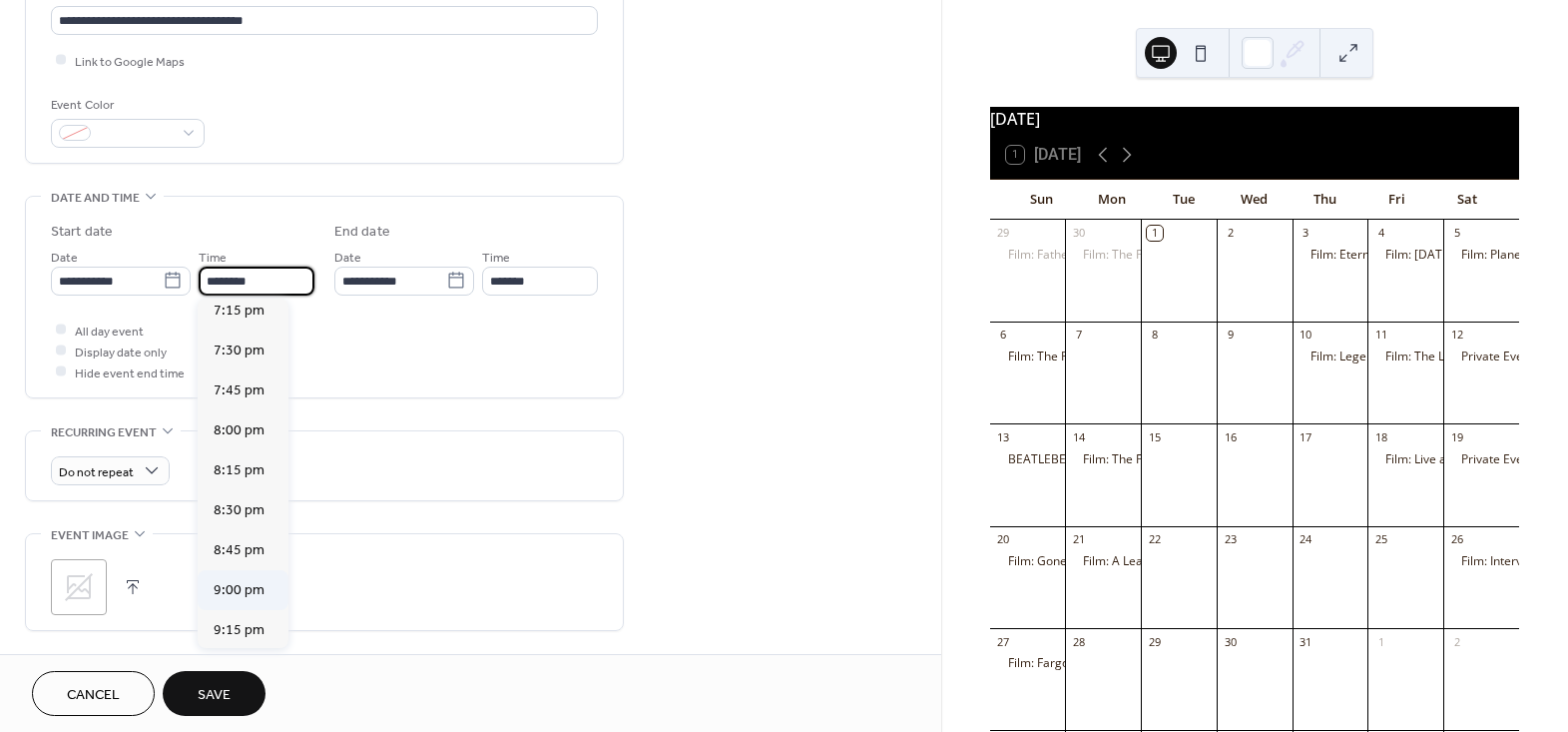 scroll, scrollTop: 3036, scrollLeft: 0, axis: vertical 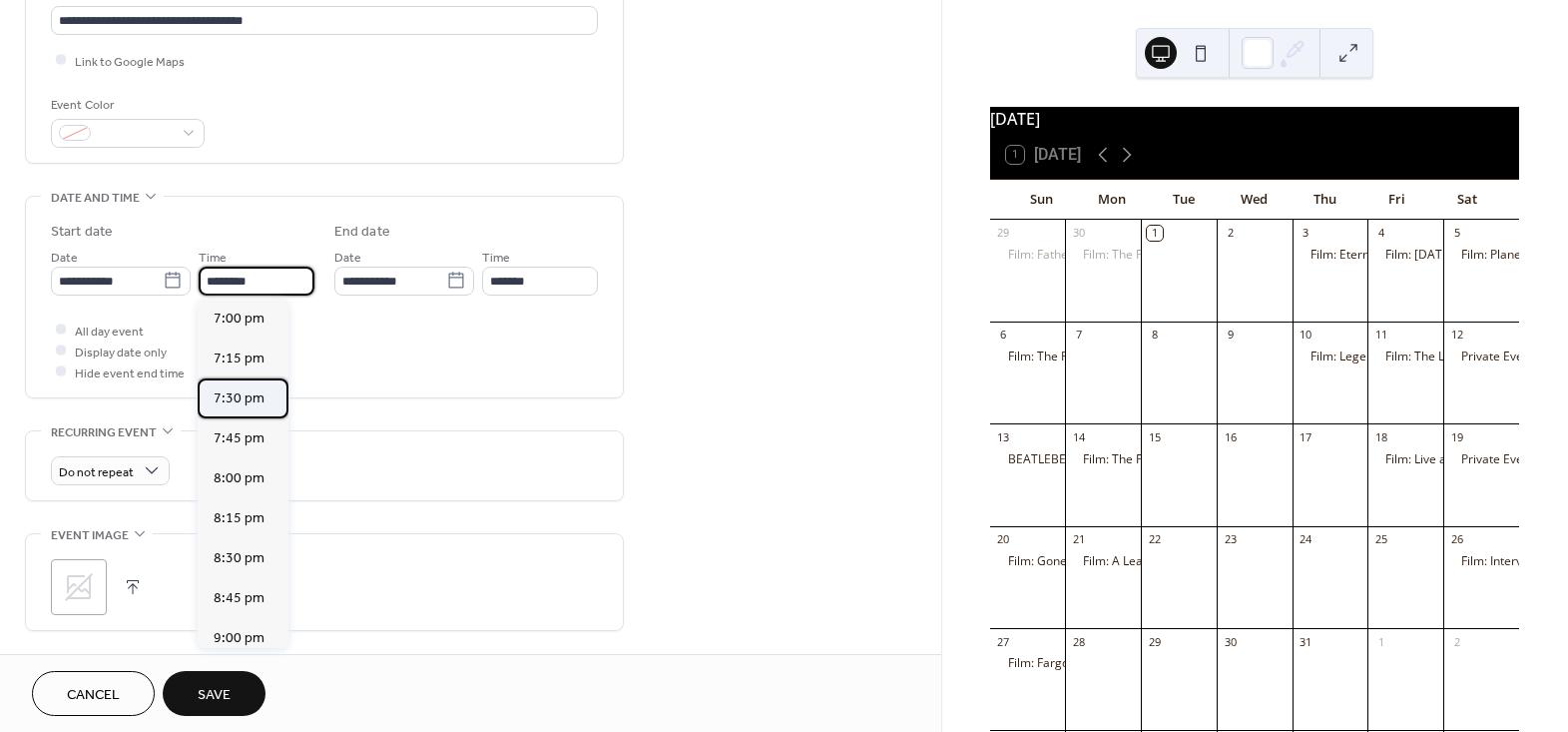 click on "7:30 pm" at bounding box center [239, 397] 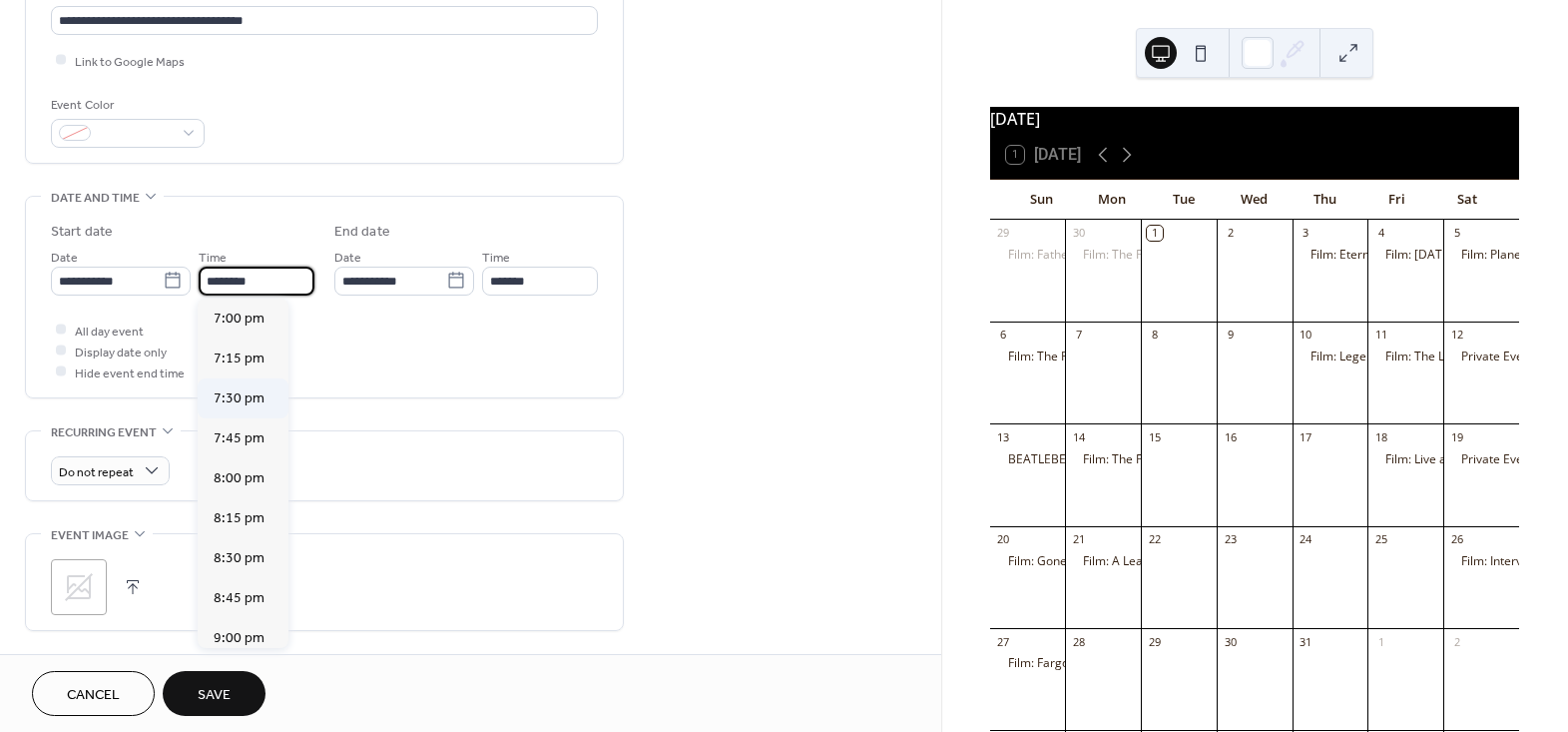 type on "*******" 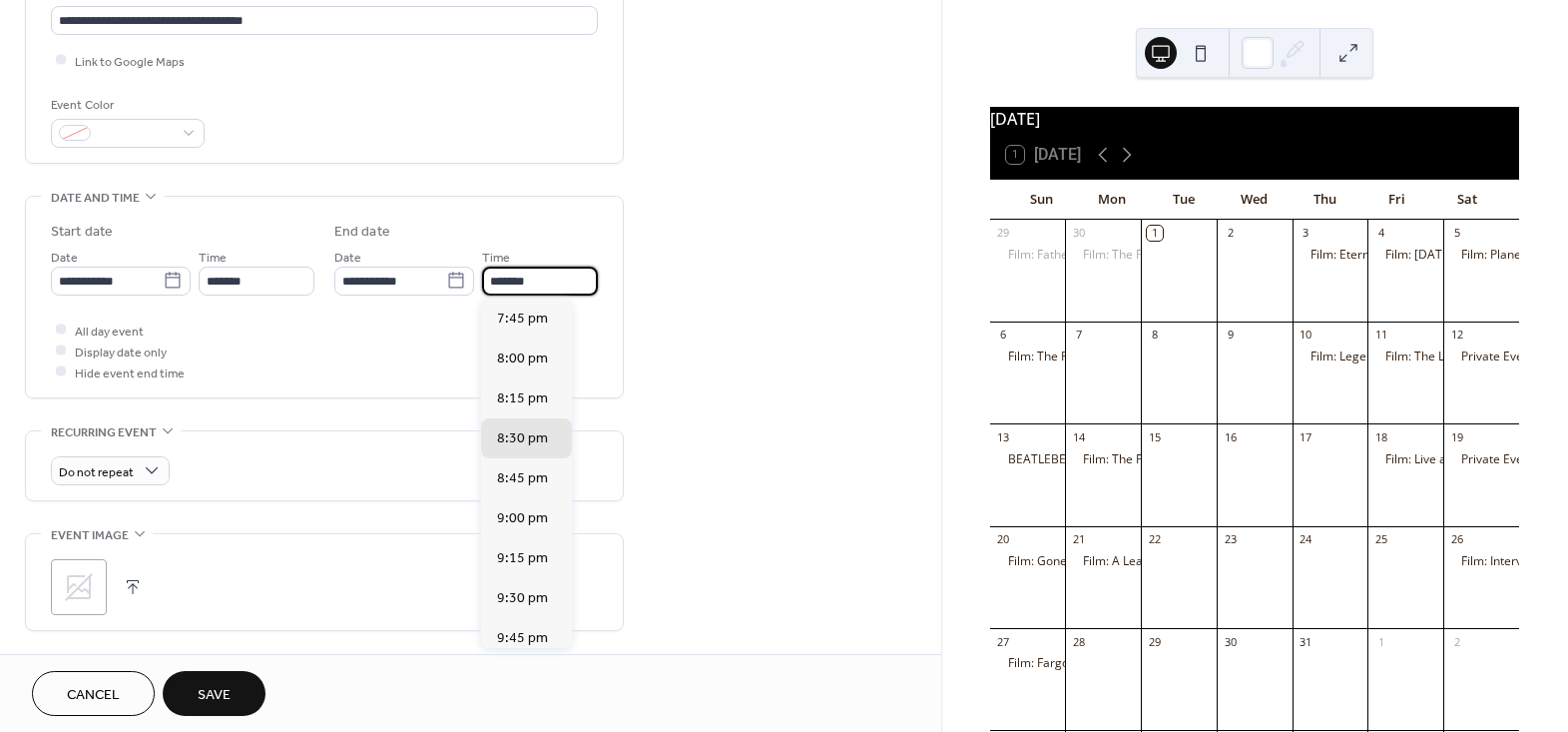 click on "*******" at bounding box center (540, 281) 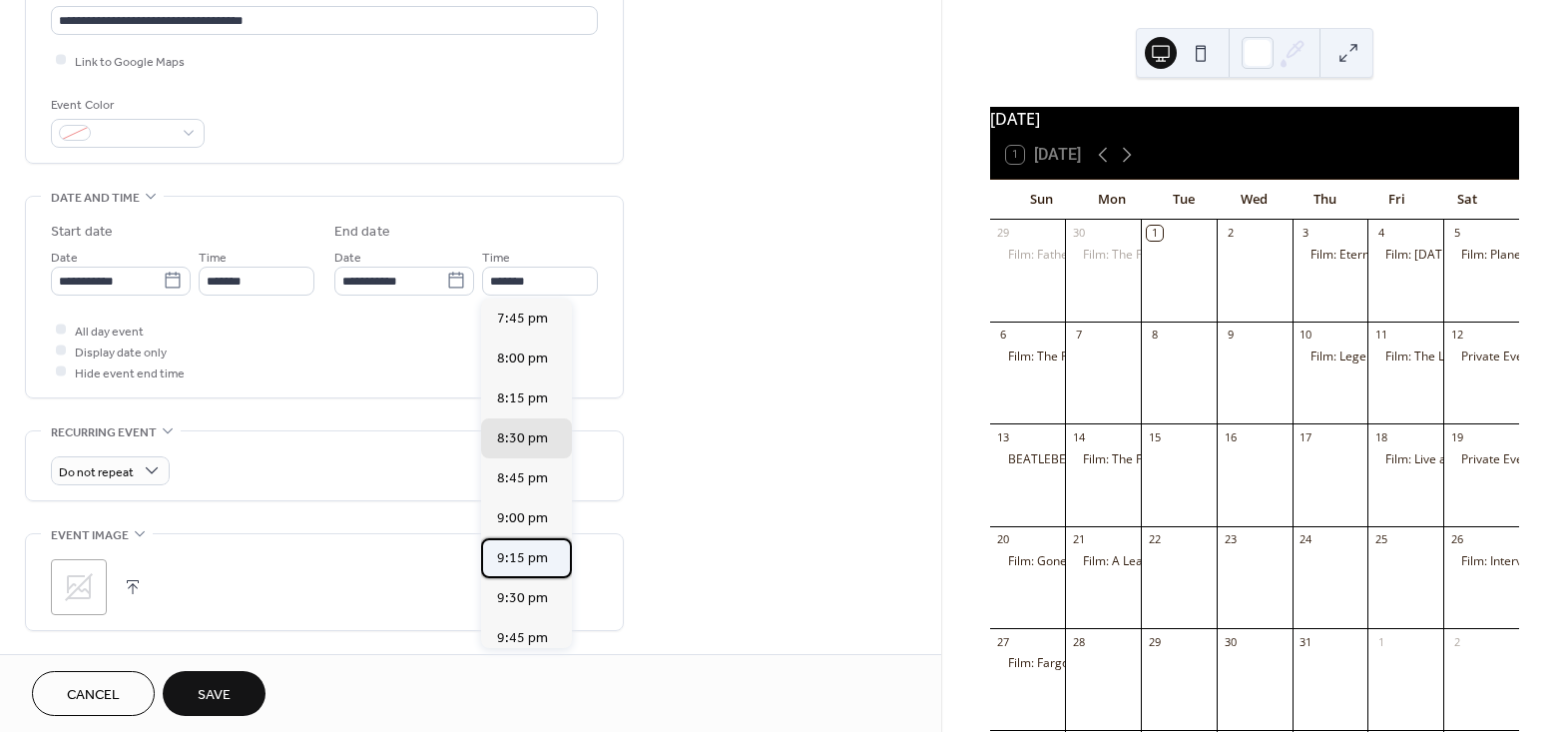 click on "9:15 pm" at bounding box center [522, 557] 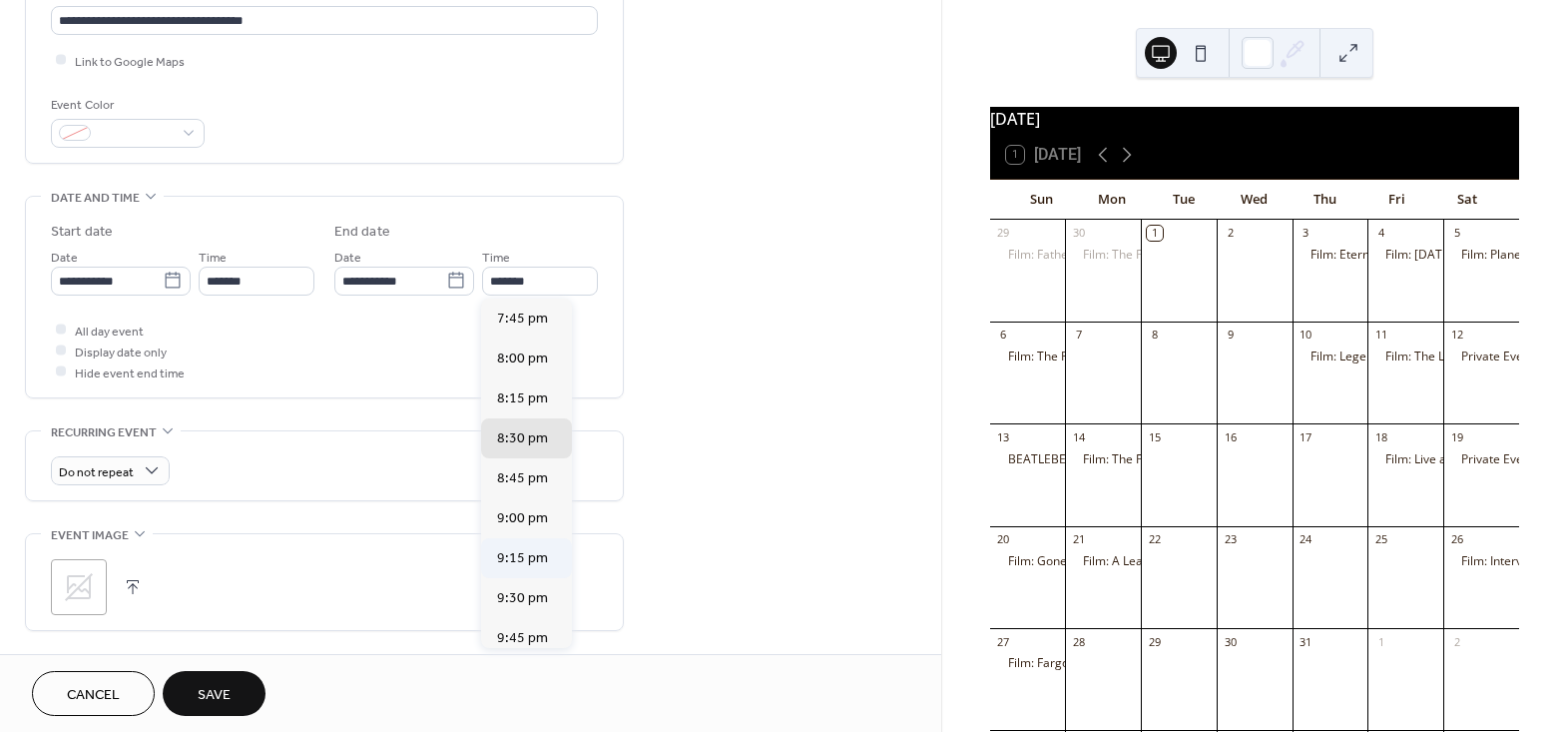type on "*******" 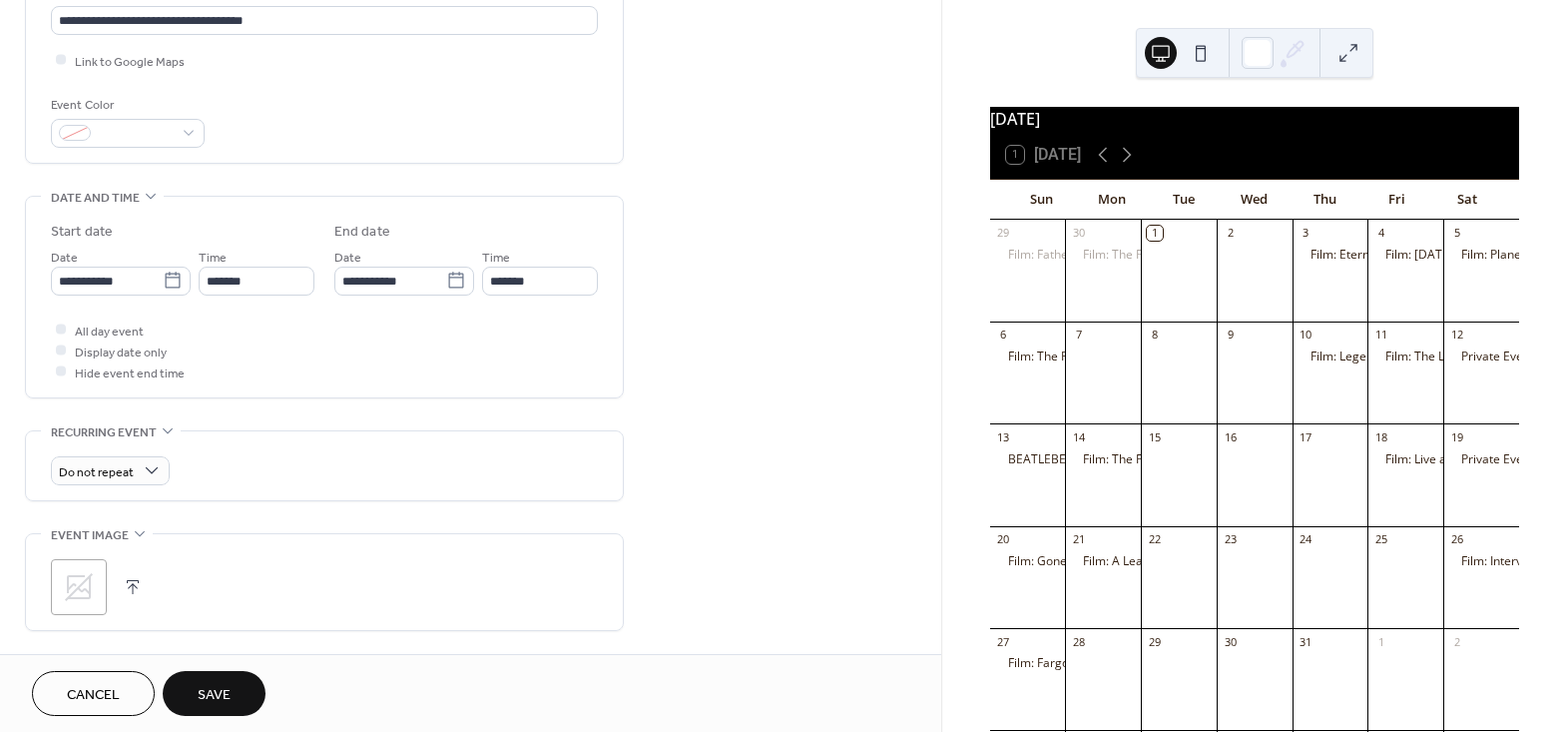 click 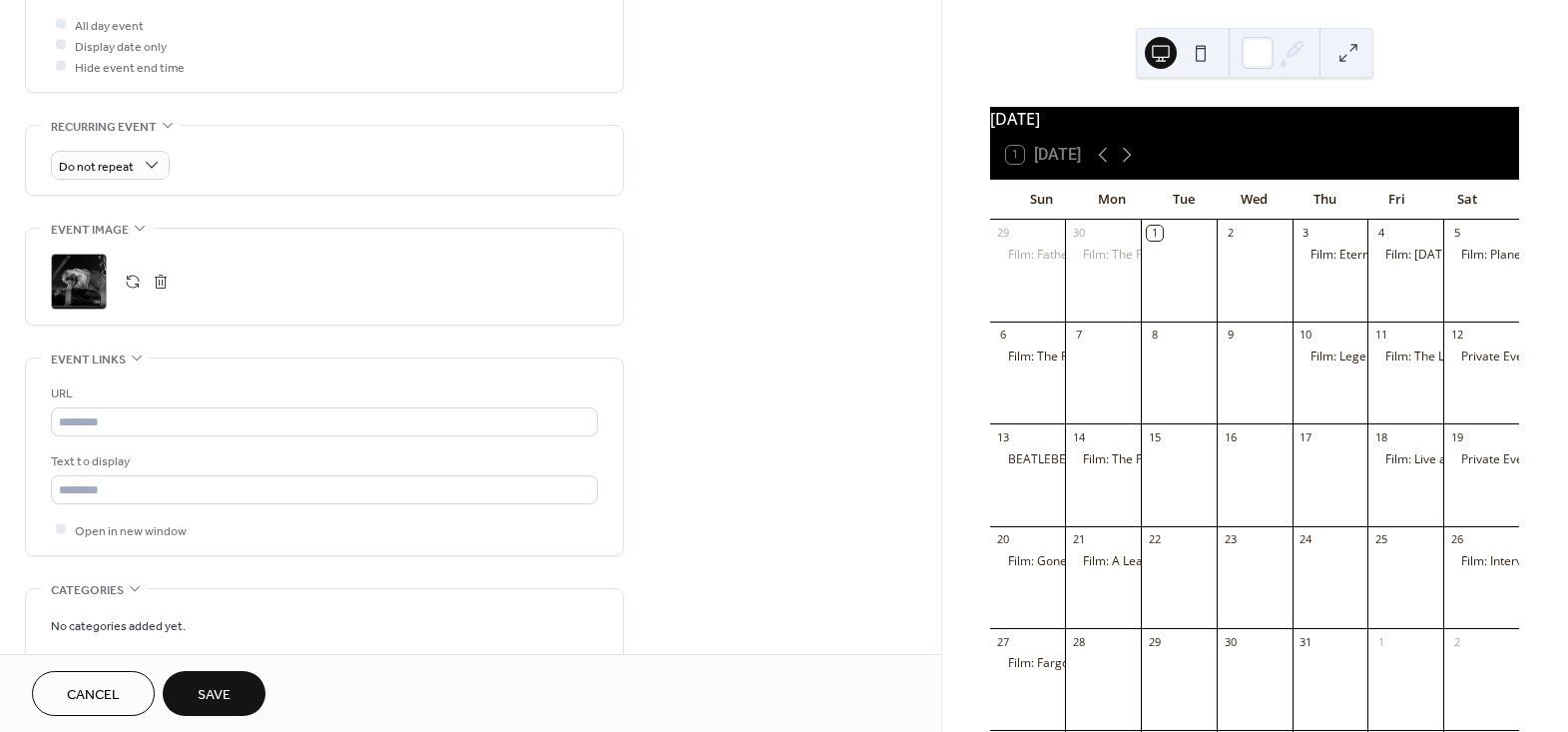 scroll, scrollTop: 817, scrollLeft: 0, axis: vertical 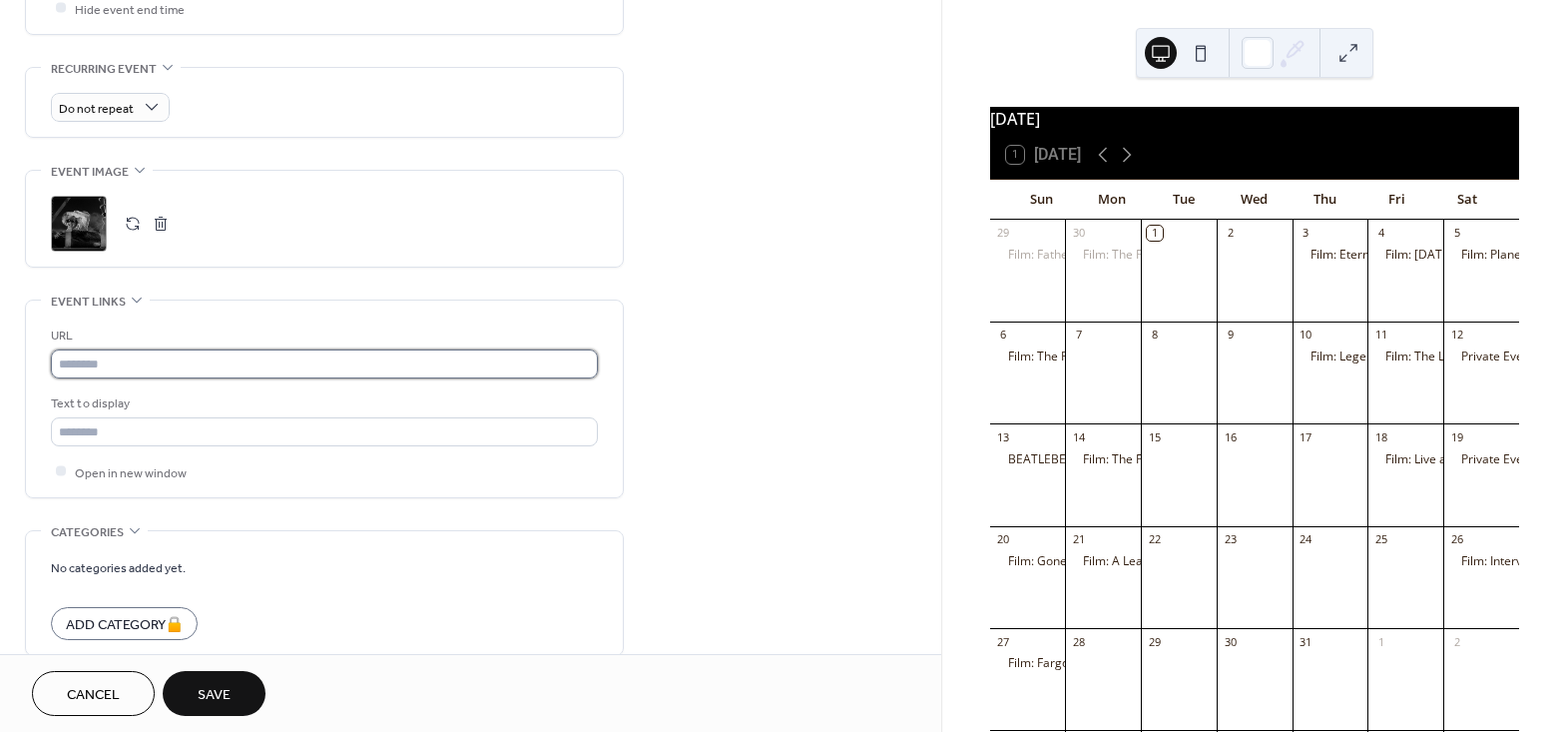 click at bounding box center (324, 364) 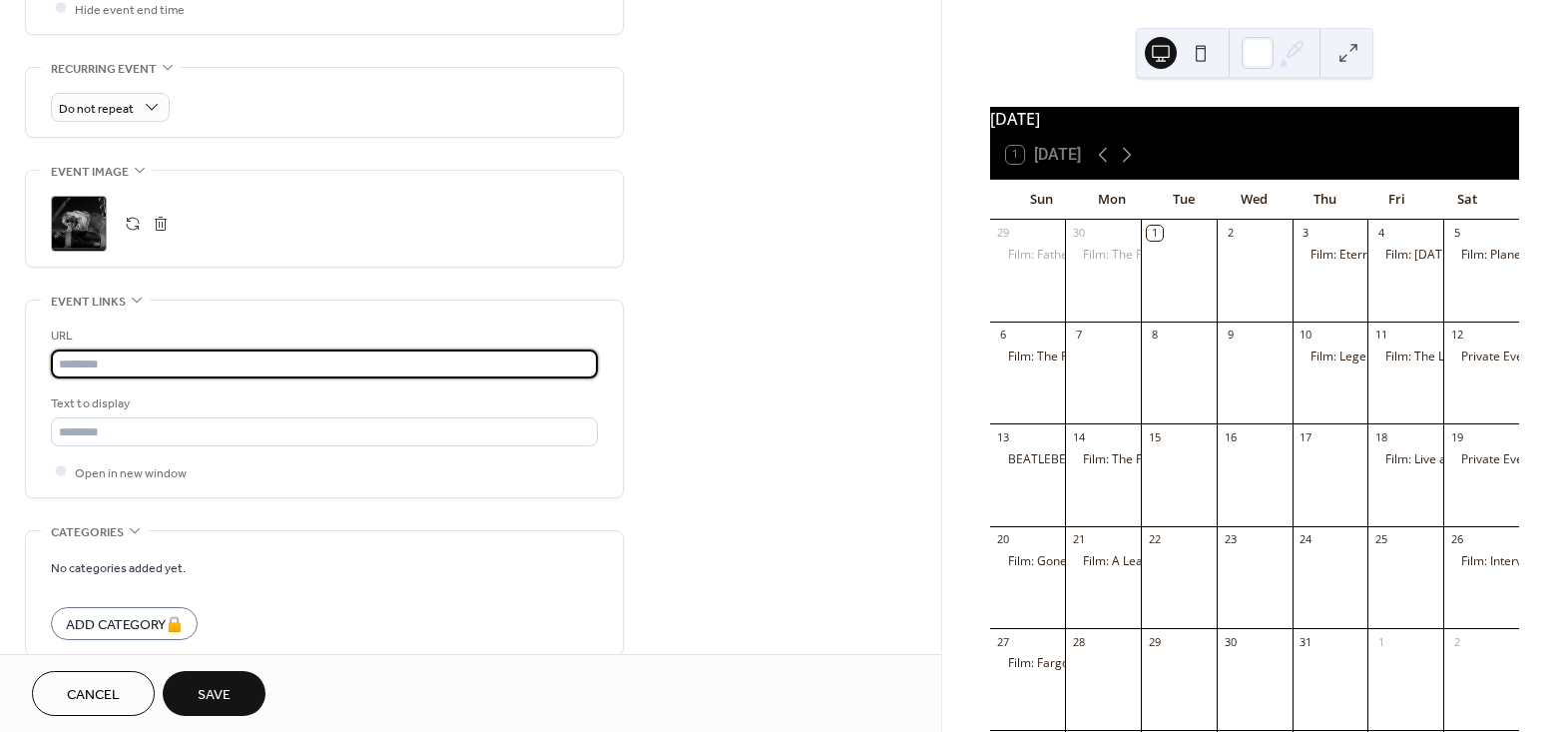 paste on "**********" 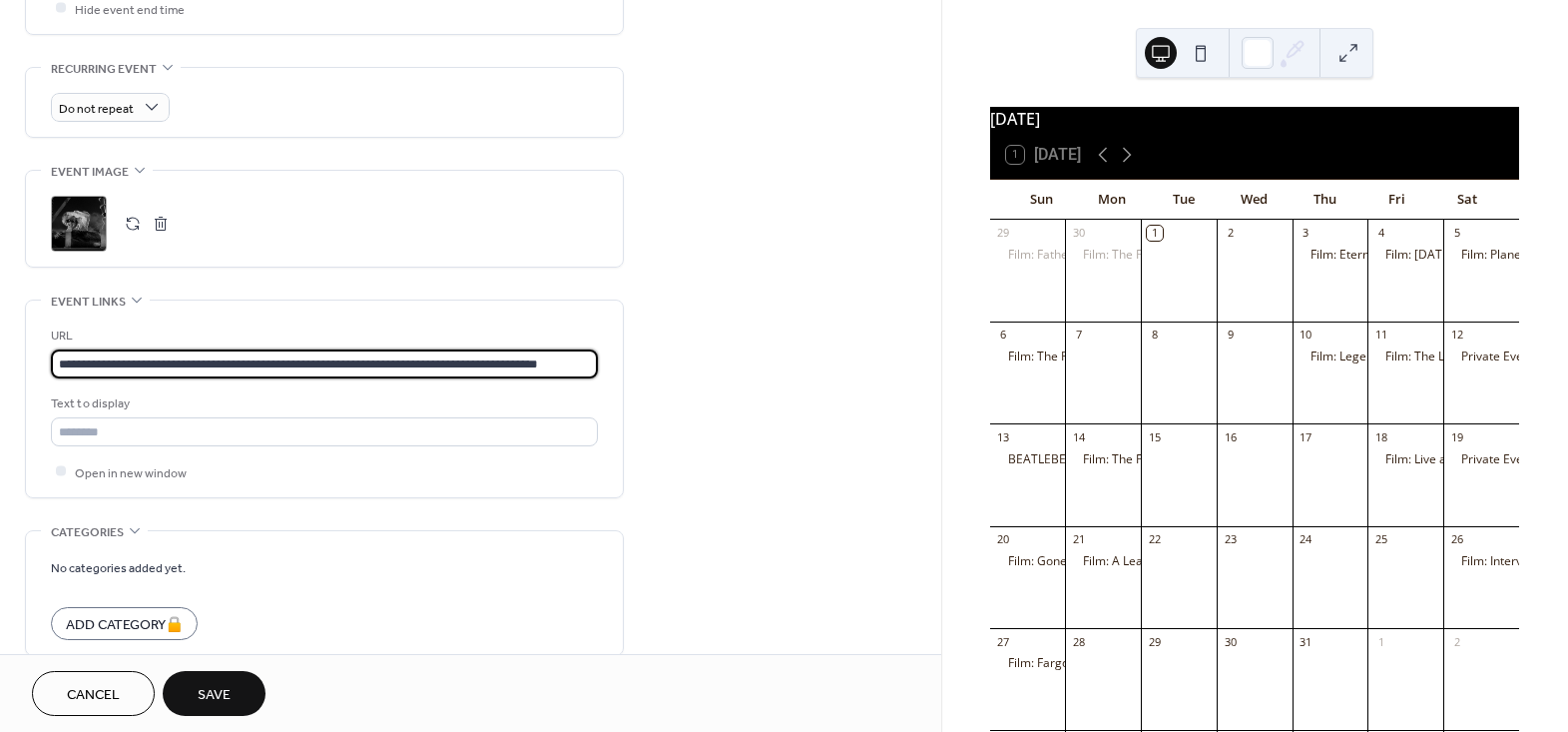 scroll, scrollTop: 0, scrollLeft: 10, axis: horizontal 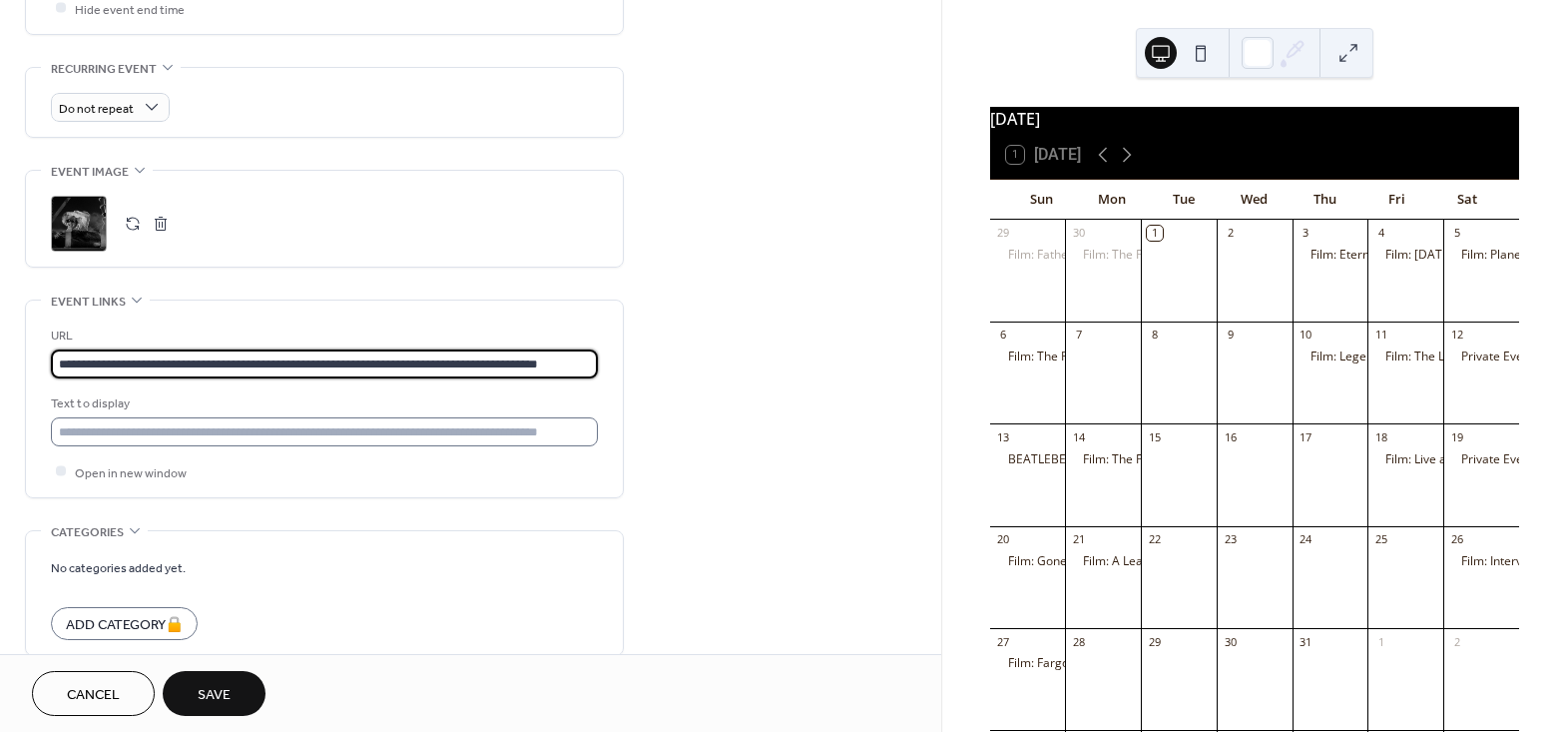 type on "**********" 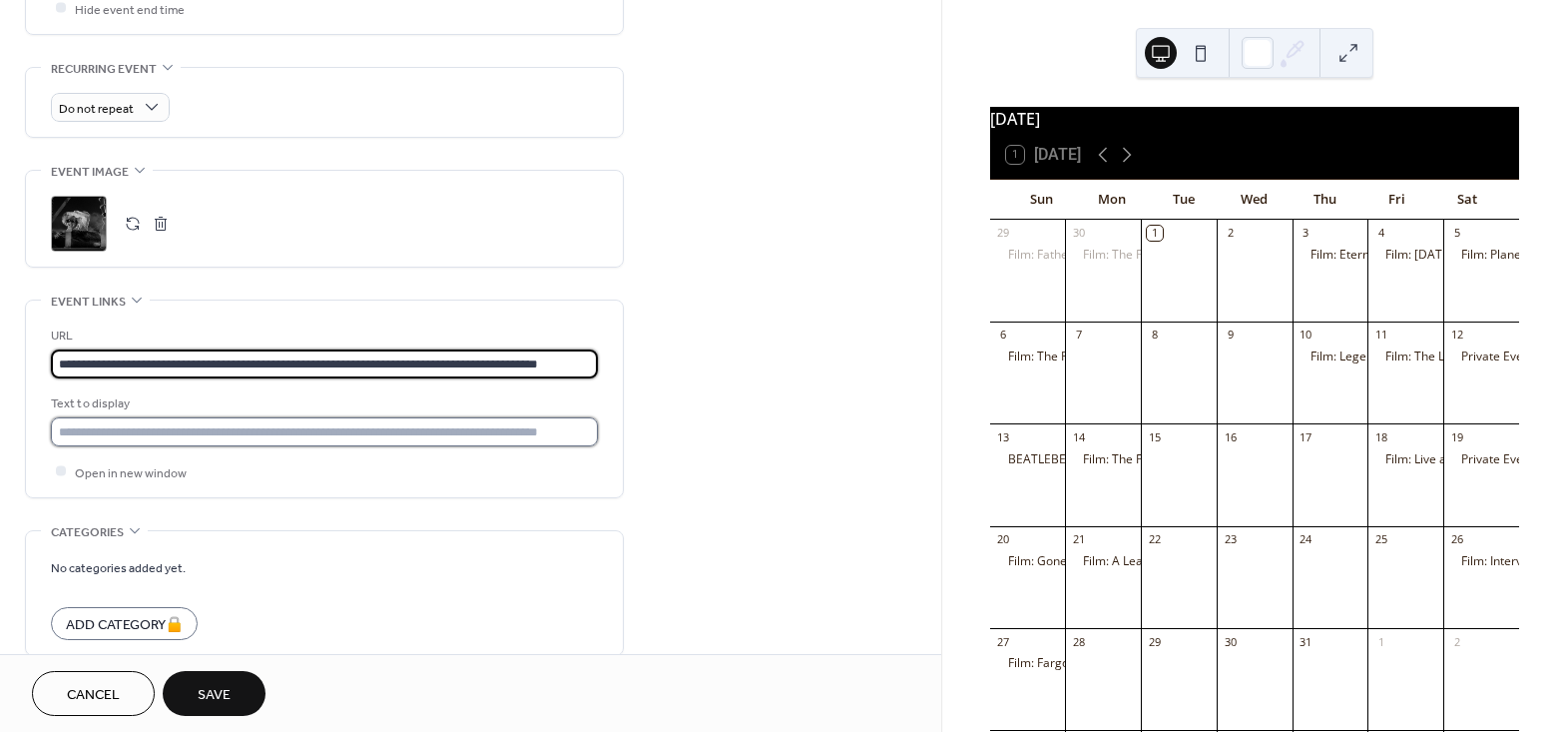 scroll, scrollTop: 0, scrollLeft: 0, axis: both 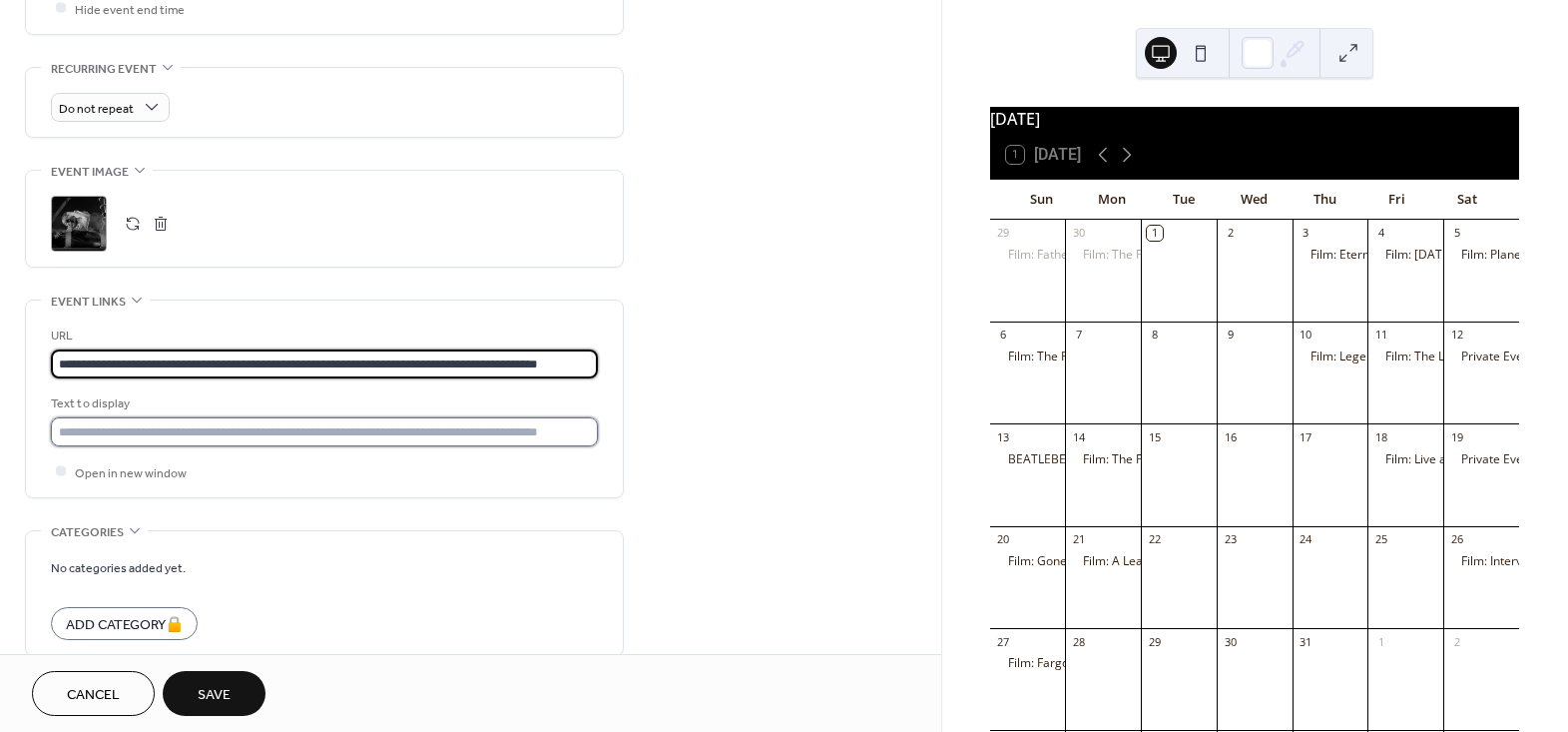 click at bounding box center [324, 431] 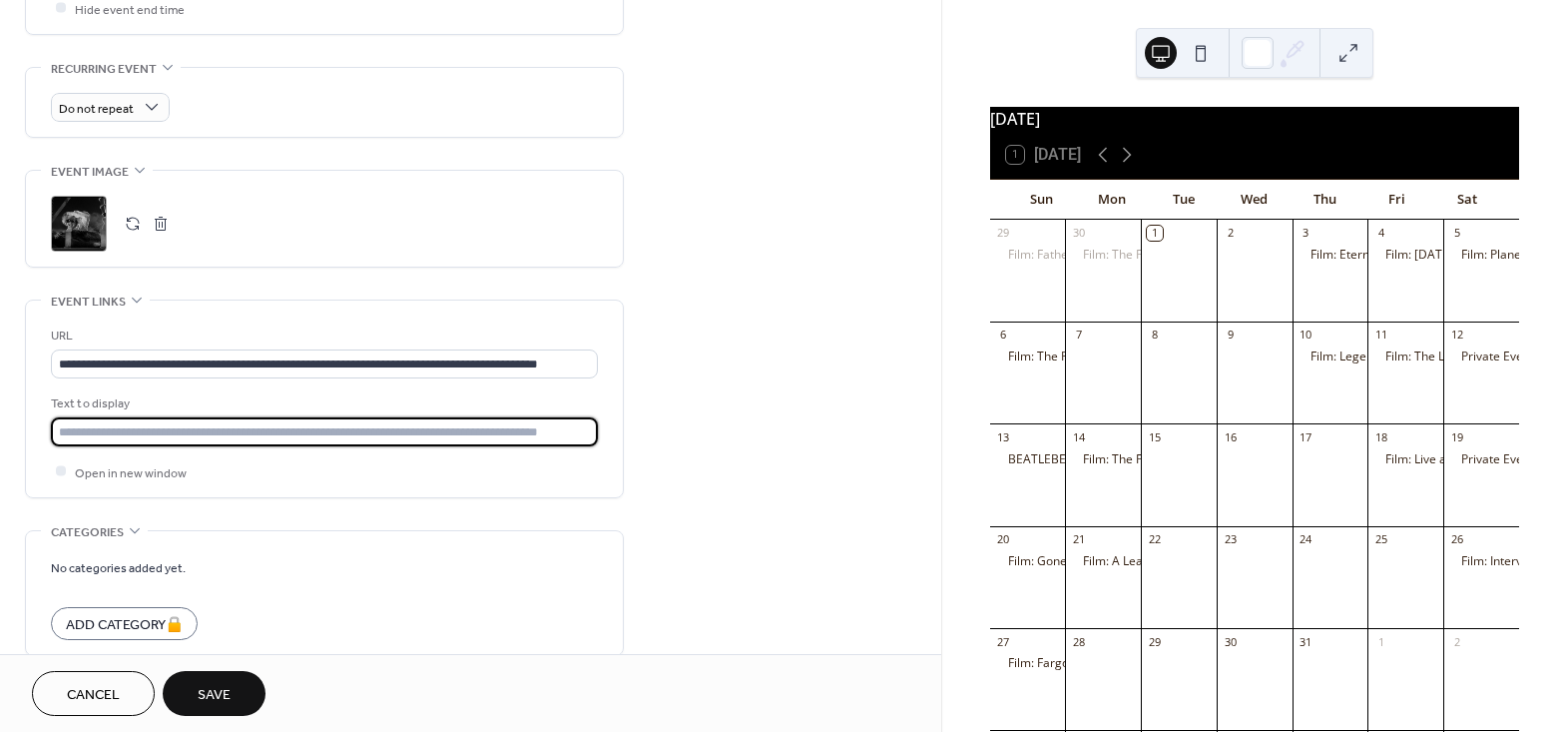 type on "**********" 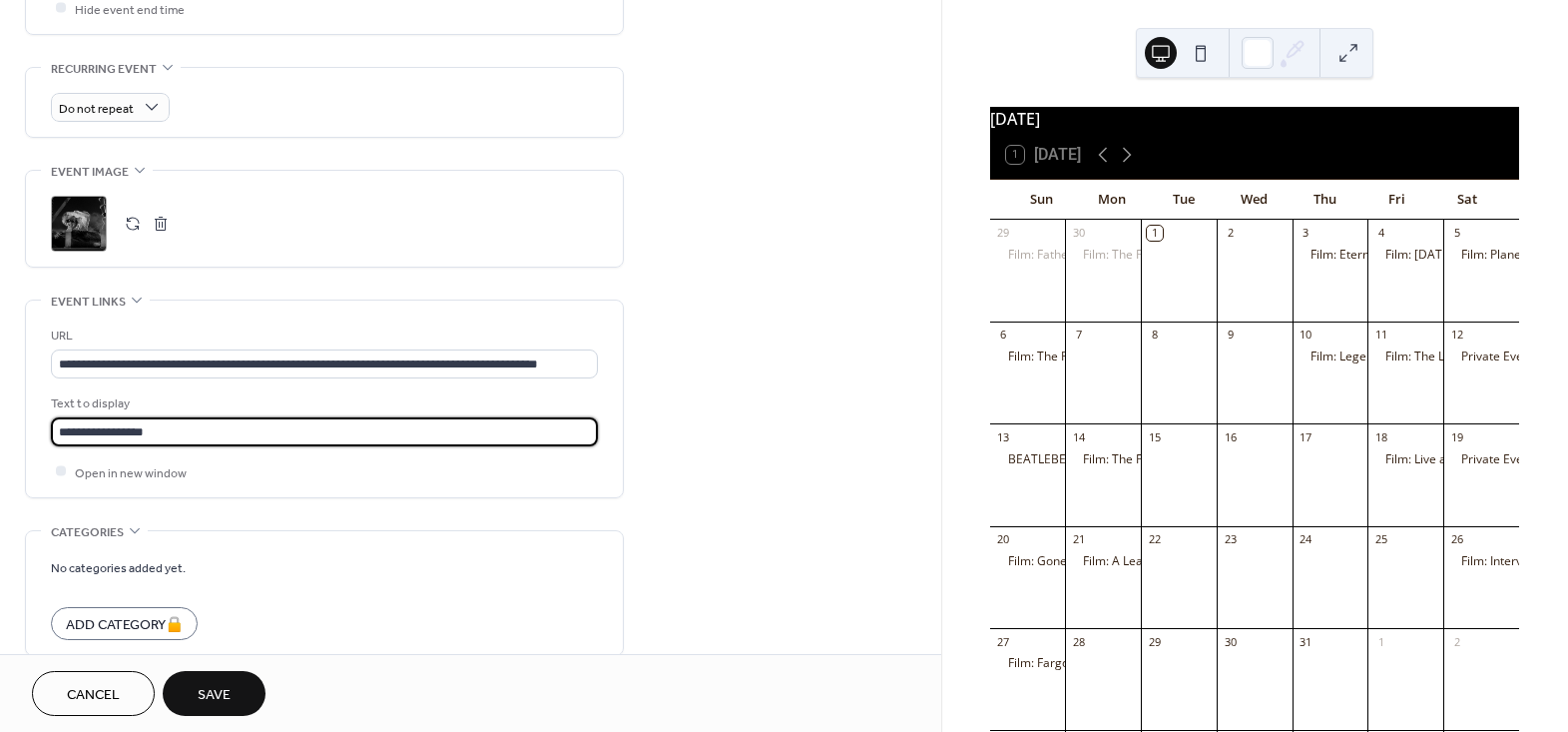click on "**********" at bounding box center (470, 21) 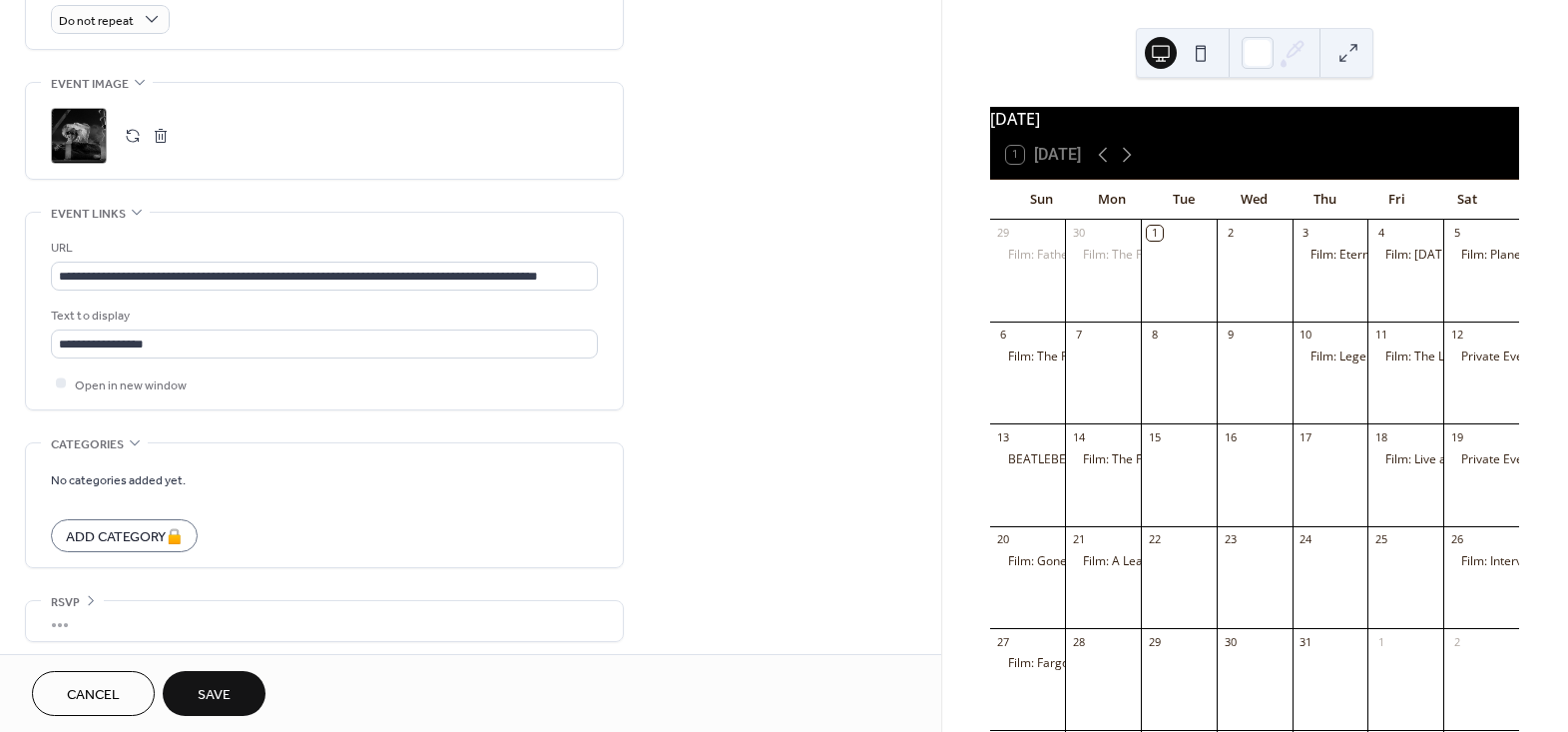 scroll, scrollTop: 911, scrollLeft: 0, axis: vertical 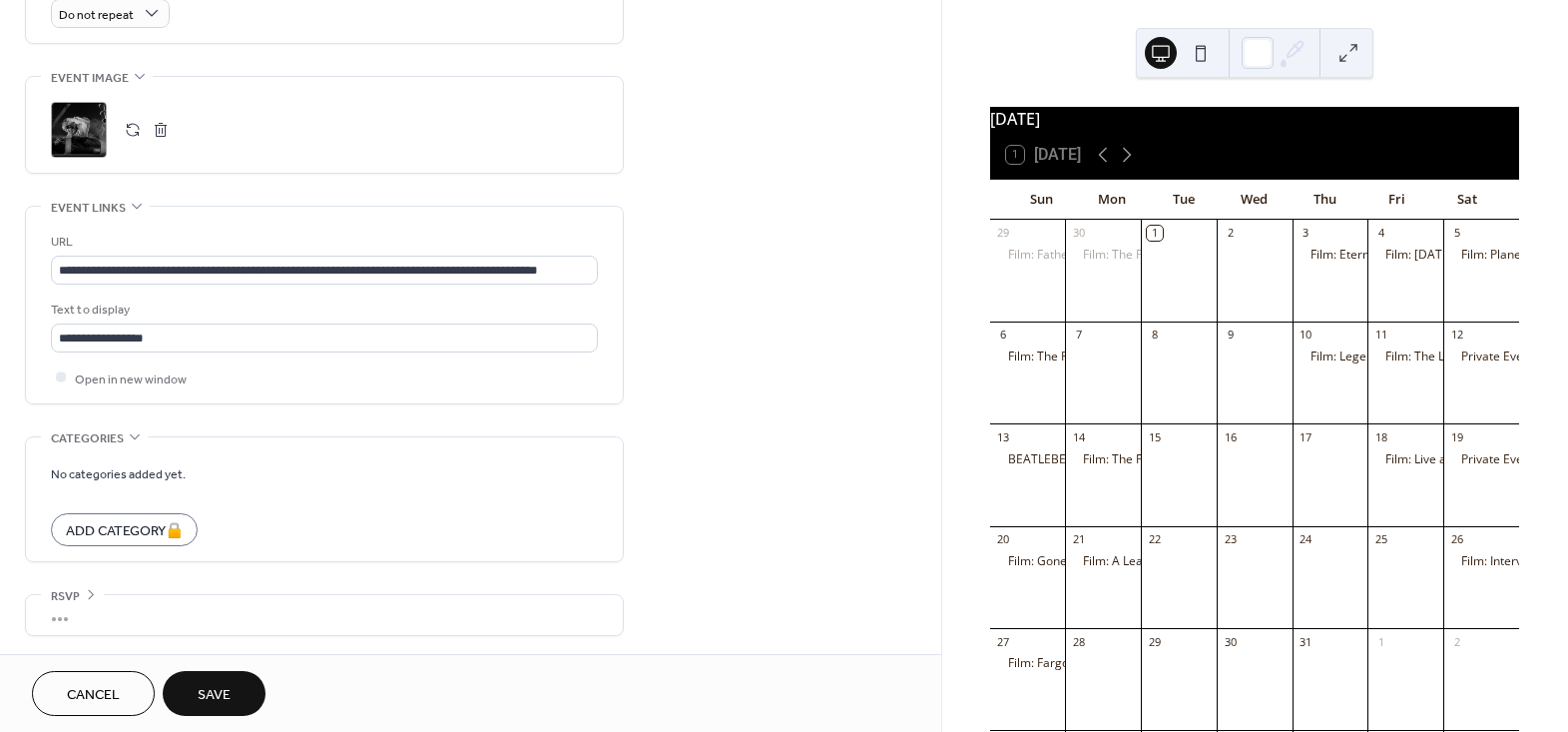 click on "Save" at bounding box center (214, 693) 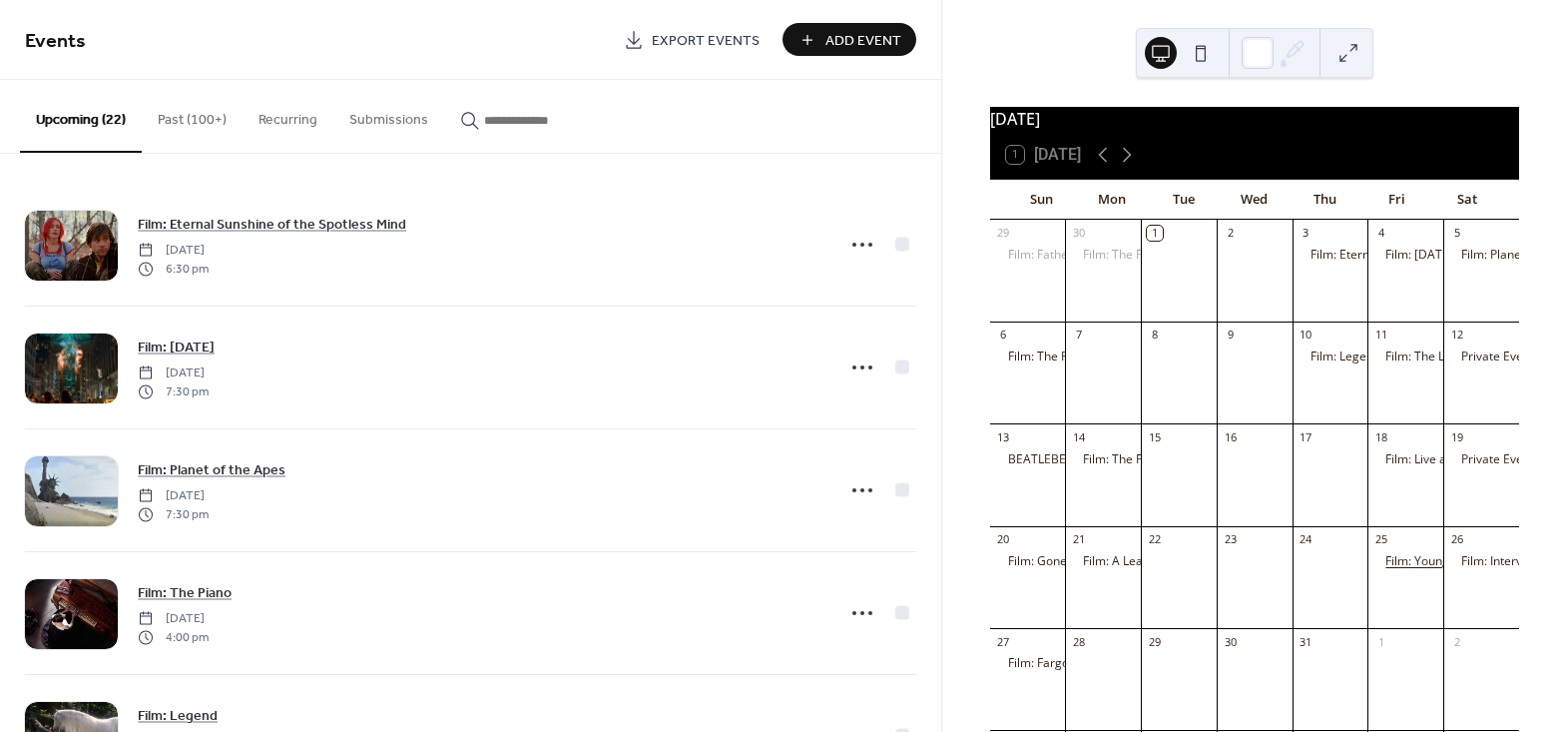 click on "Film: Young Frankenstein" at bounding box center [1454, 561] 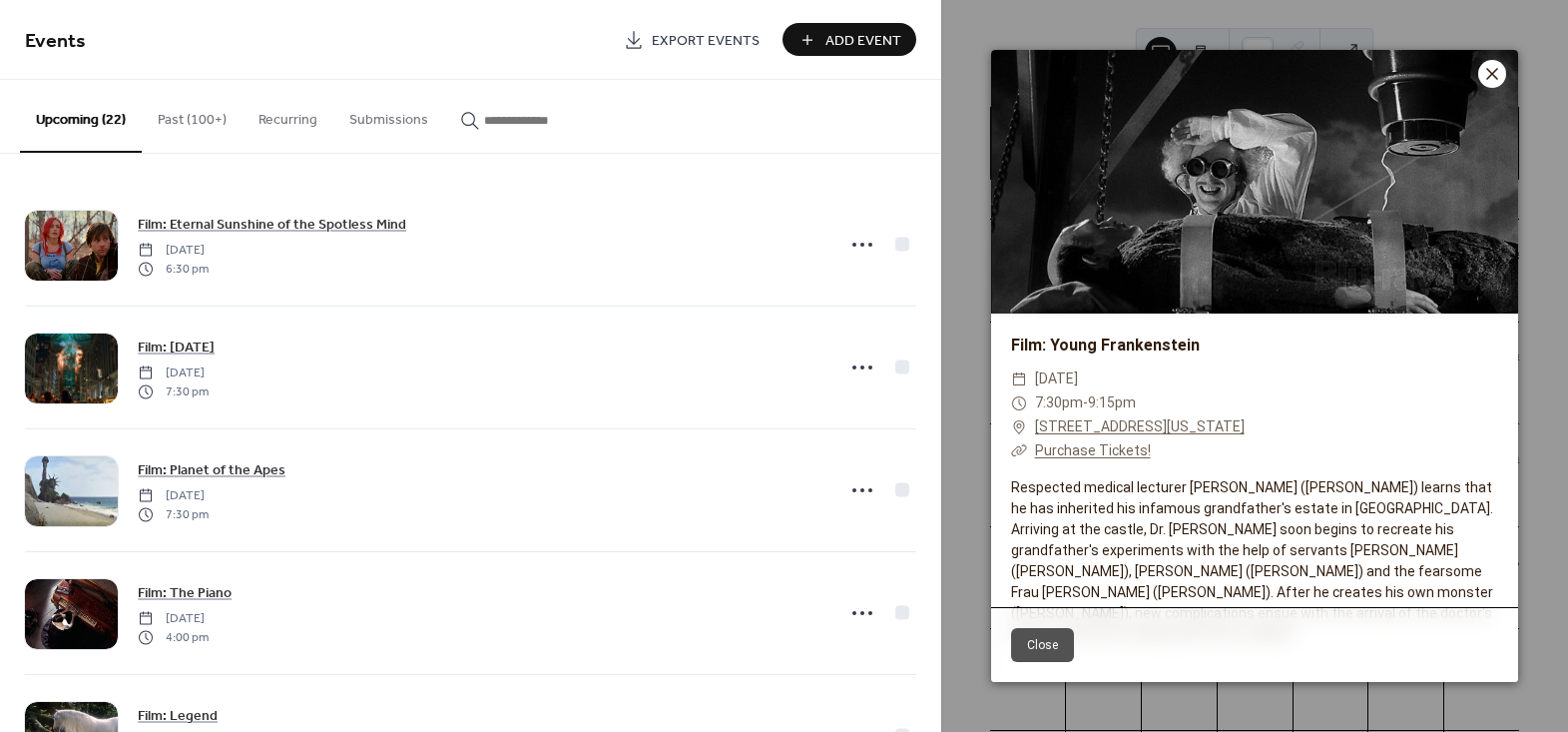 click 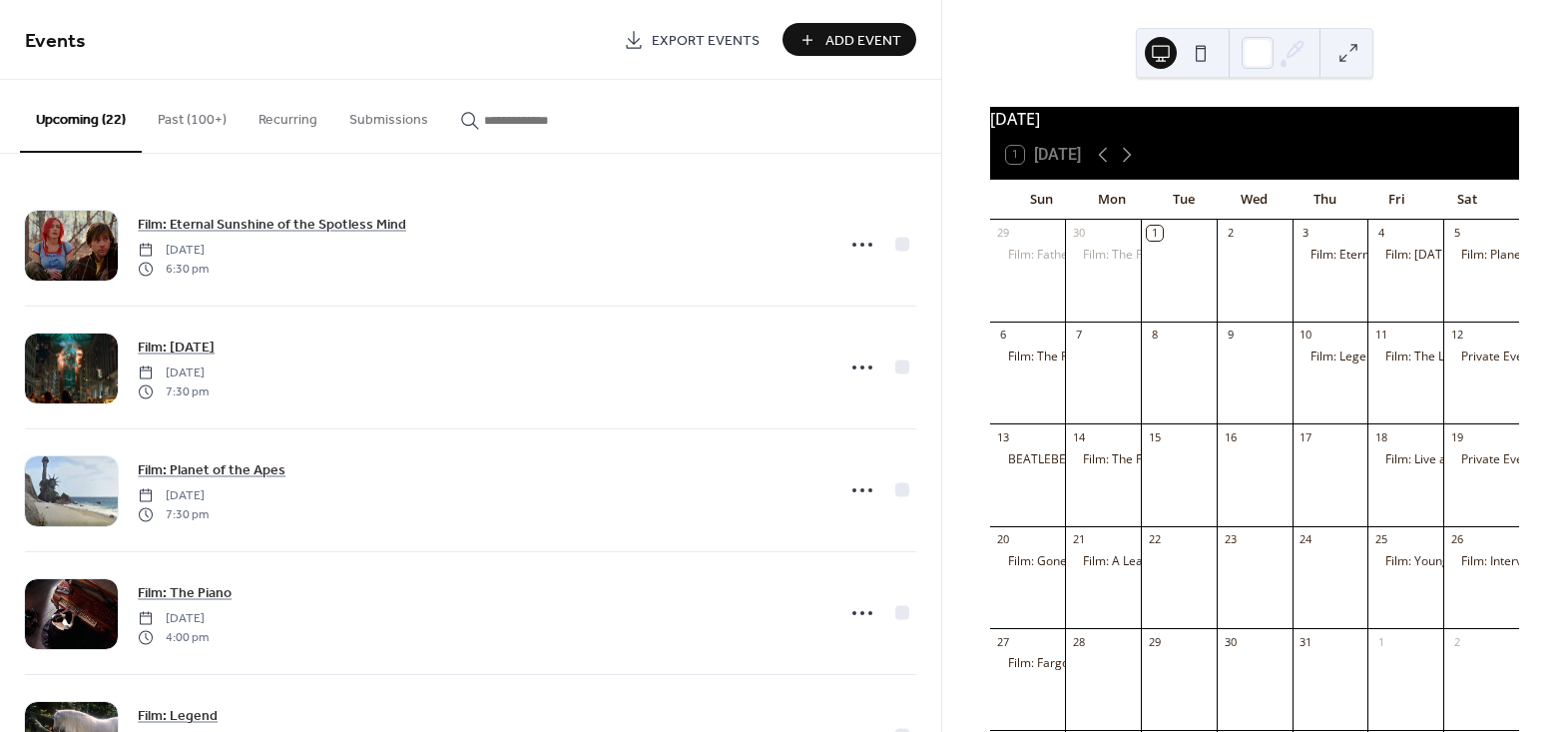 click on "Add Event" at bounding box center [863, 41] 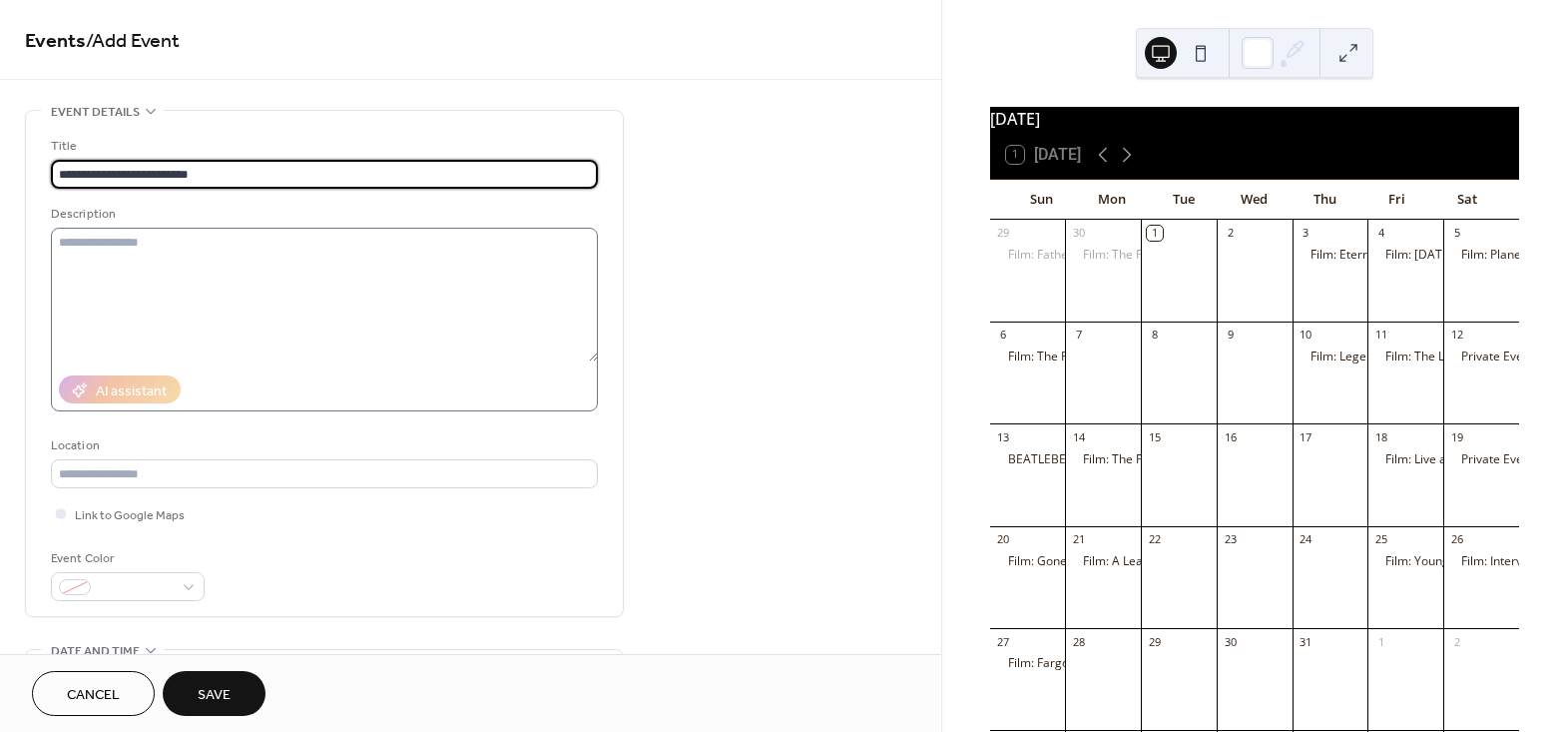 type on "**********" 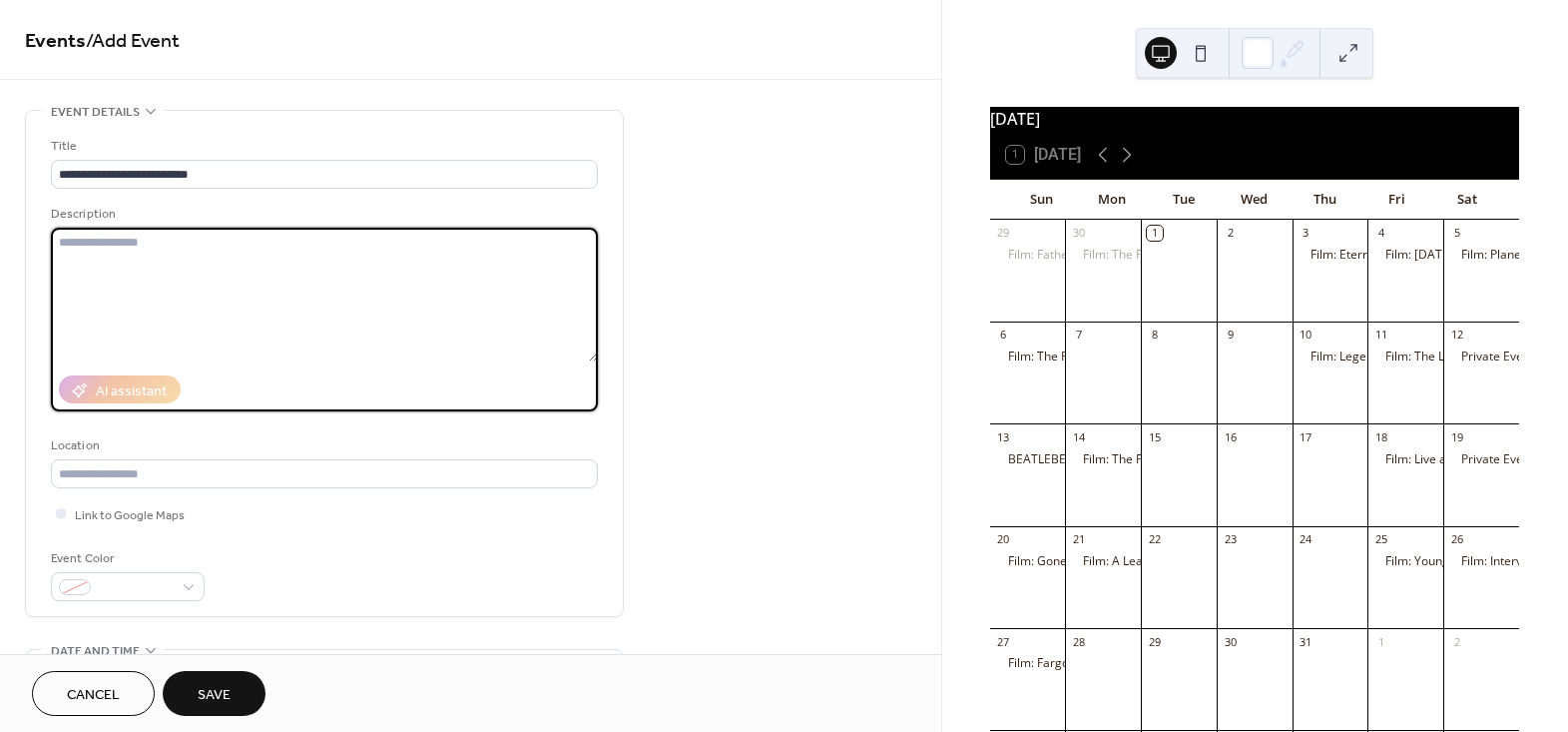 paste on "**********" 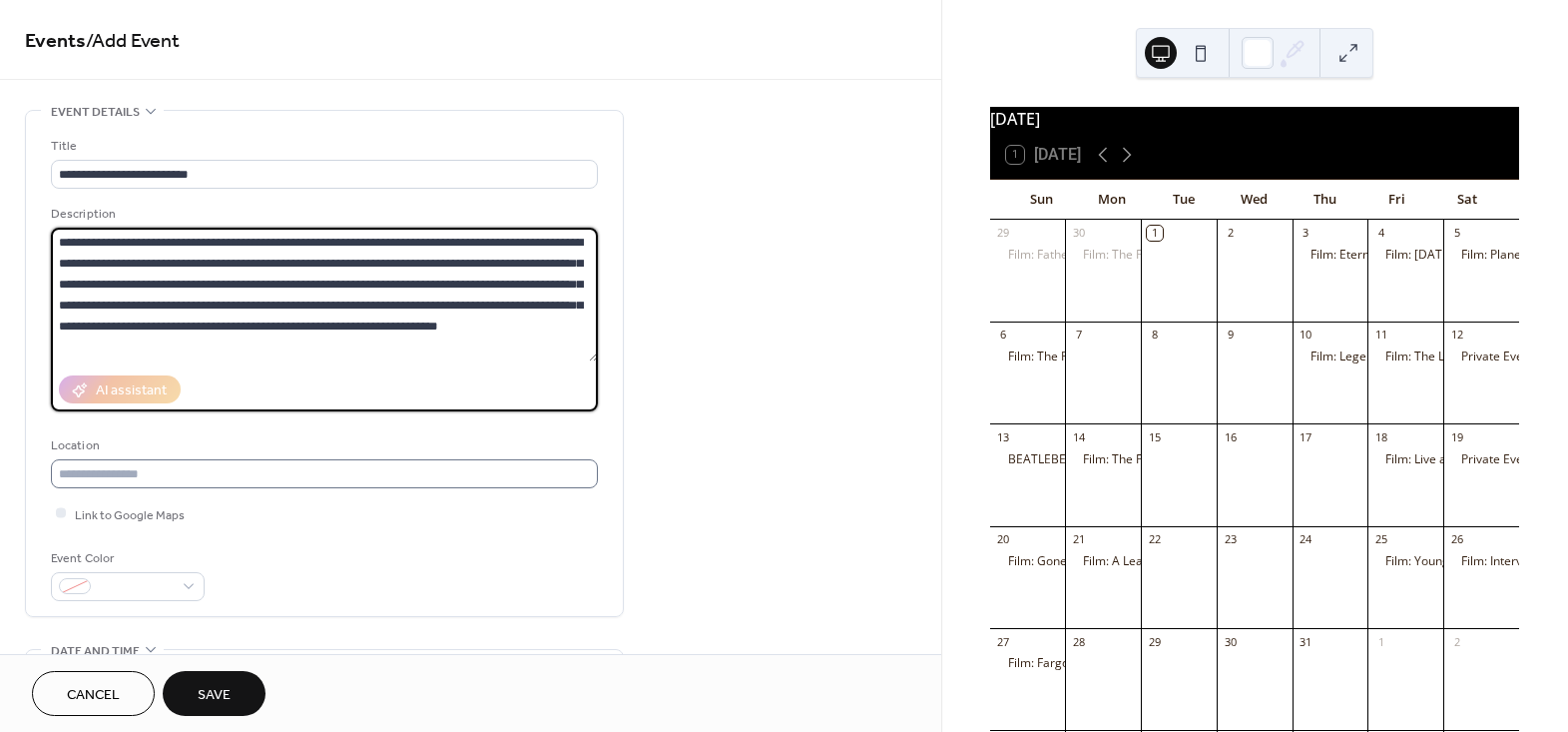 type on "**********" 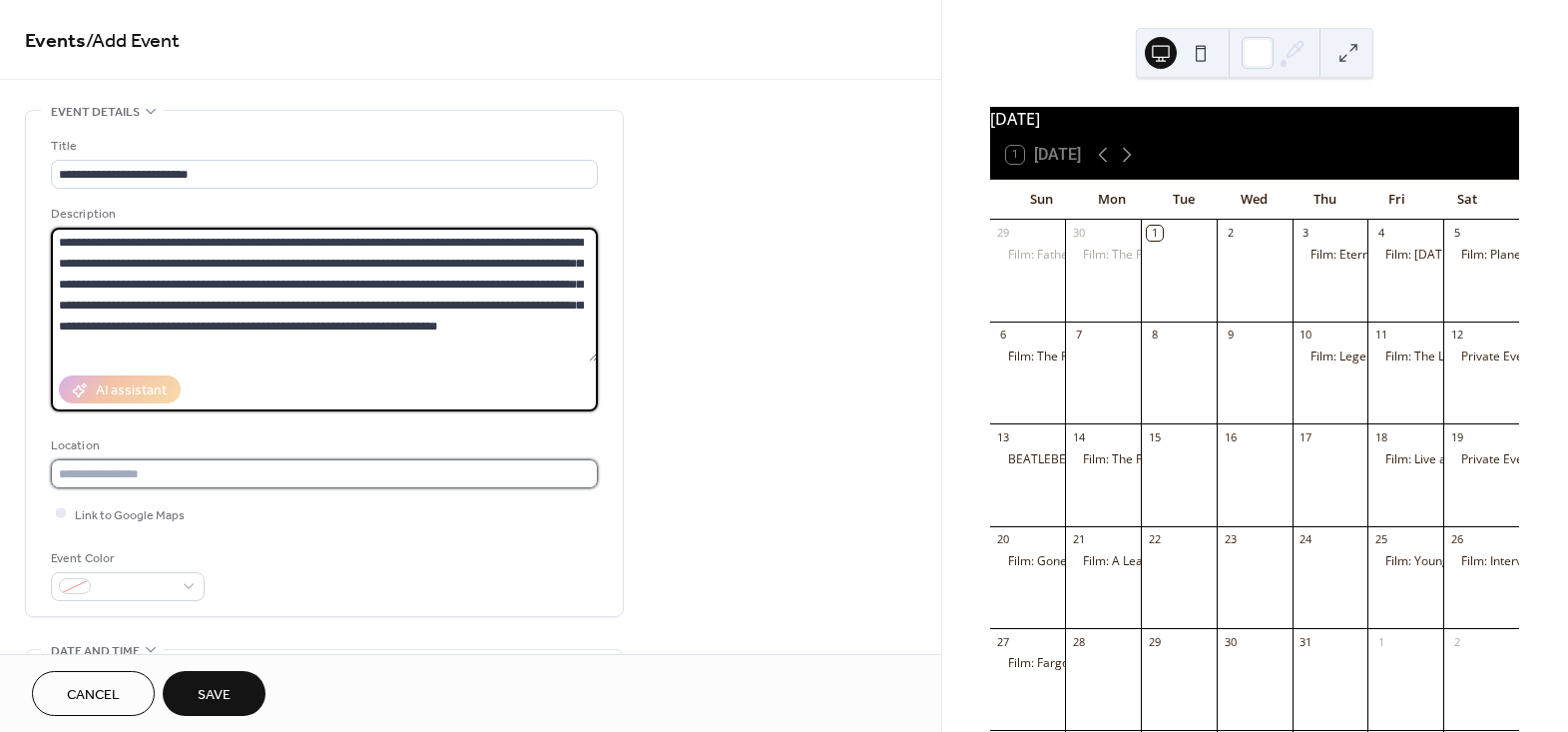 click at bounding box center (324, 473) 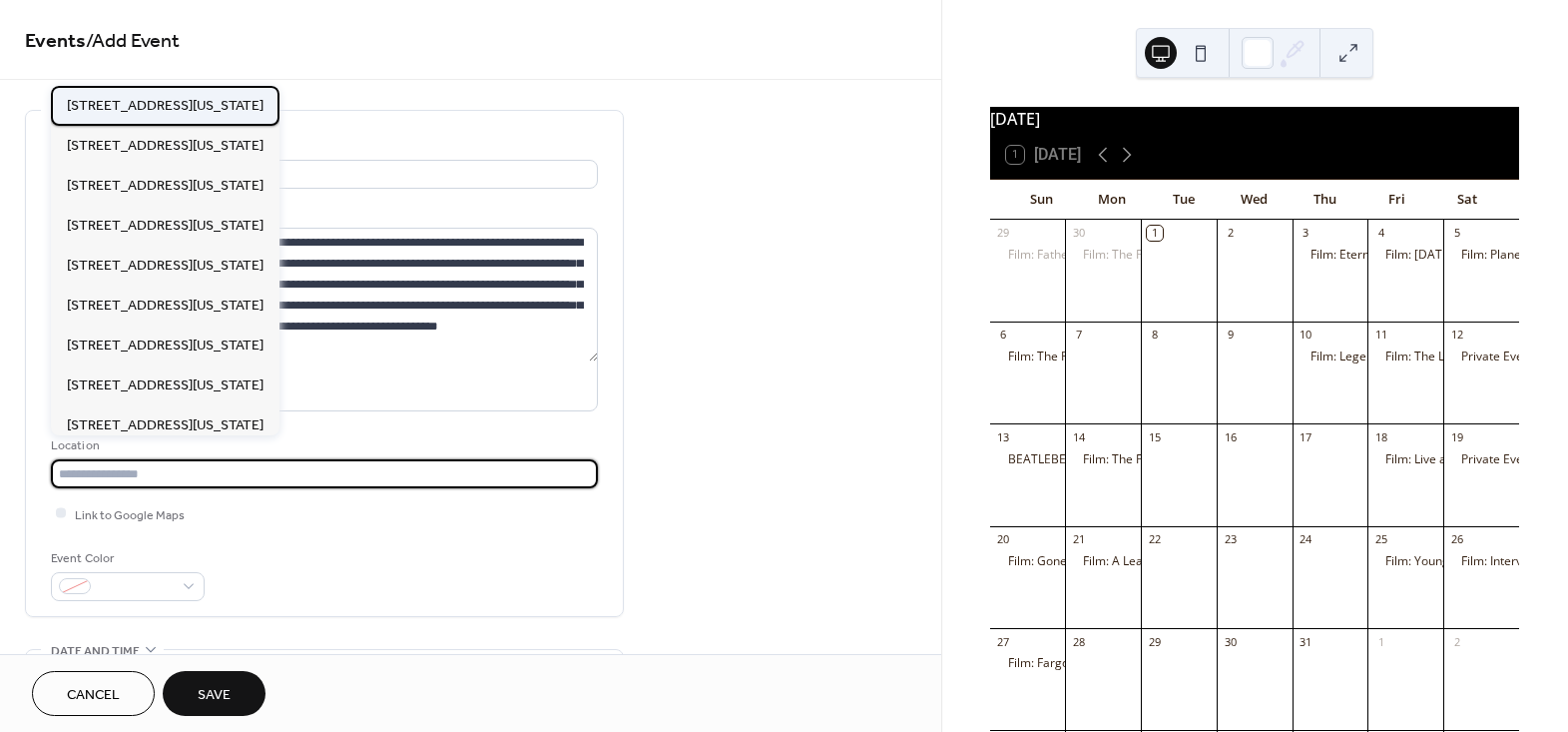 click on "121 S Florida Ave, Lakeland, FL 33801" at bounding box center [165, 105] 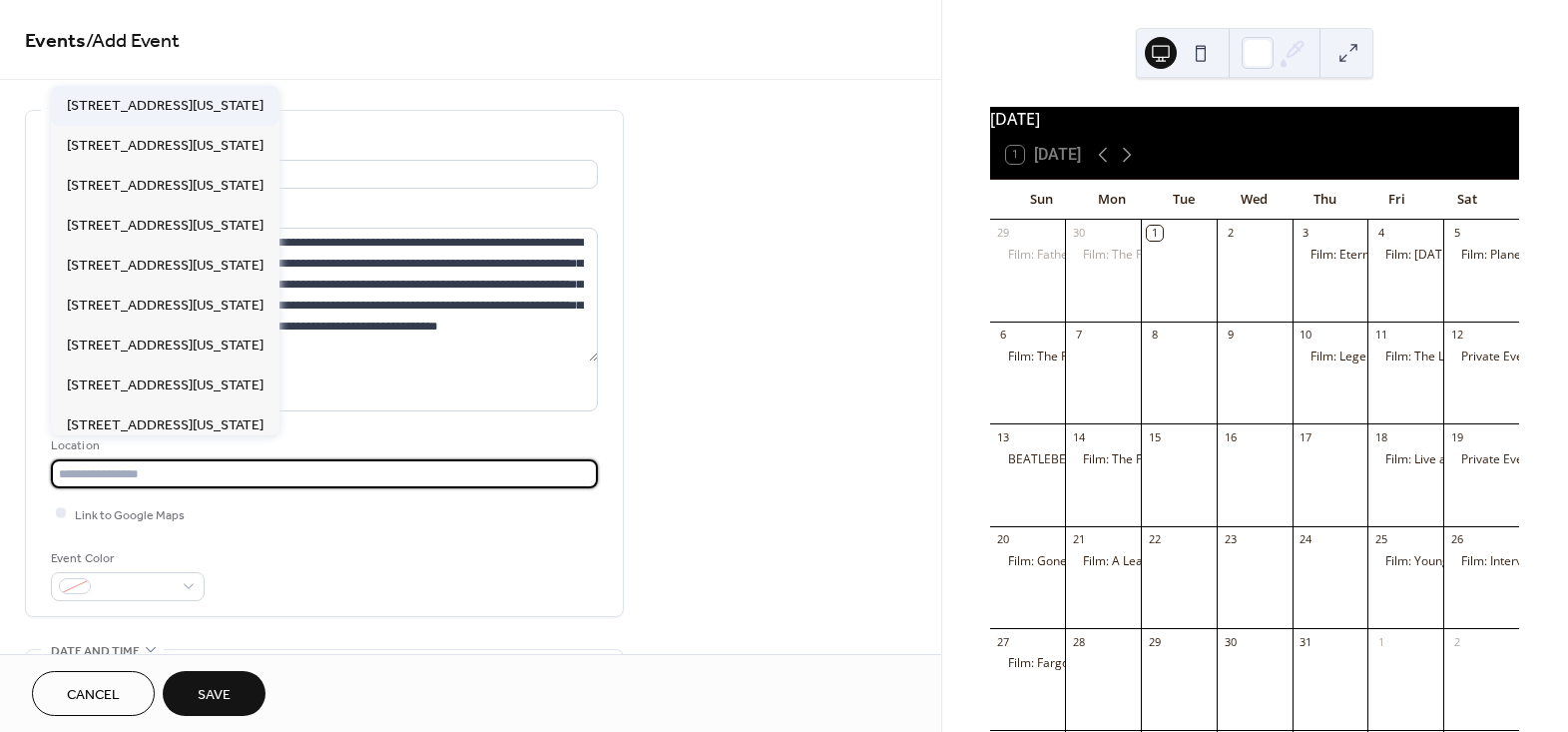 type on "**********" 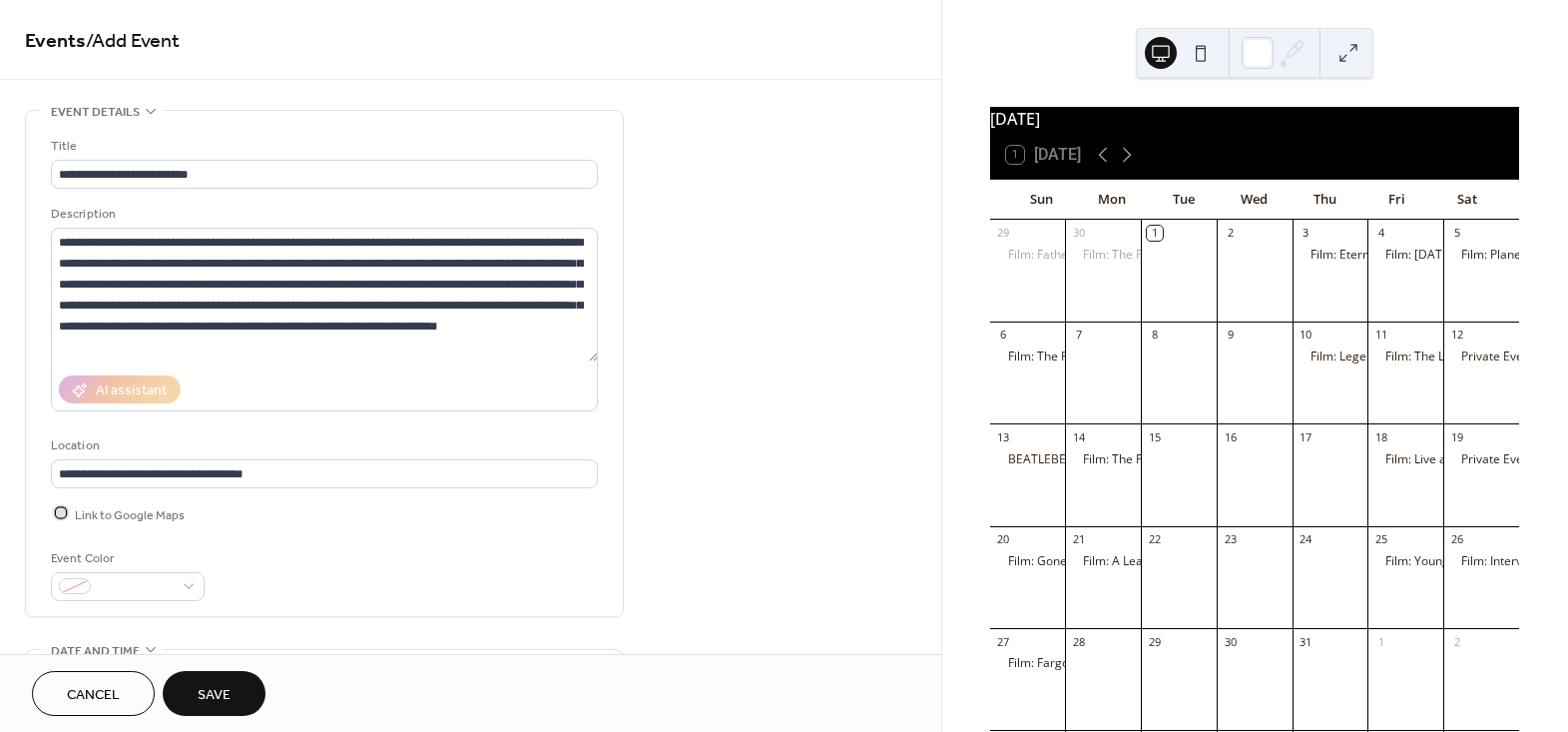click on "Link to Google Maps" at bounding box center [130, 514] 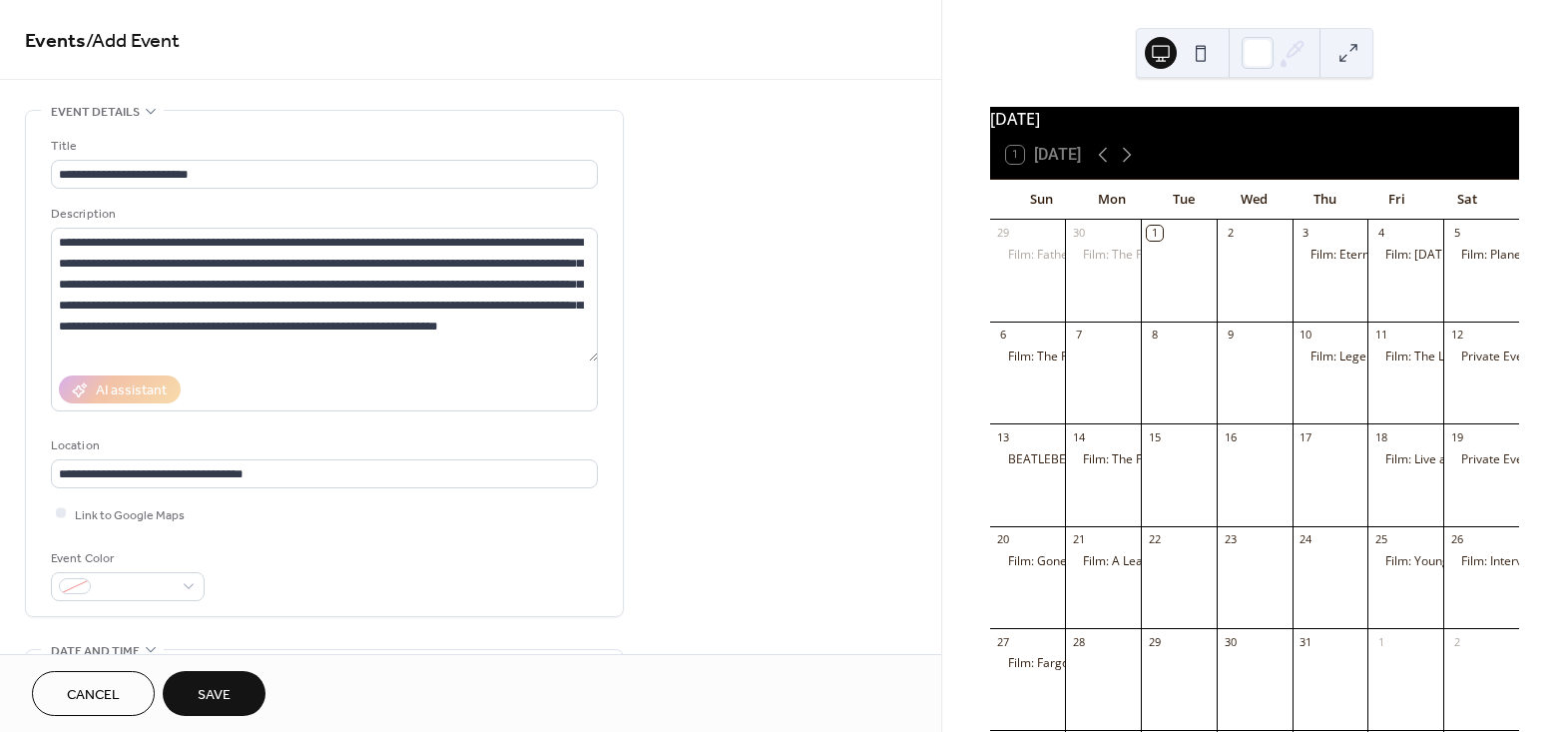 click on "**********" at bounding box center (324, 364) 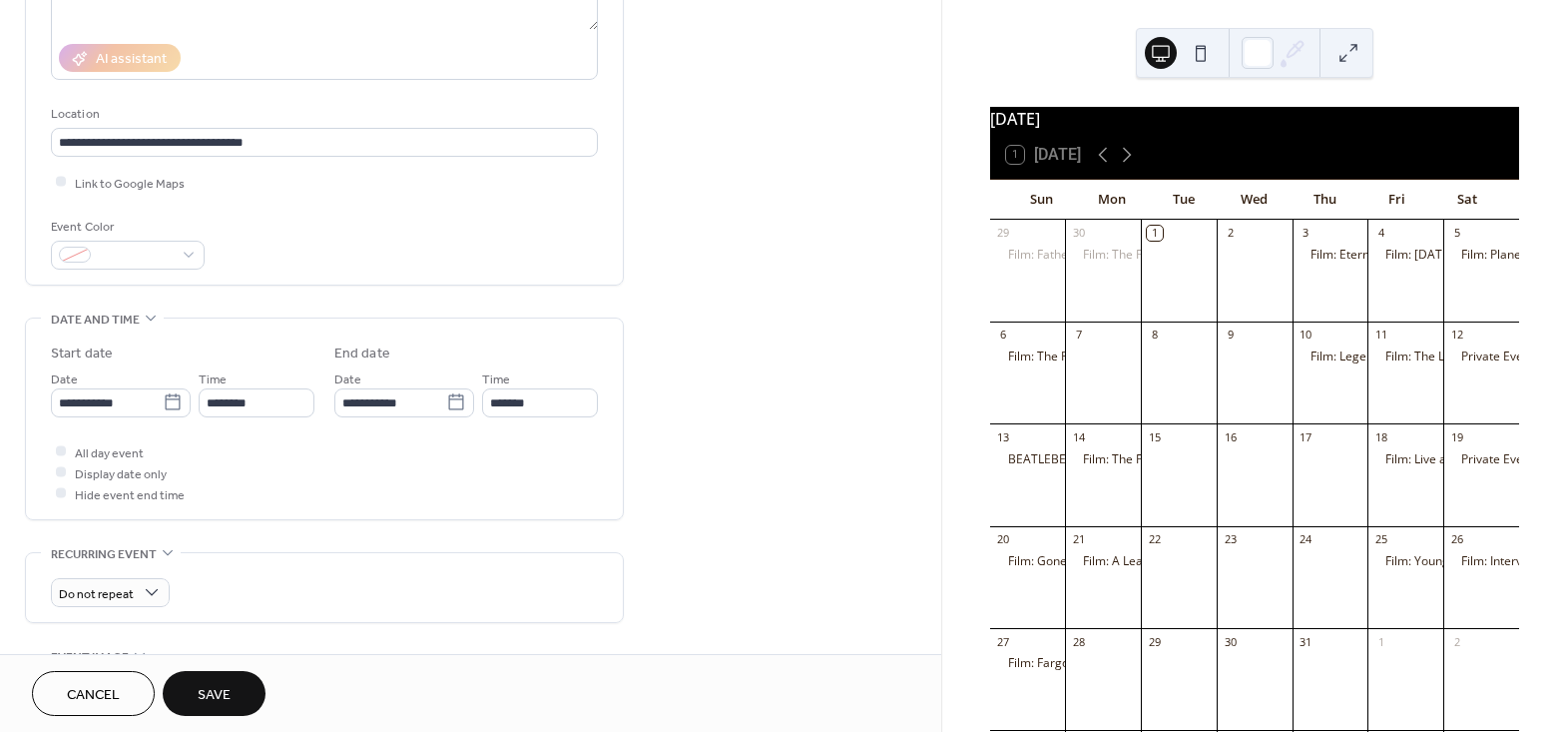 scroll, scrollTop: 453, scrollLeft: 0, axis: vertical 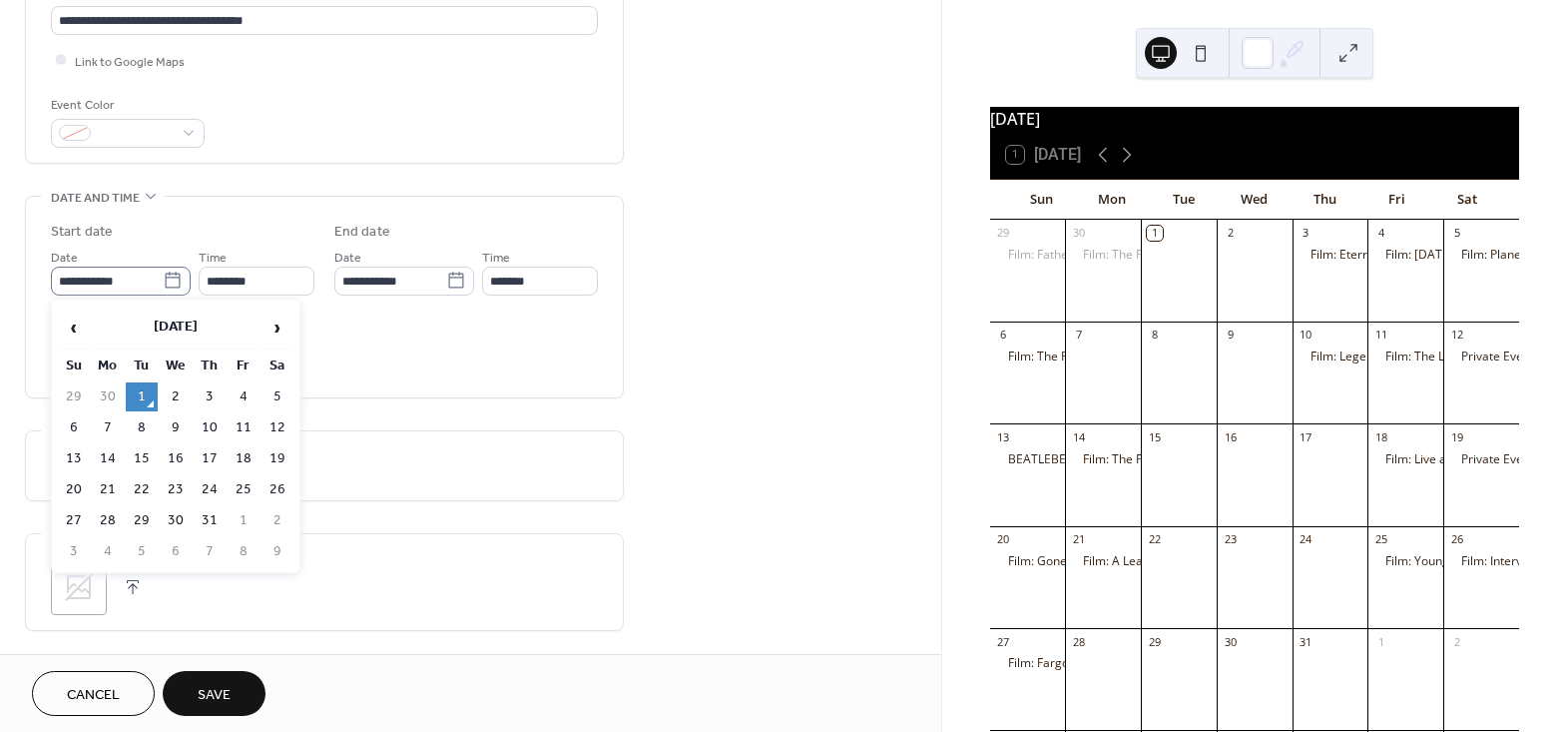 click 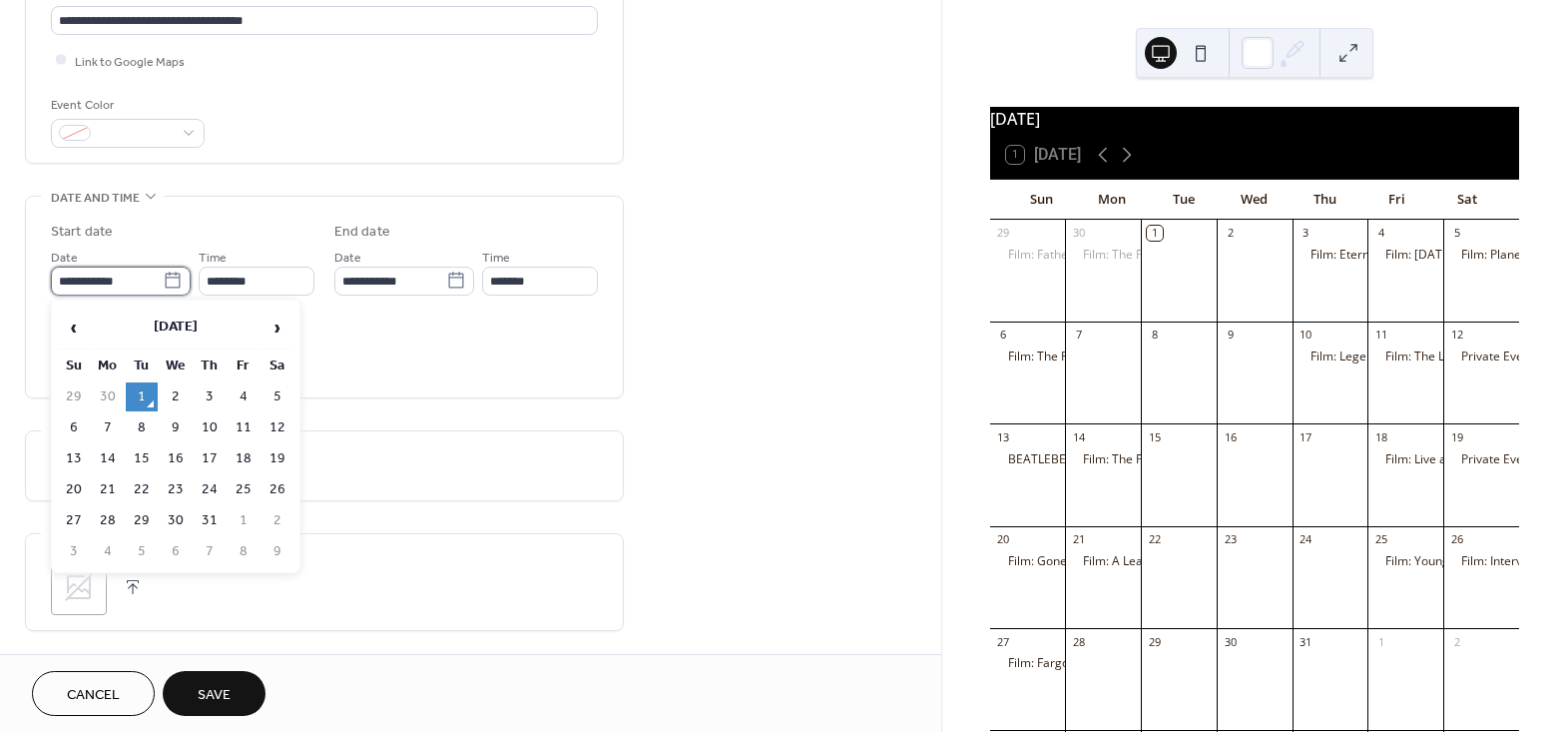 click on "**********" at bounding box center [107, 281] 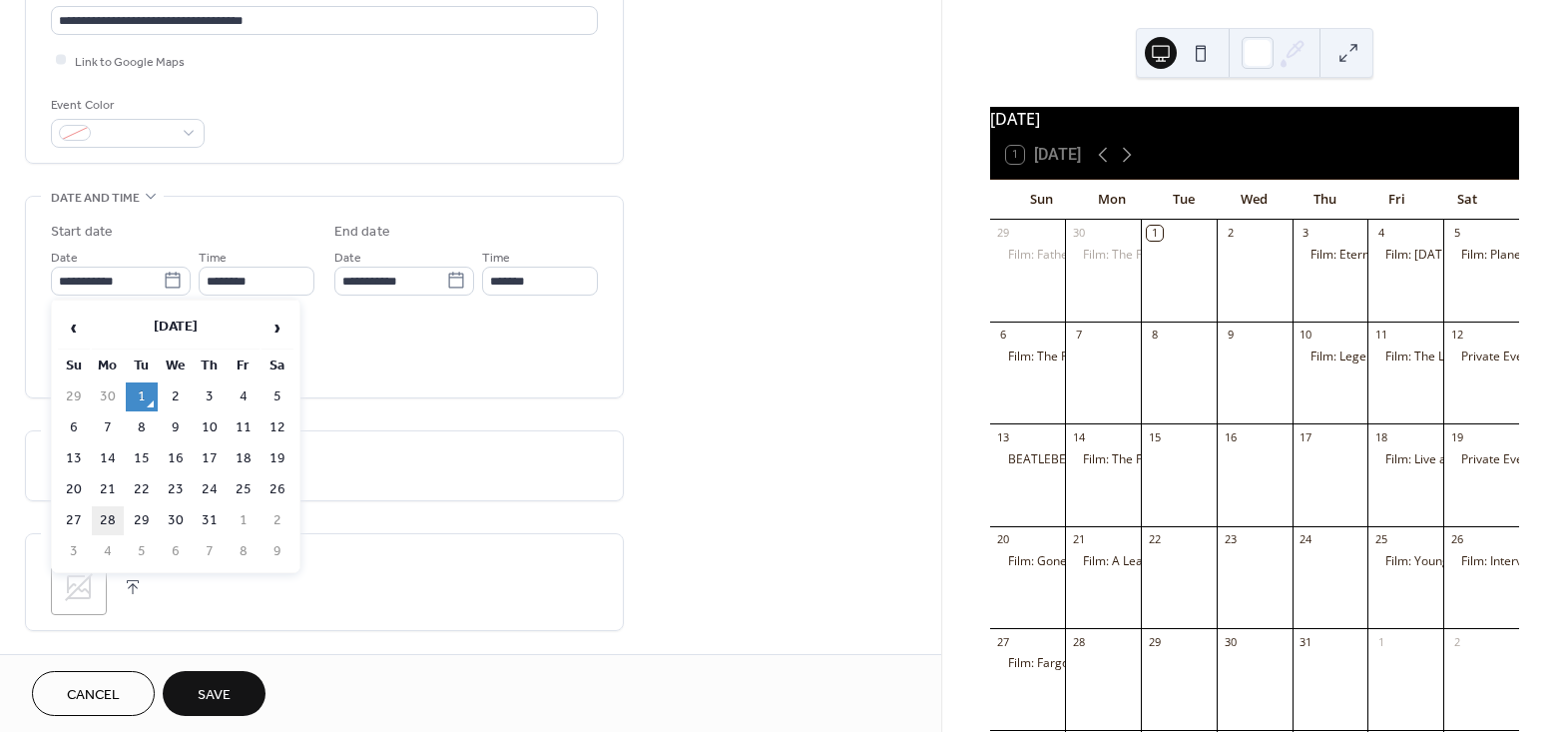 click on "28" at bounding box center [108, 520] 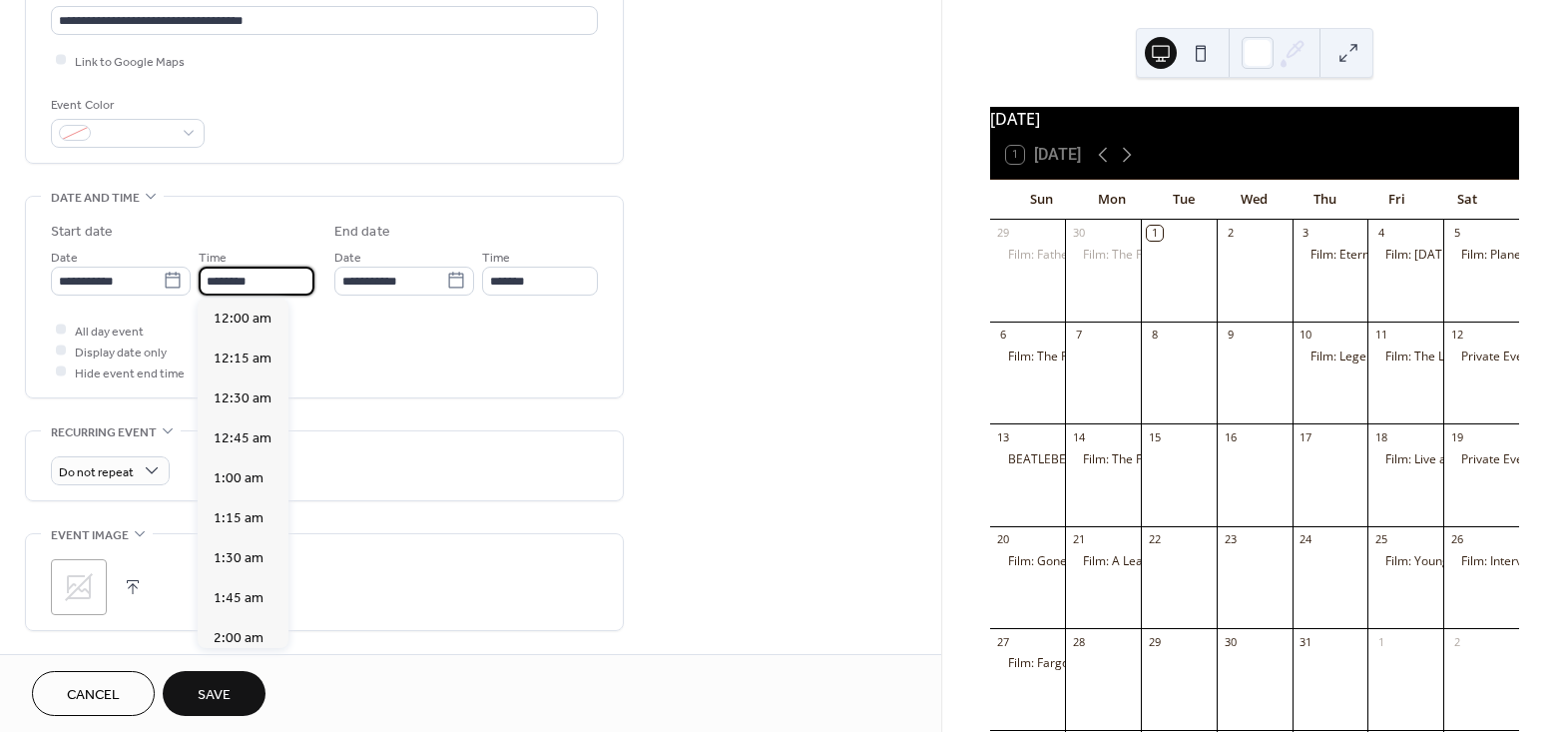 click on "********" at bounding box center [257, 281] 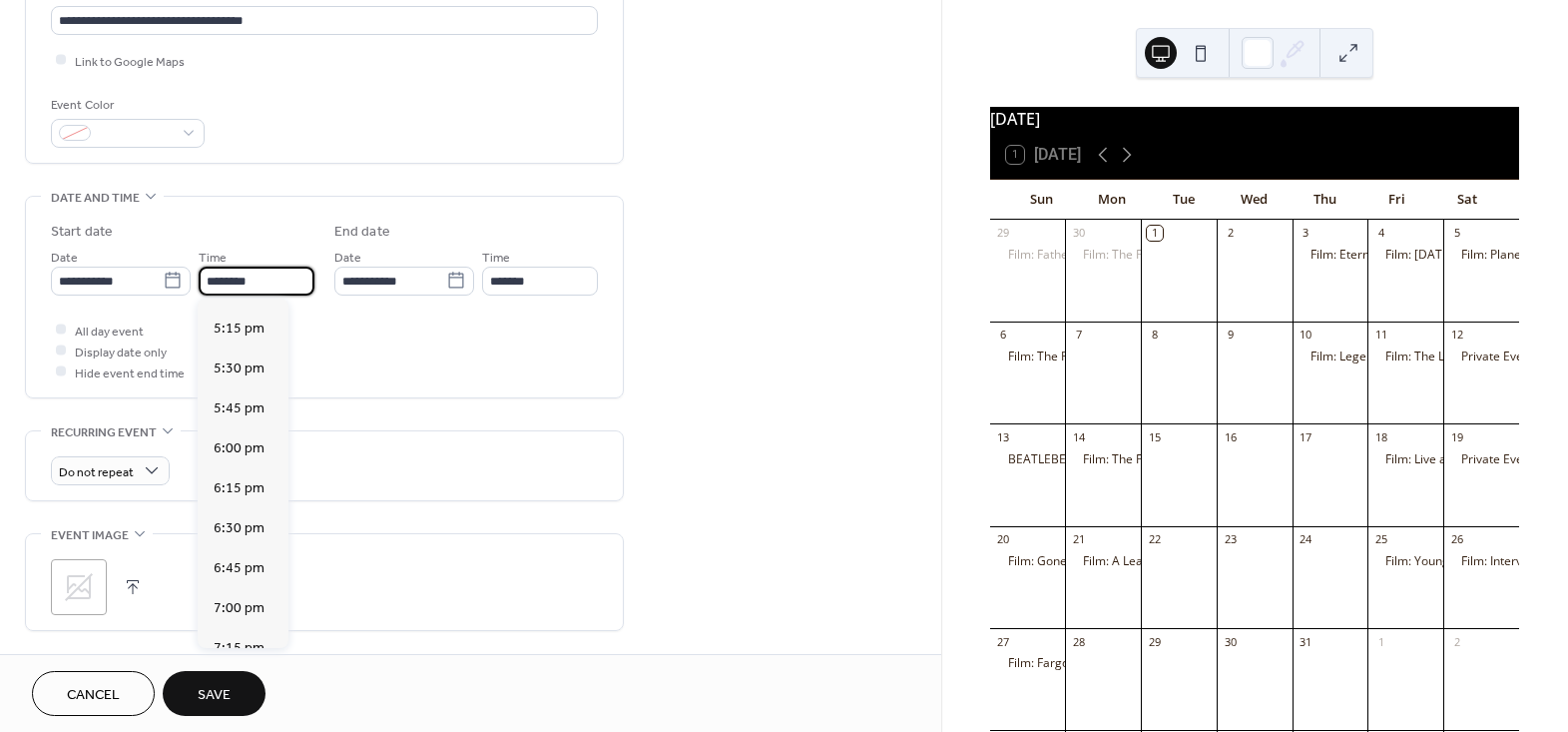 scroll, scrollTop: 2764, scrollLeft: 0, axis: vertical 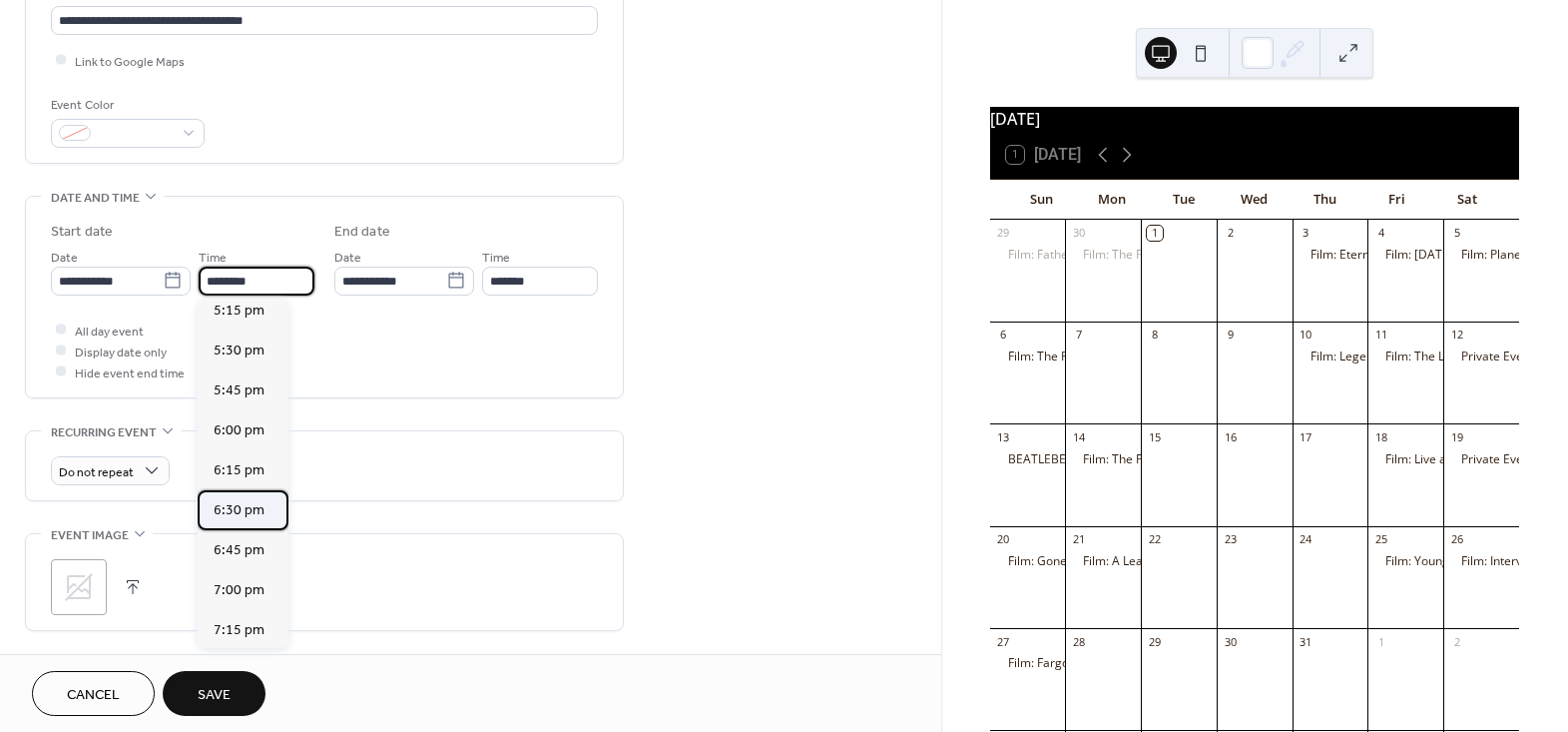 click on "6:30 pm" at bounding box center (239, 509) 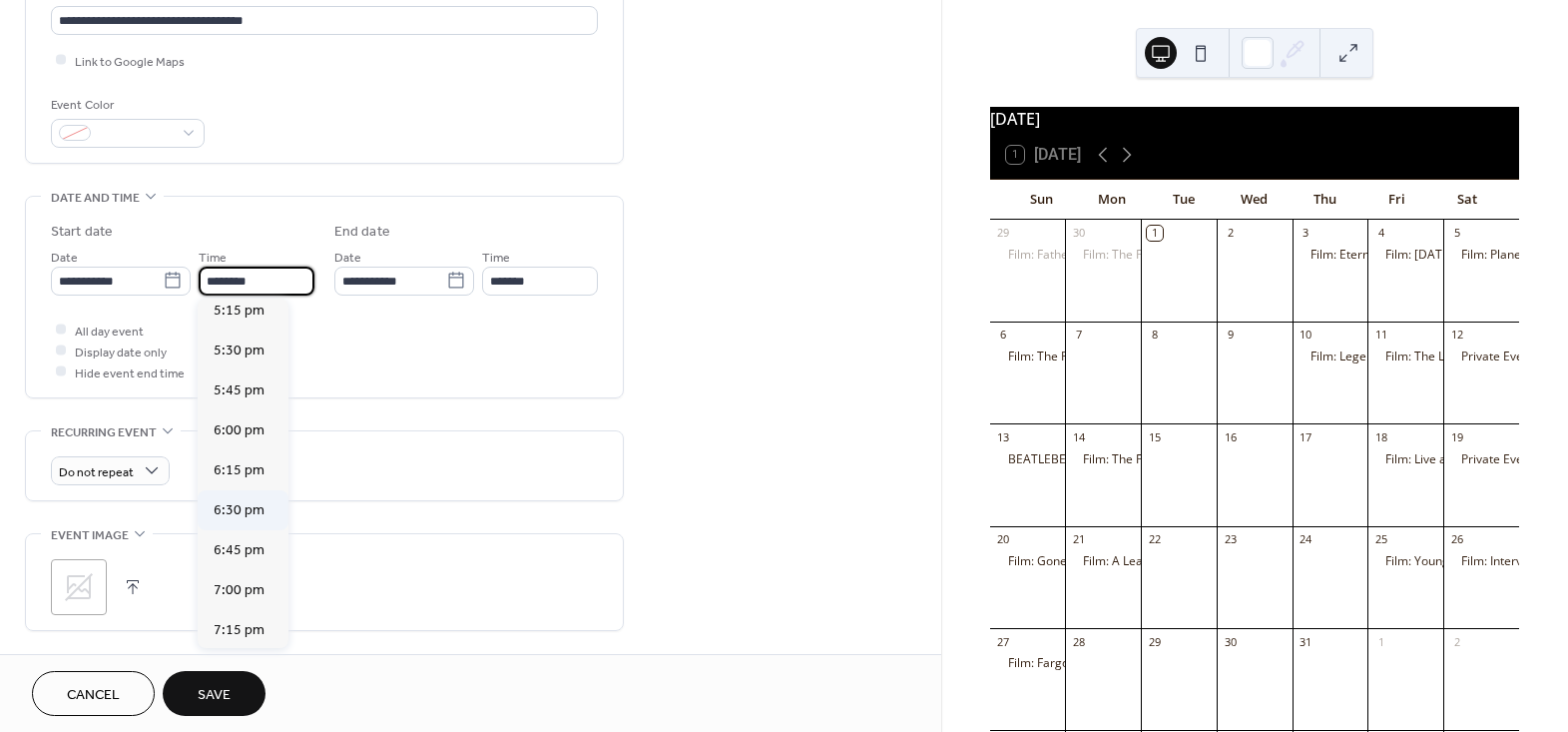 type on "*******" 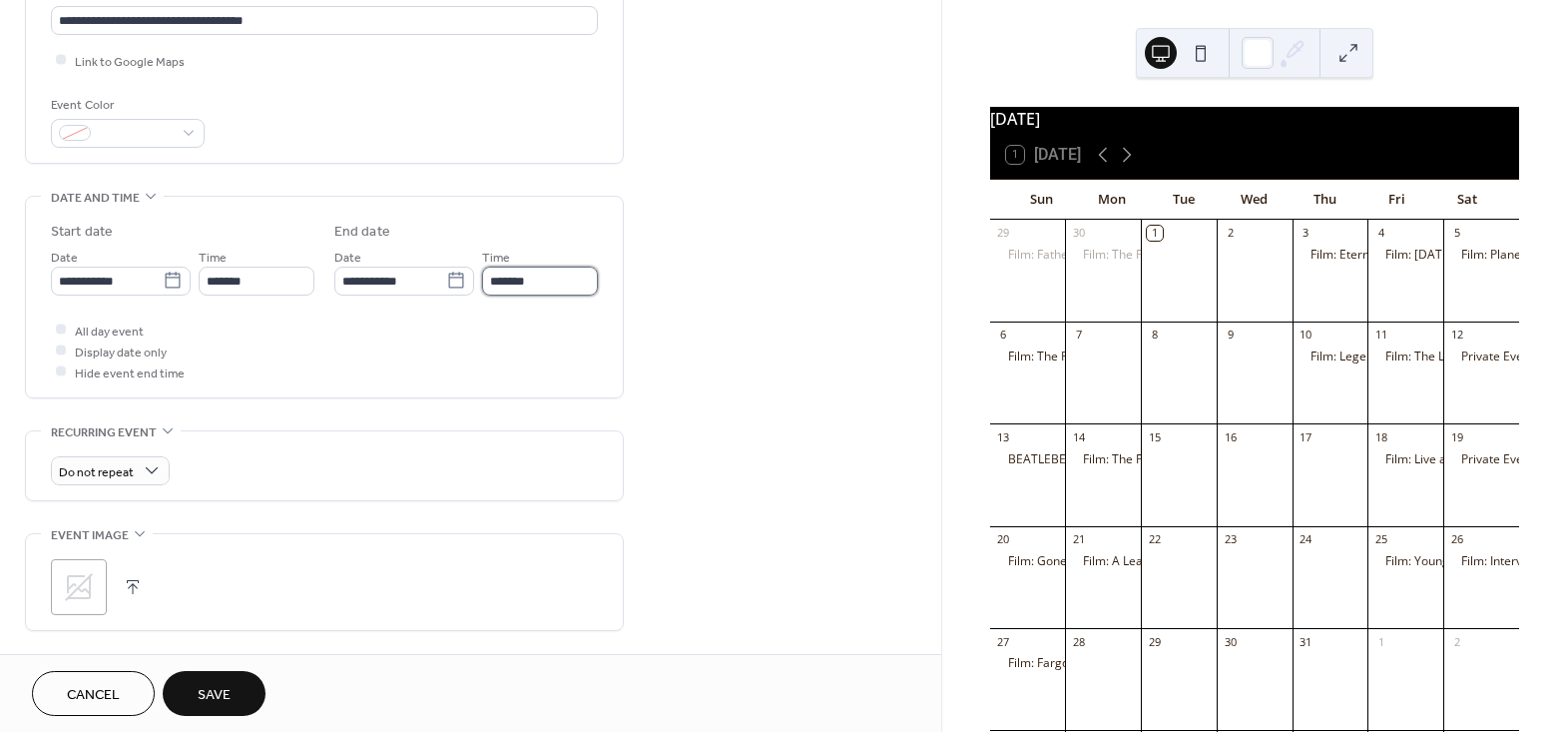 click on "*******" at bounding box center [540, 281] 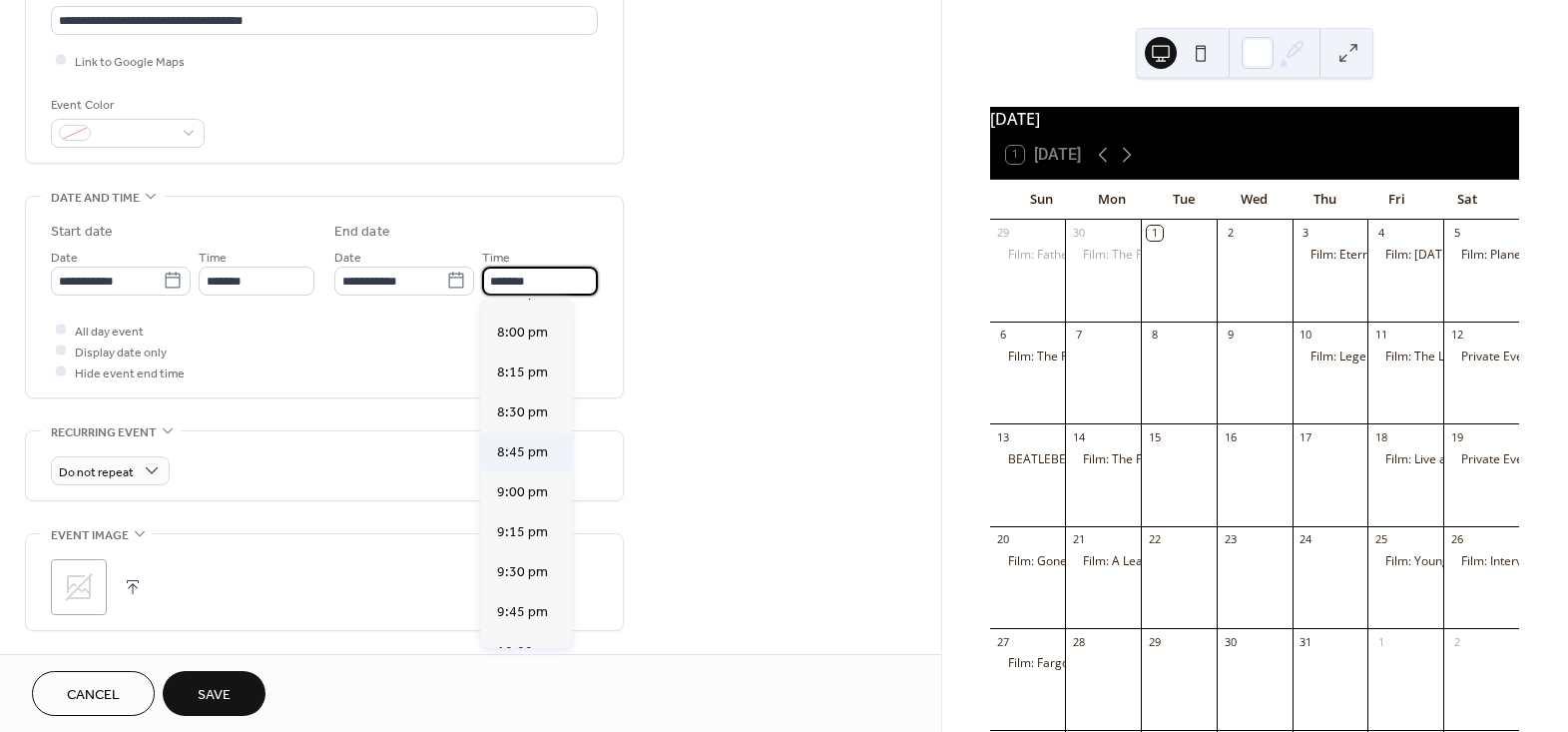 scroll, scrollTop: 181, scrollLeft: 0, axis: vertical 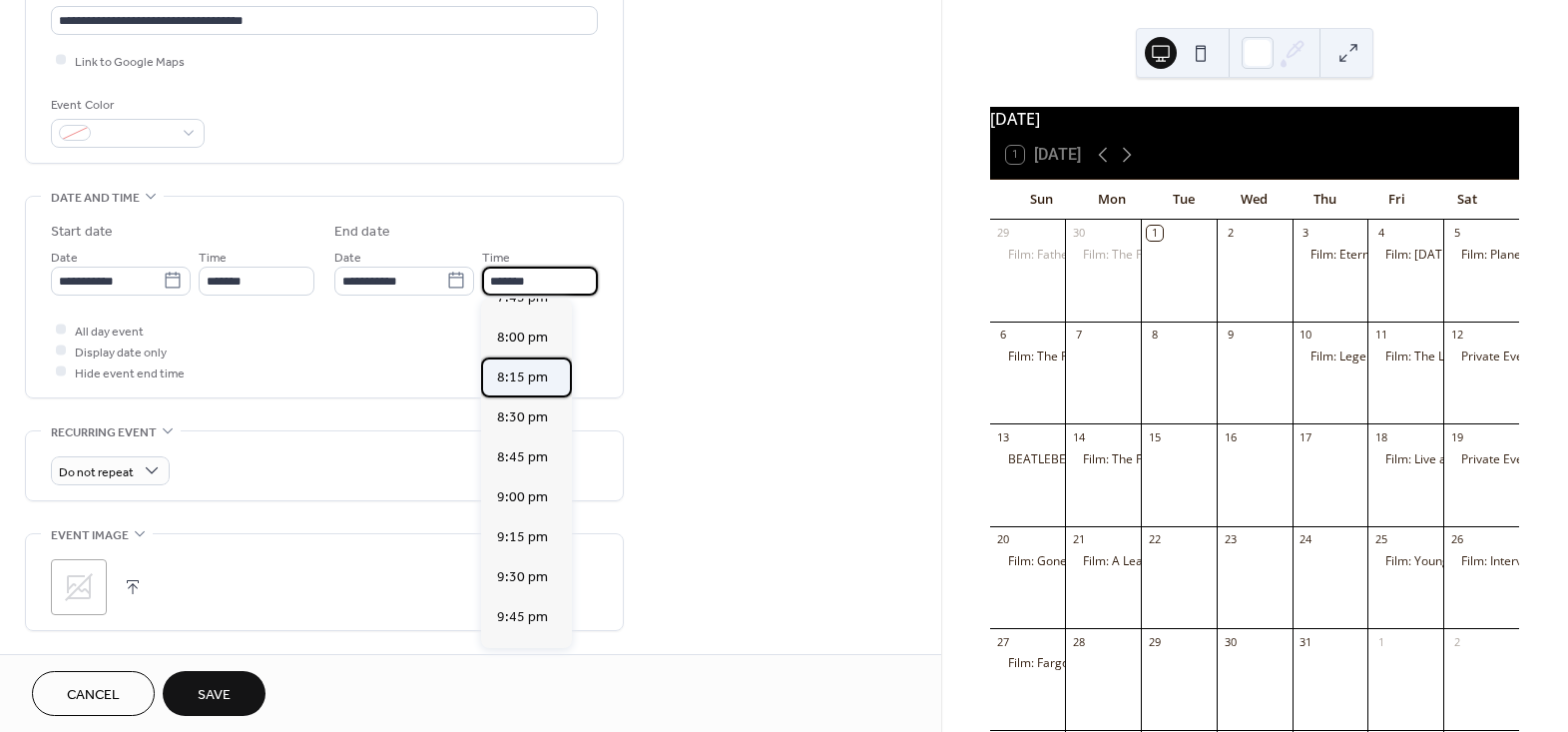 click on "8:15 pm" at bounding box center (522, 376) 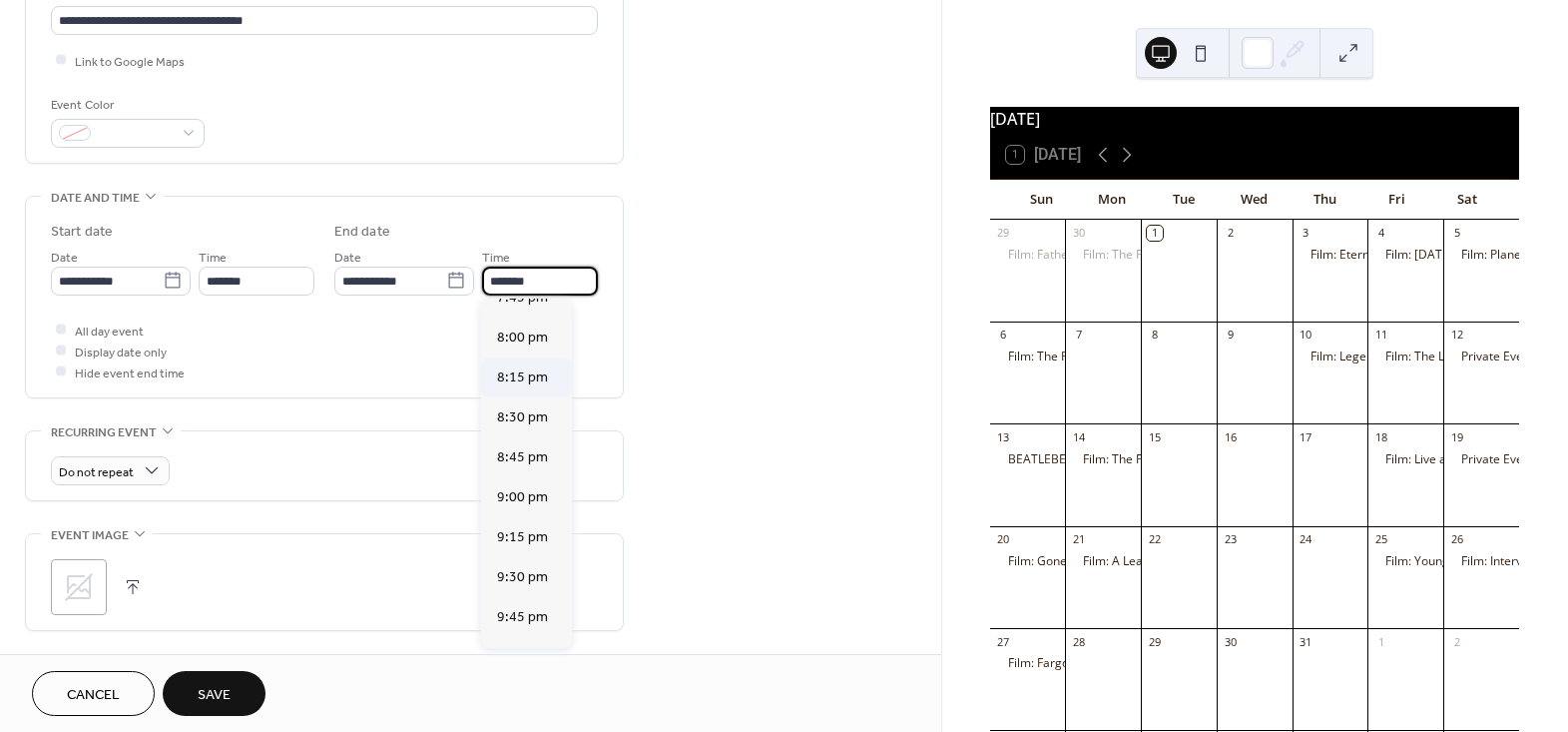 type on "*******" 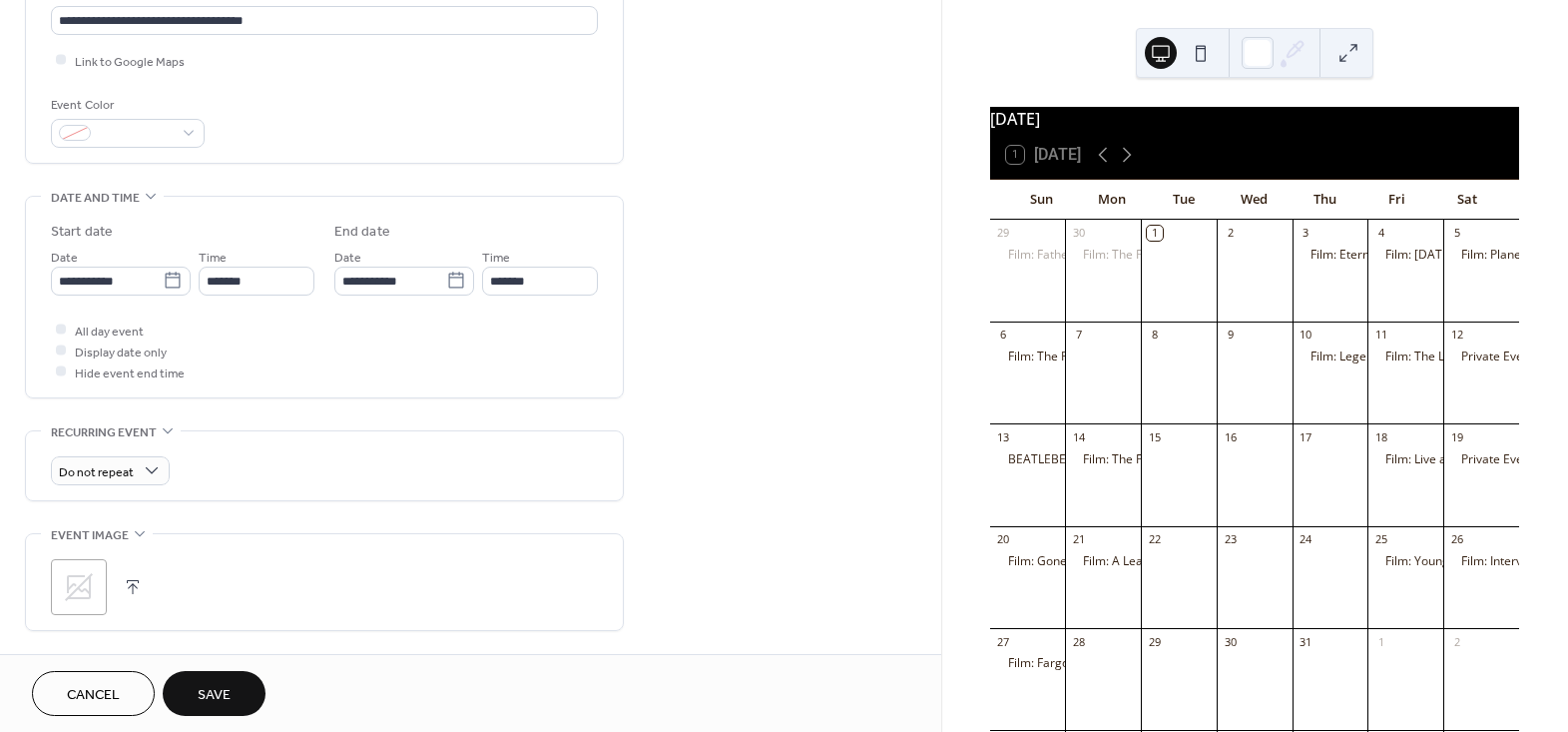 click on ";" at bounding box center (79, 587) 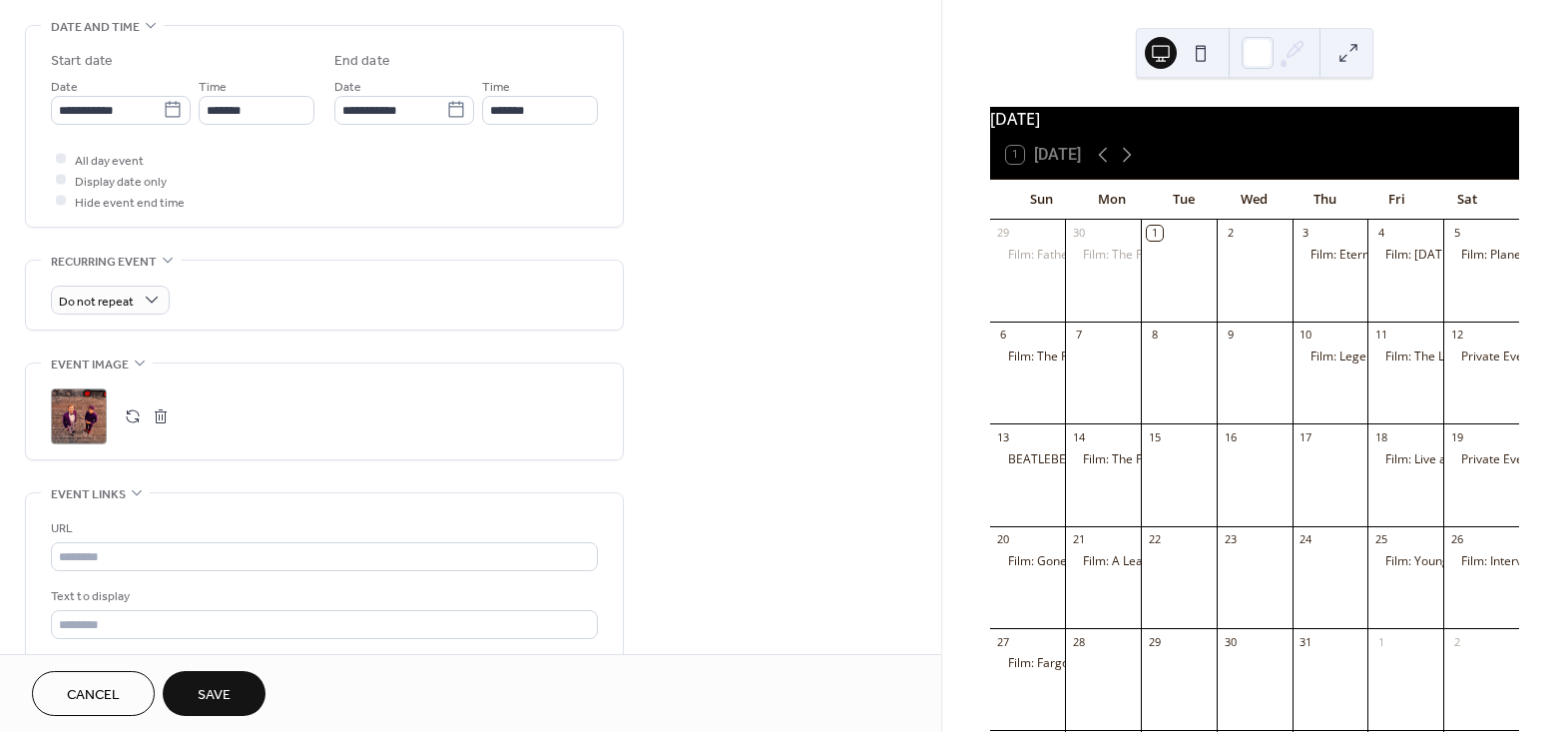 scroll, scrollTop: 817, scrollLeft: 0, axis: vertical 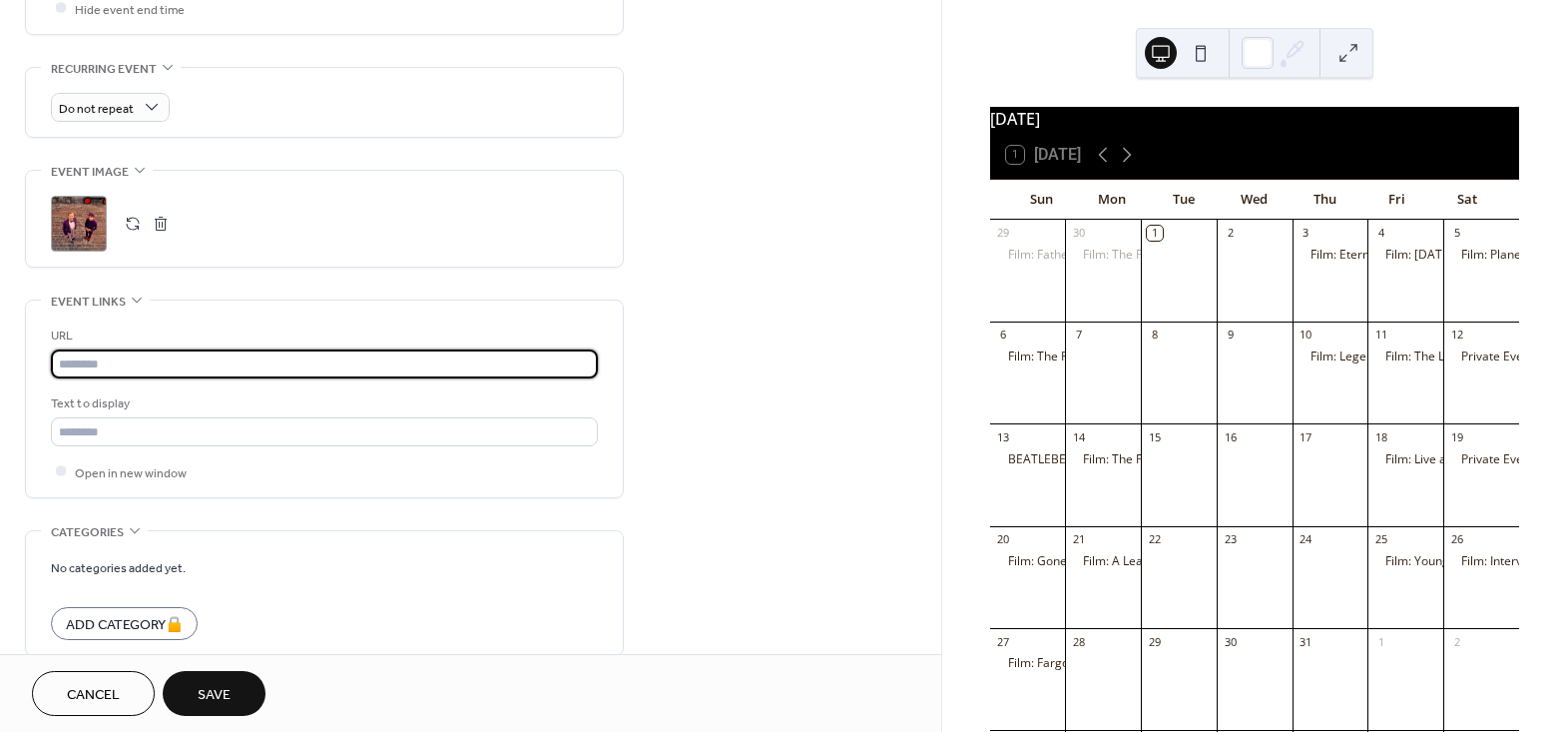 click at bounding box center (324, 364) 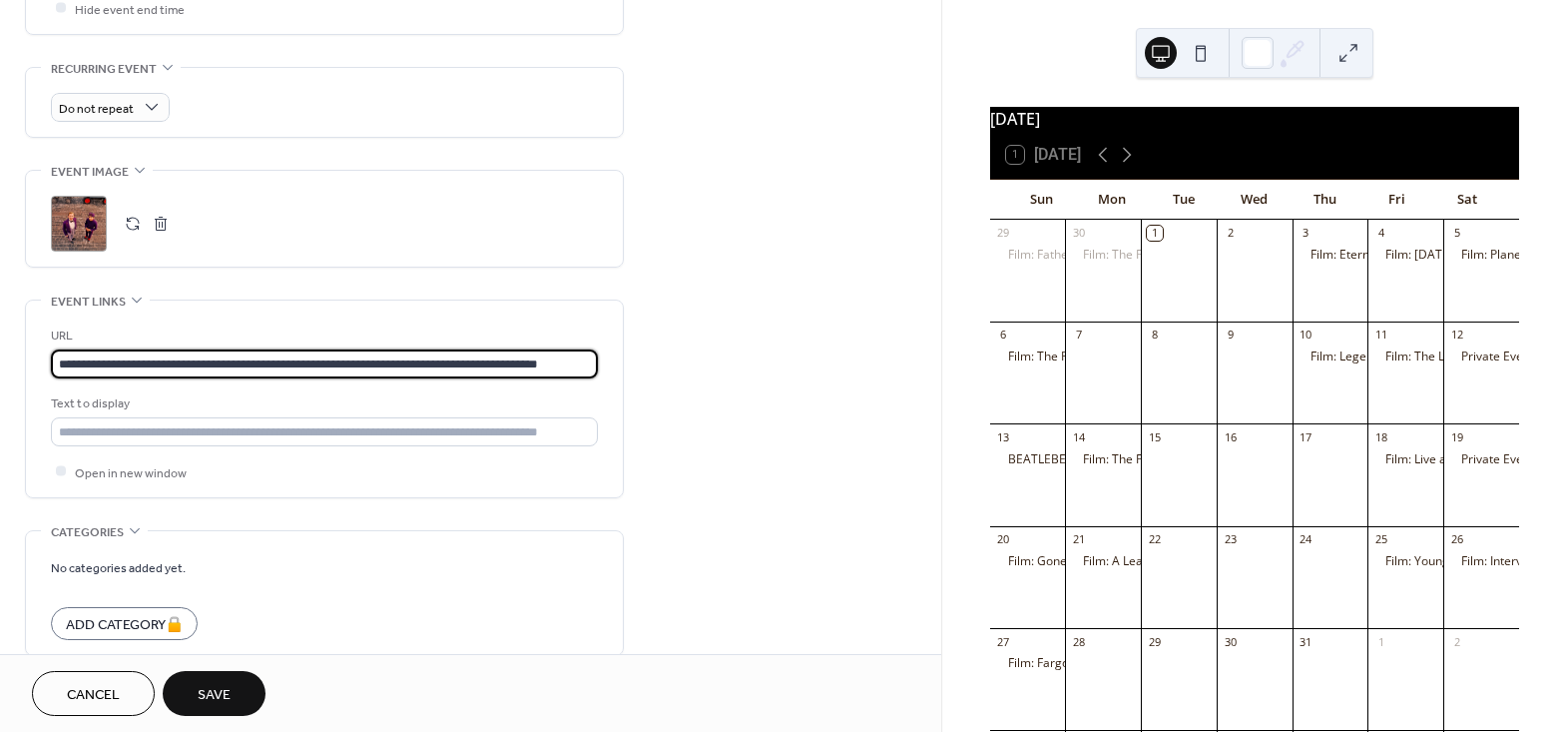 scroll, scrollTop: 0, scrollLeft: 10, axis: horizontal 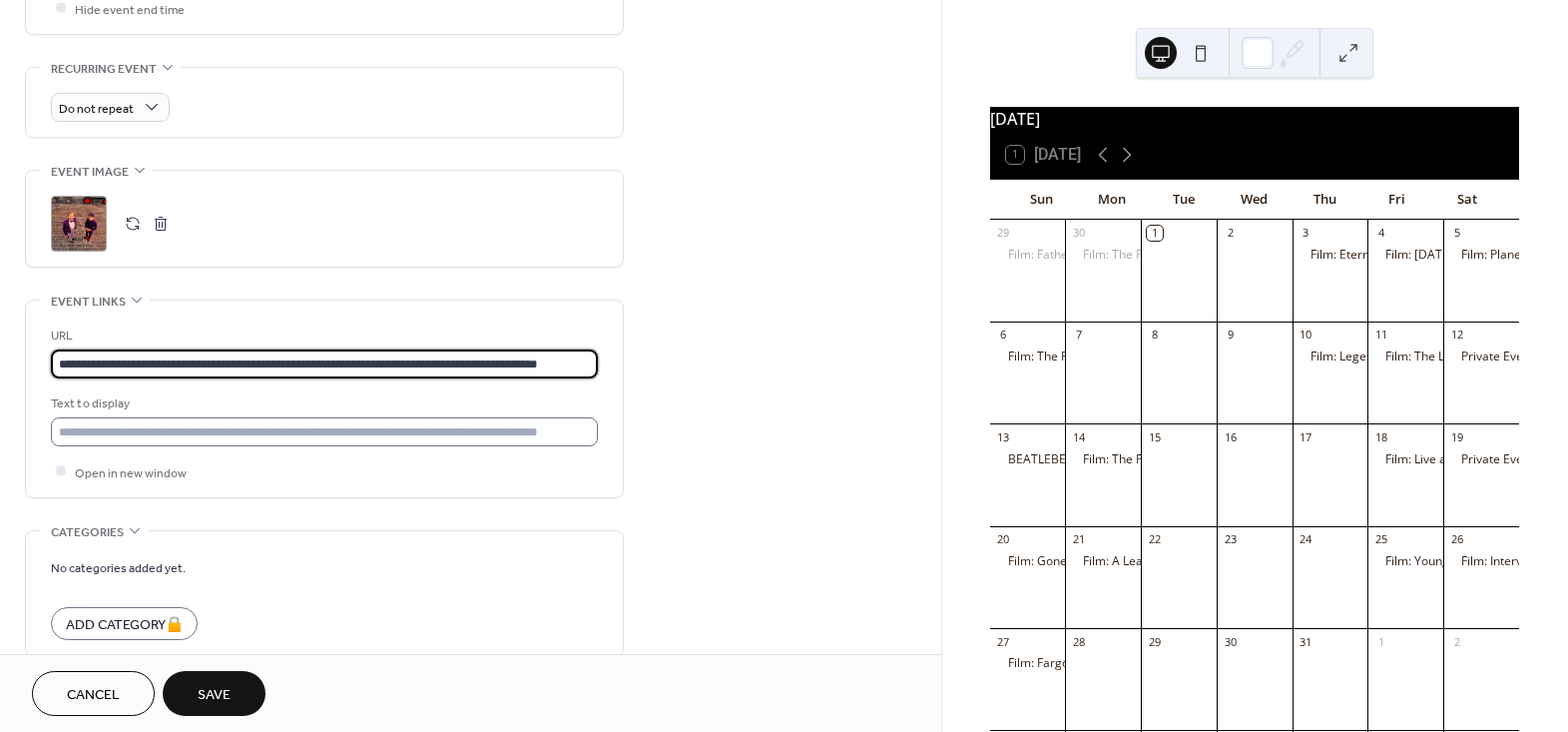 type on "**********" 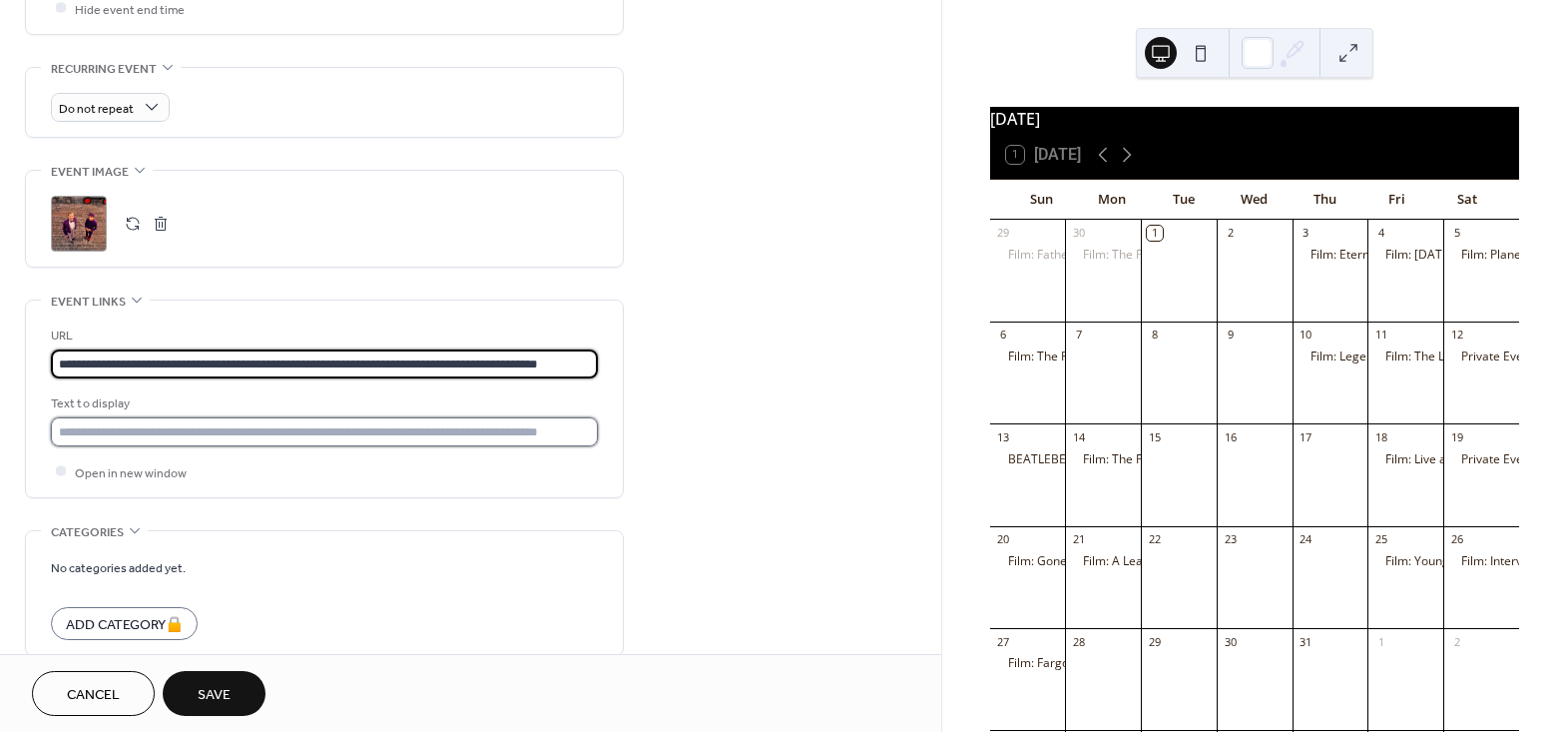 scroll, scrollTop: 0, scrollLeft: 0, axis: both 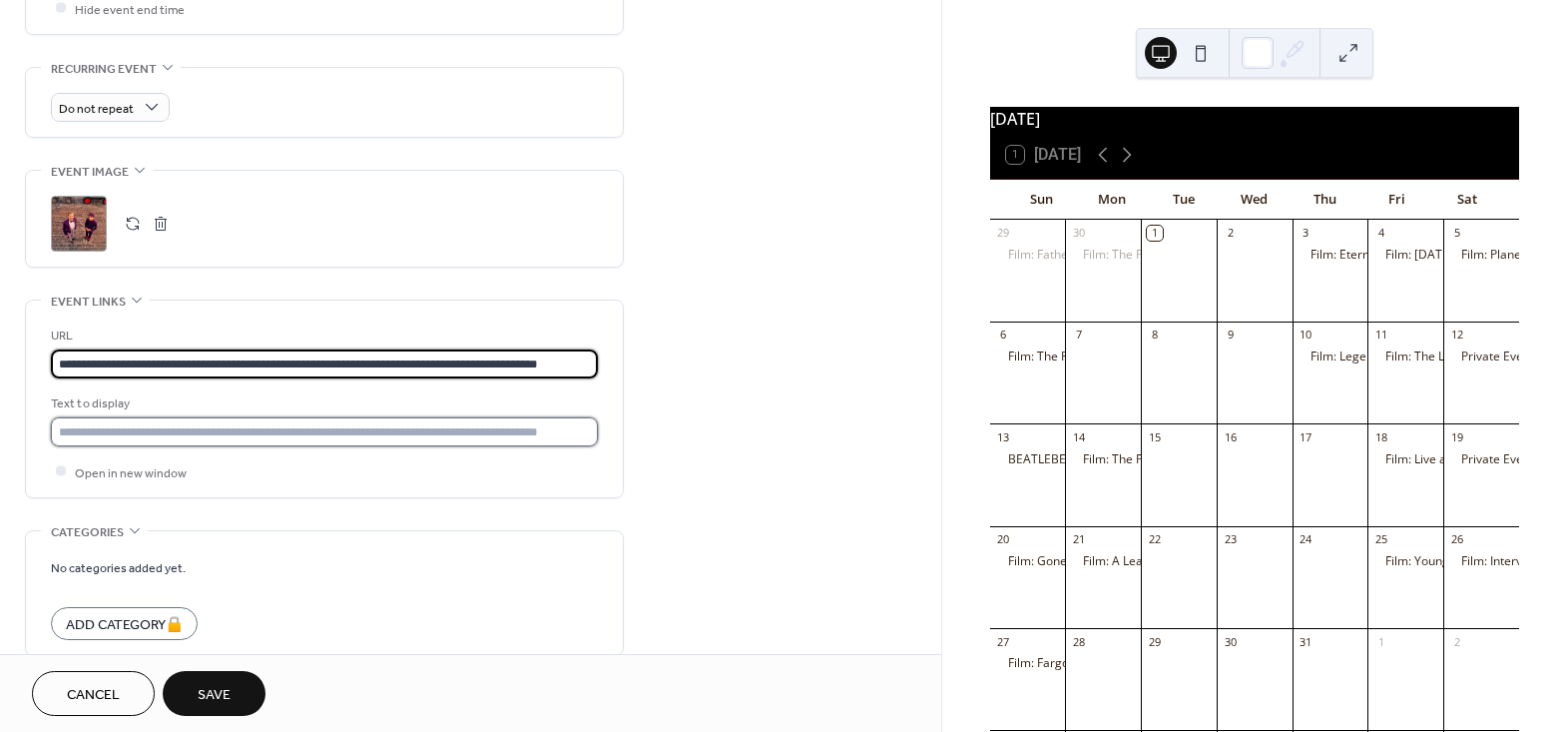 click at bounding box center (324, 431) 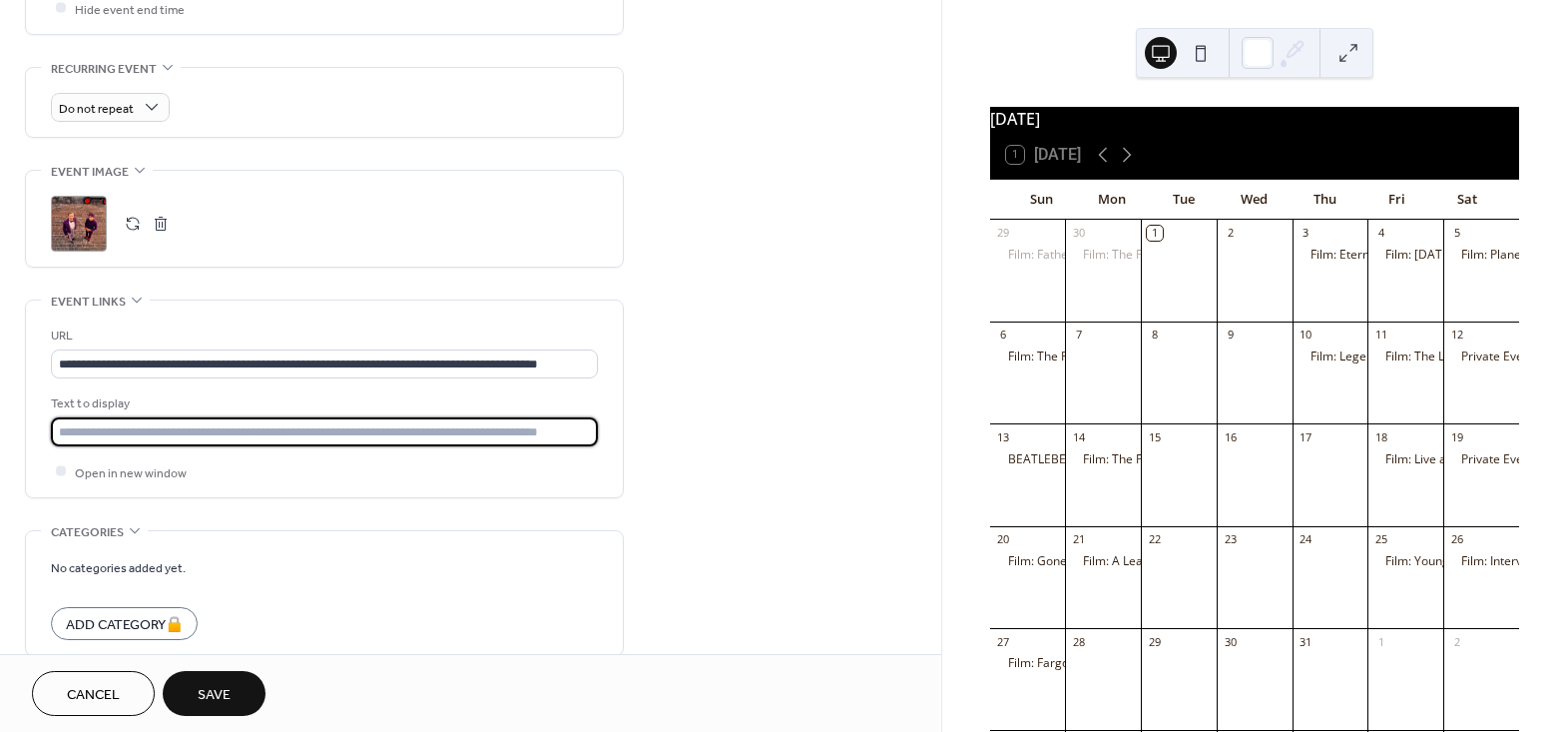 type on "**********" 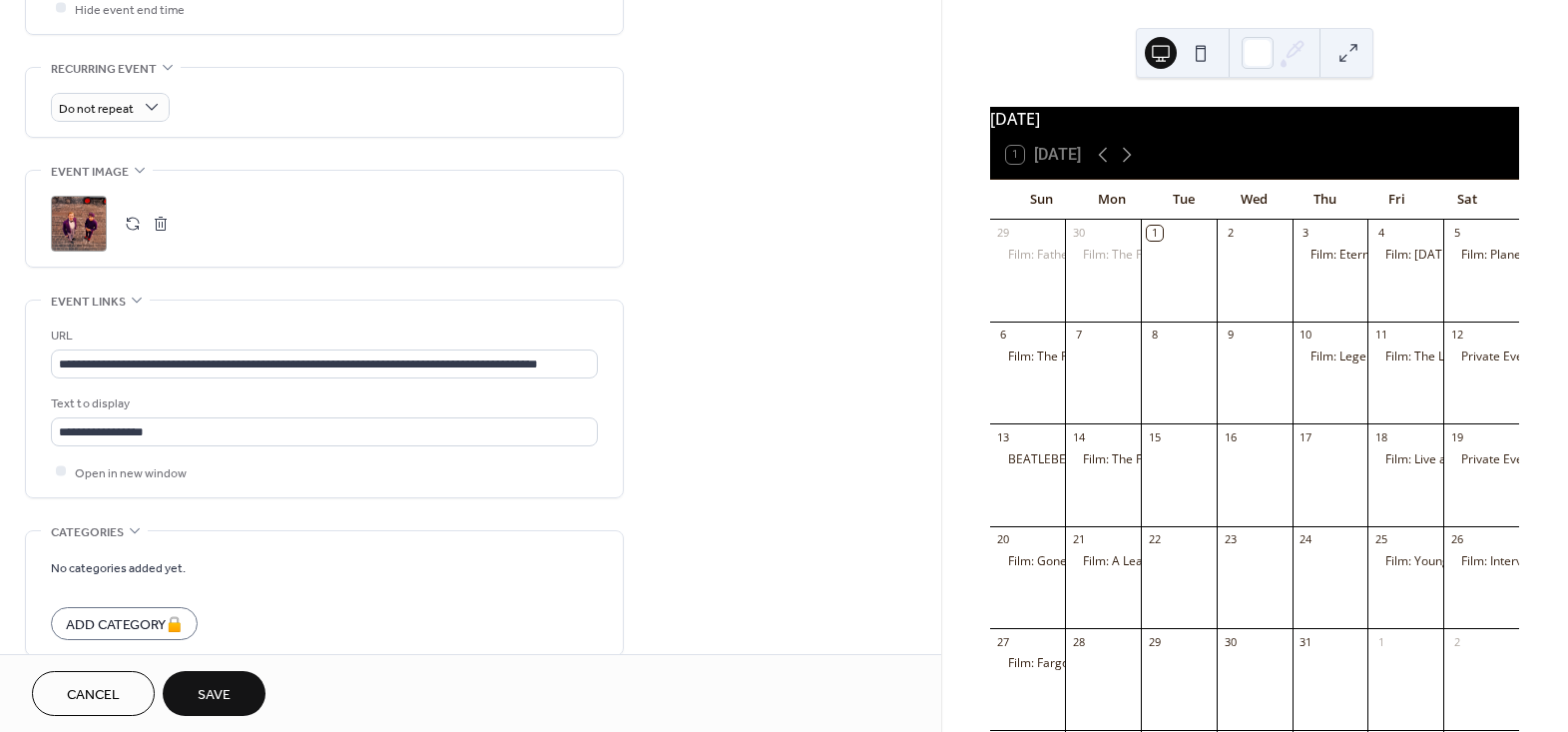 click on "**********" at bounding box center (470, 21) 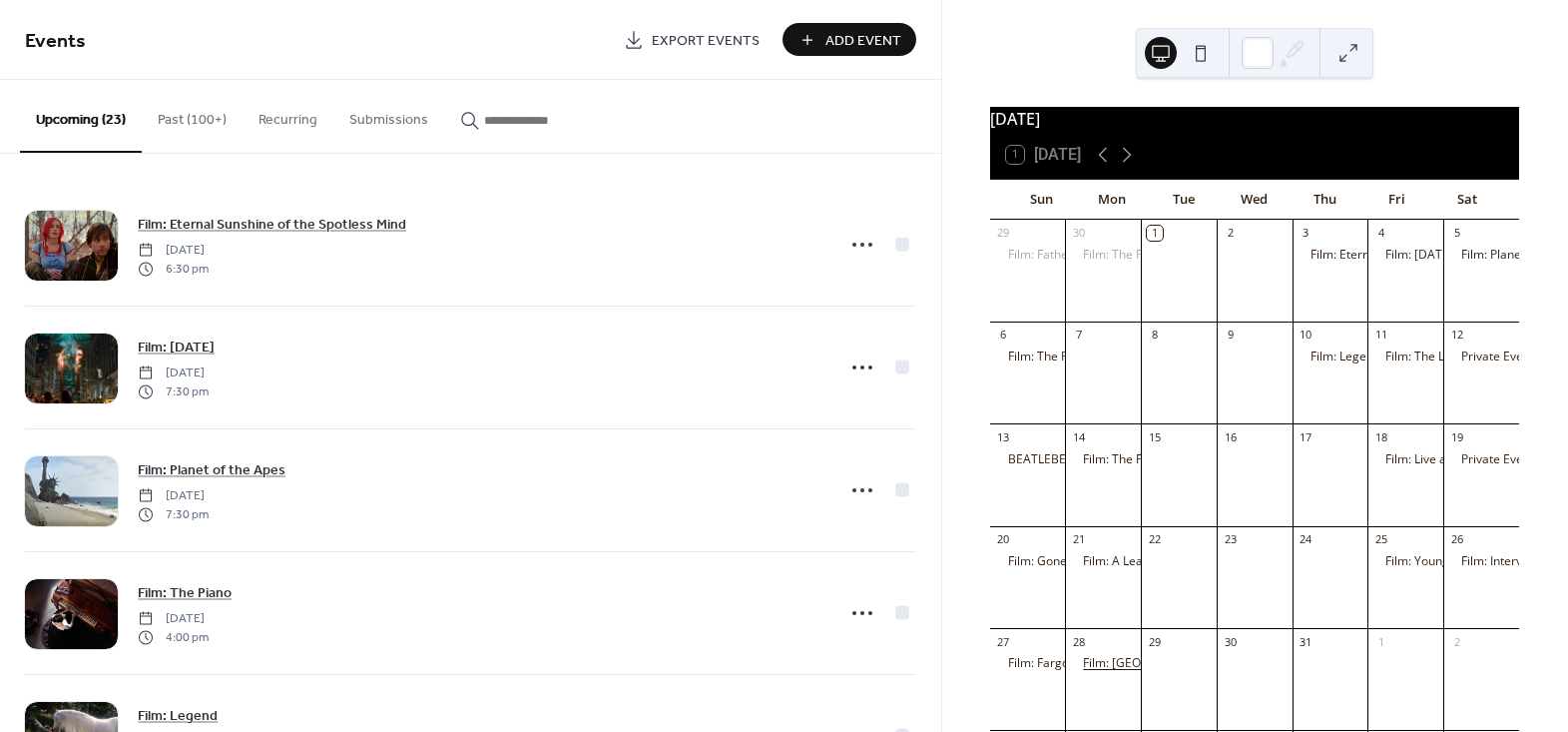 click on "Film: [GEOGRAPHIC_DATA]" at bounding box center [1158, 663] 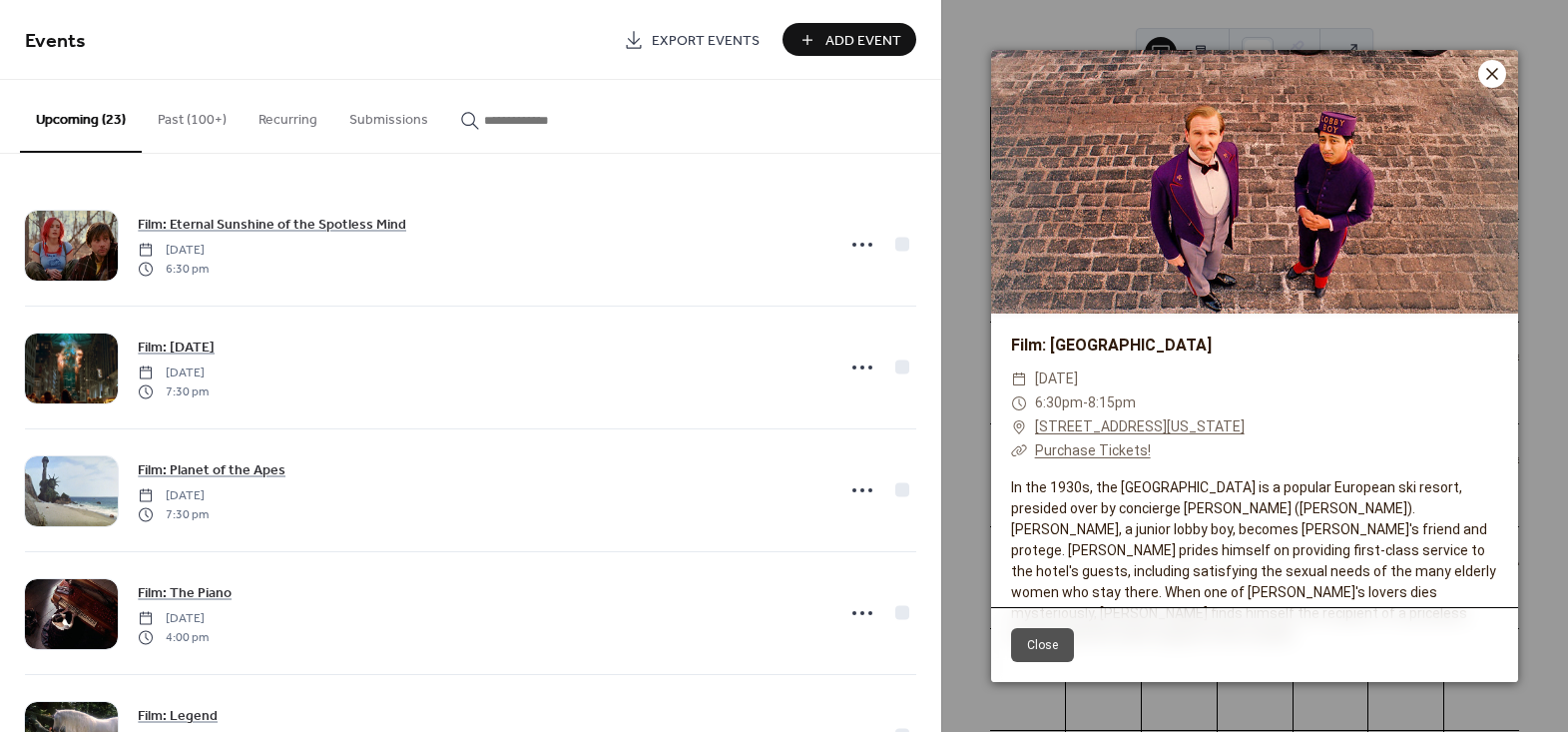 click 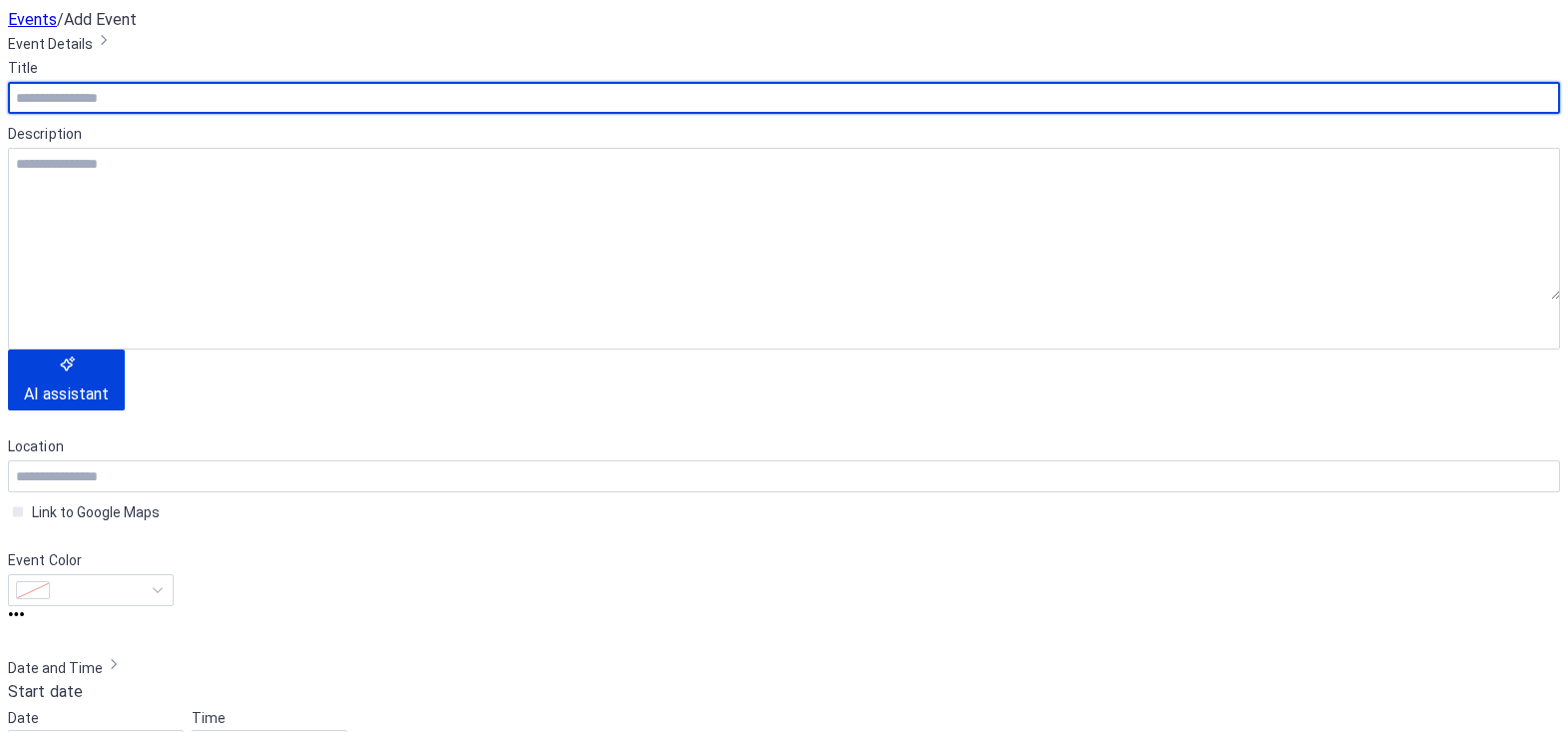 scroll, scrollTop: 0, scrollLeft: 0, axis: both 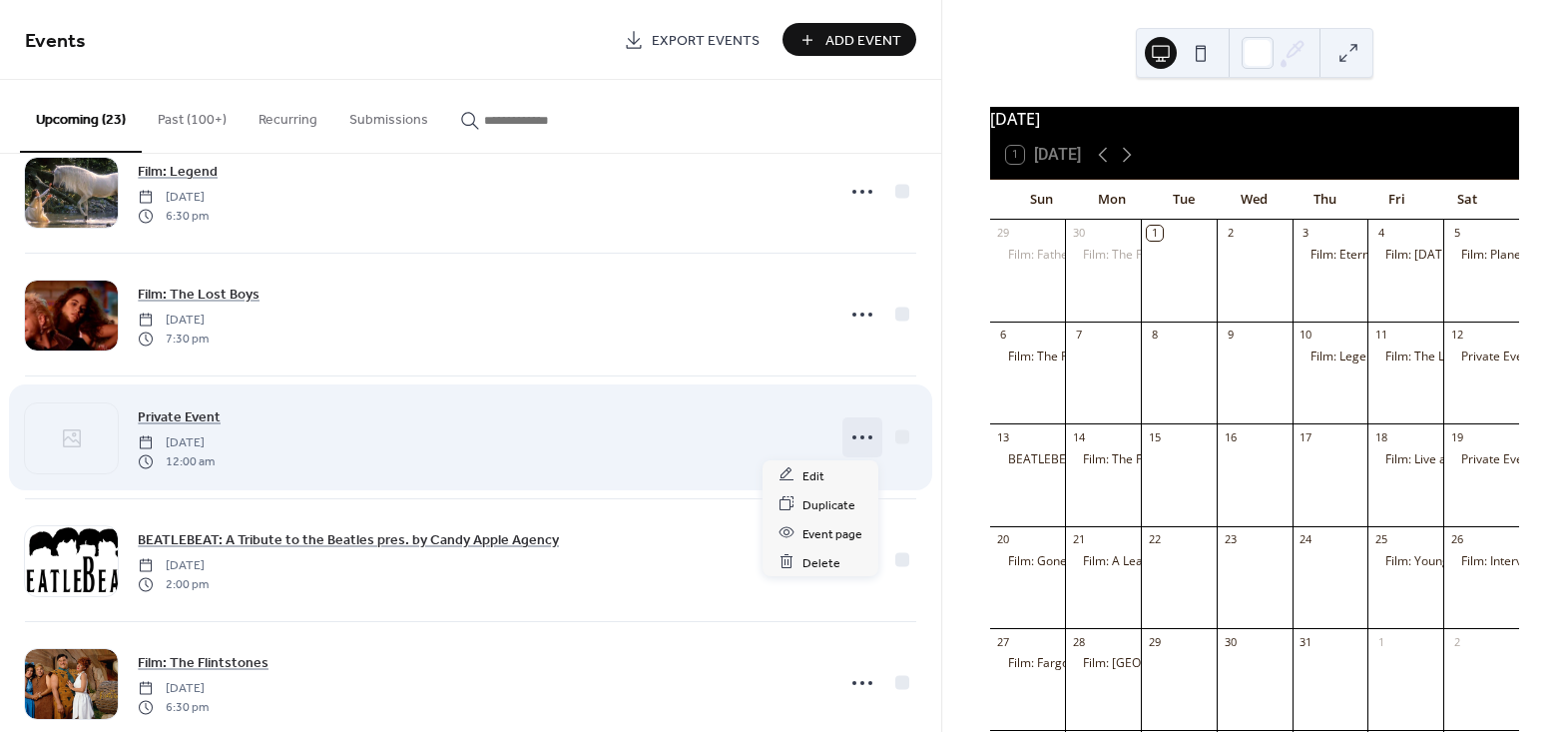 click 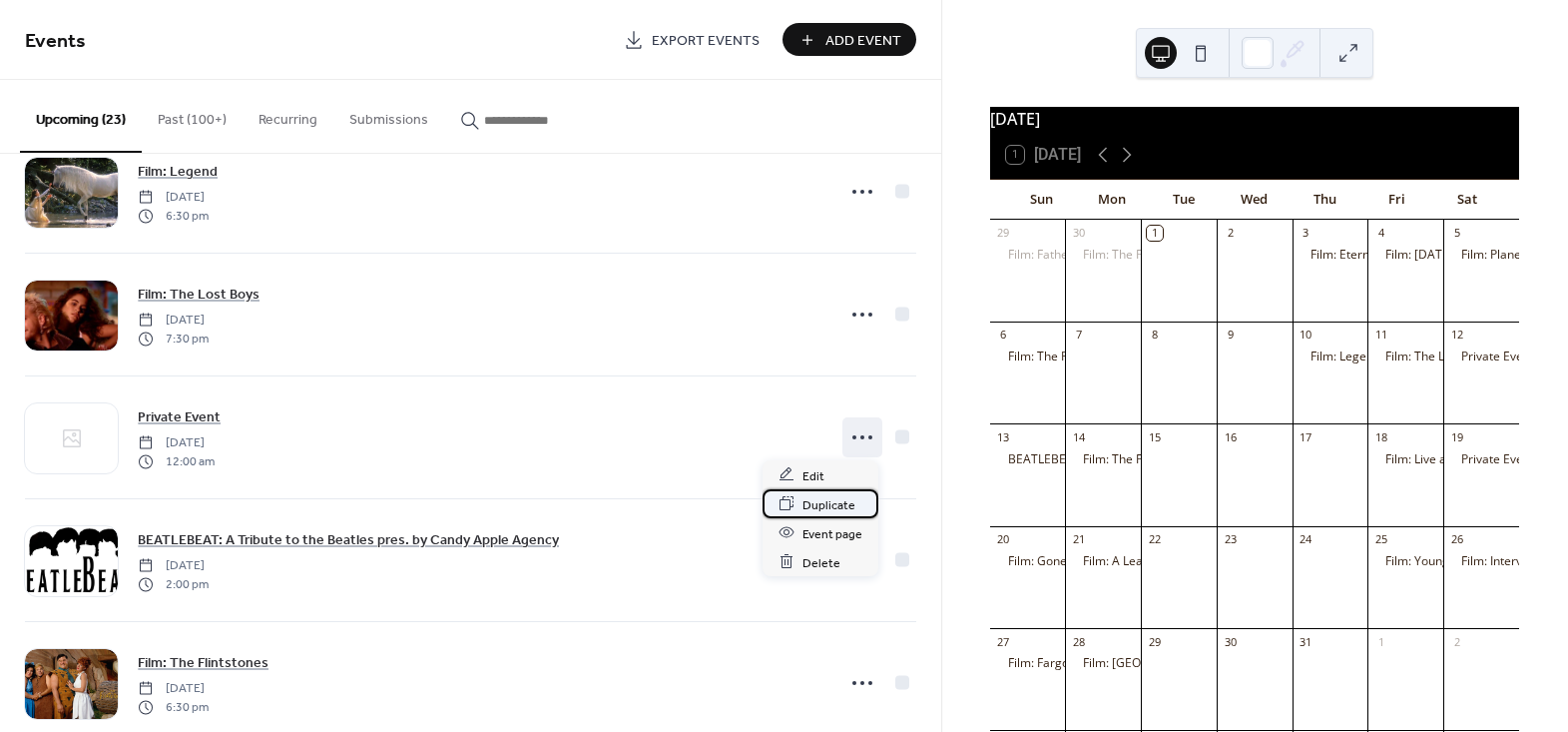 click on "Duplicate" at bounding box center [828, 504] 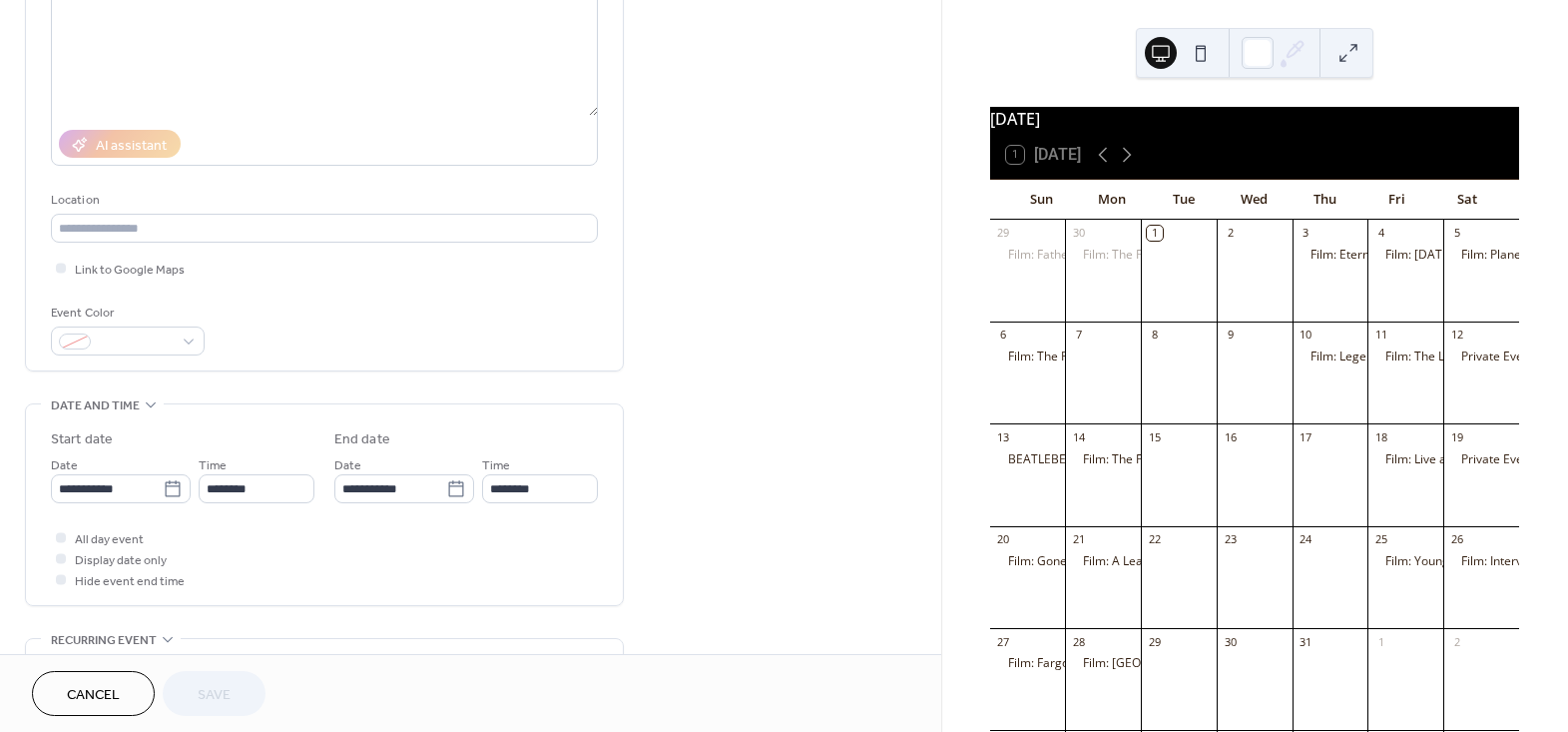 scroll, scrollTop: 453, scrollLeft: 0, axis: vertical 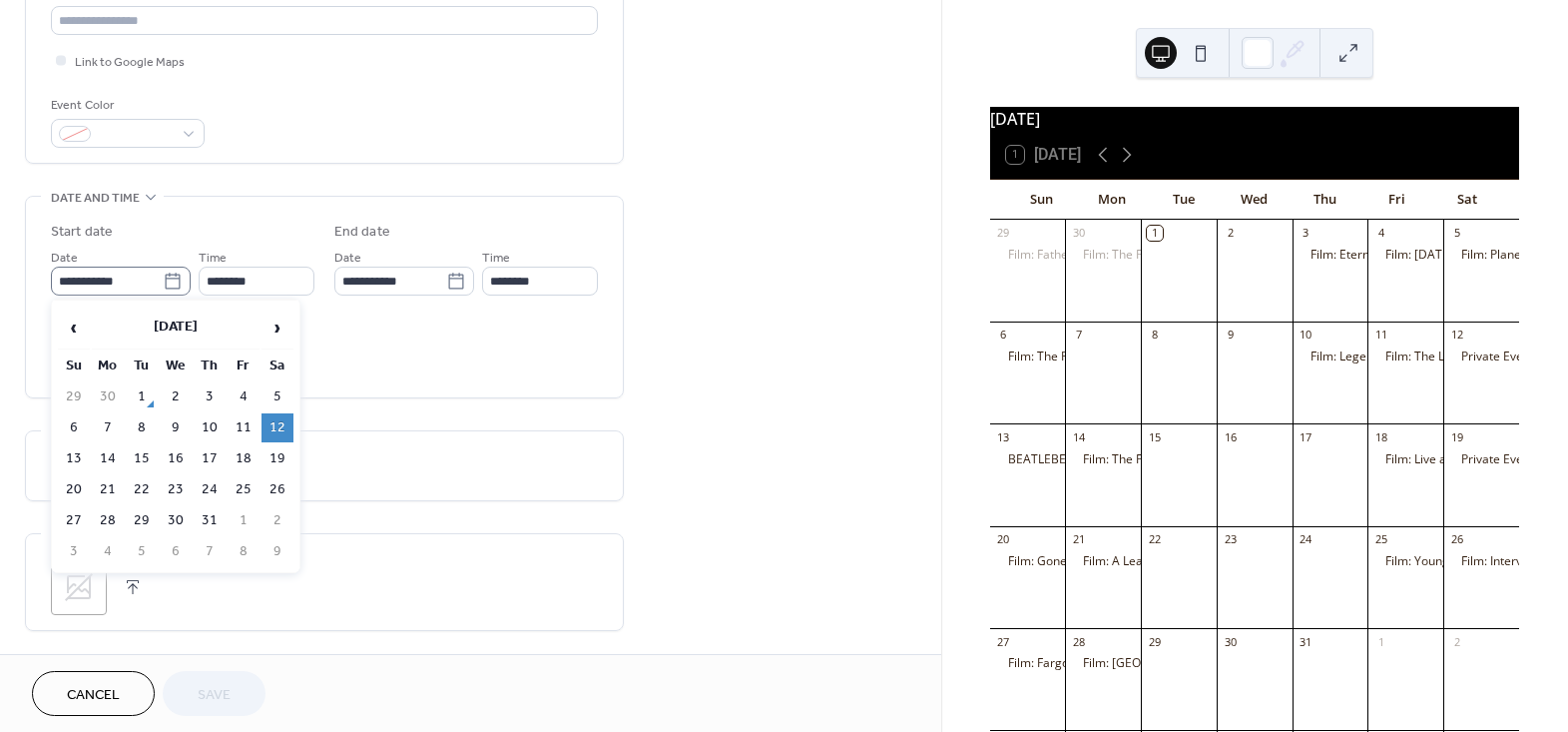 click 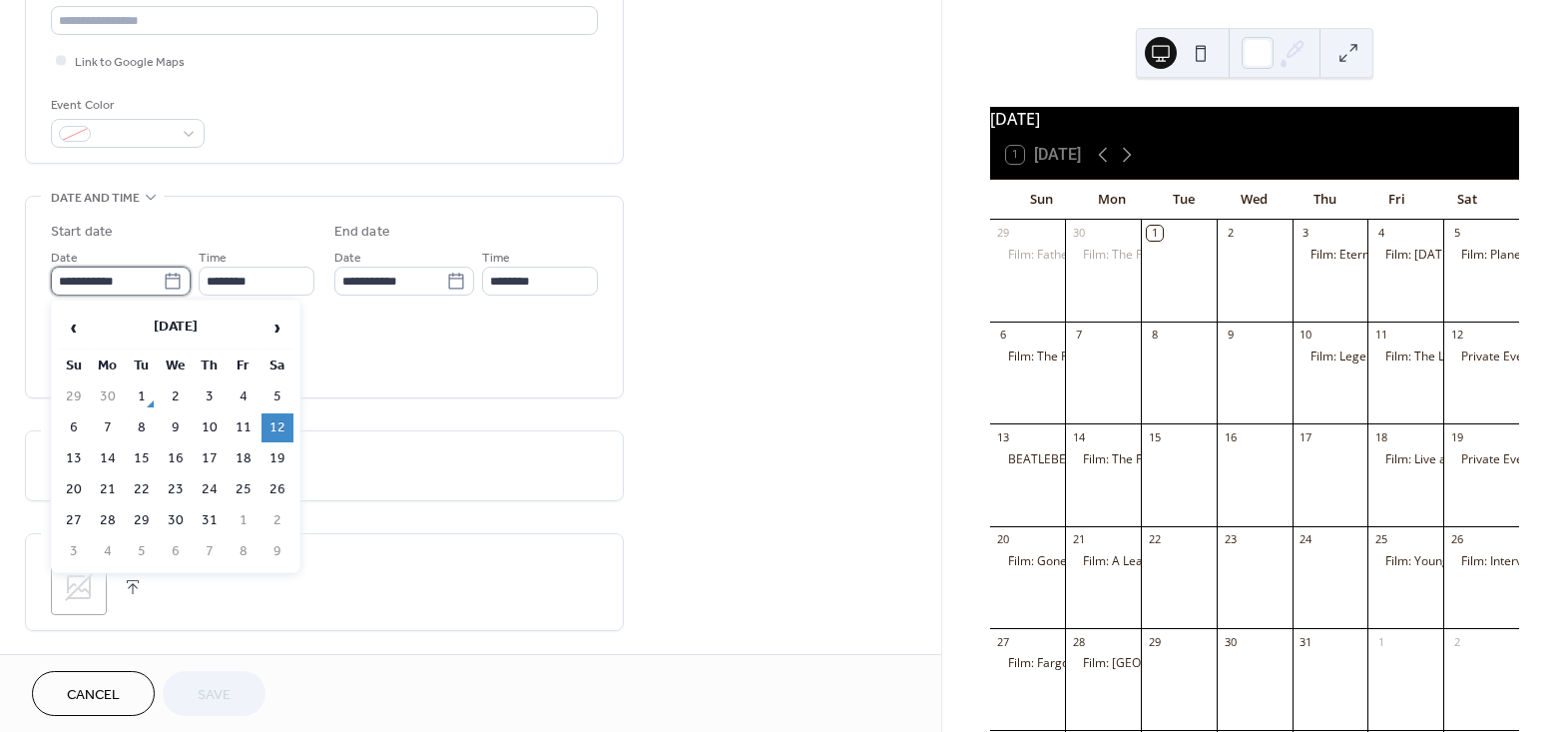 click on "**********" at bounding box center [107, 281] 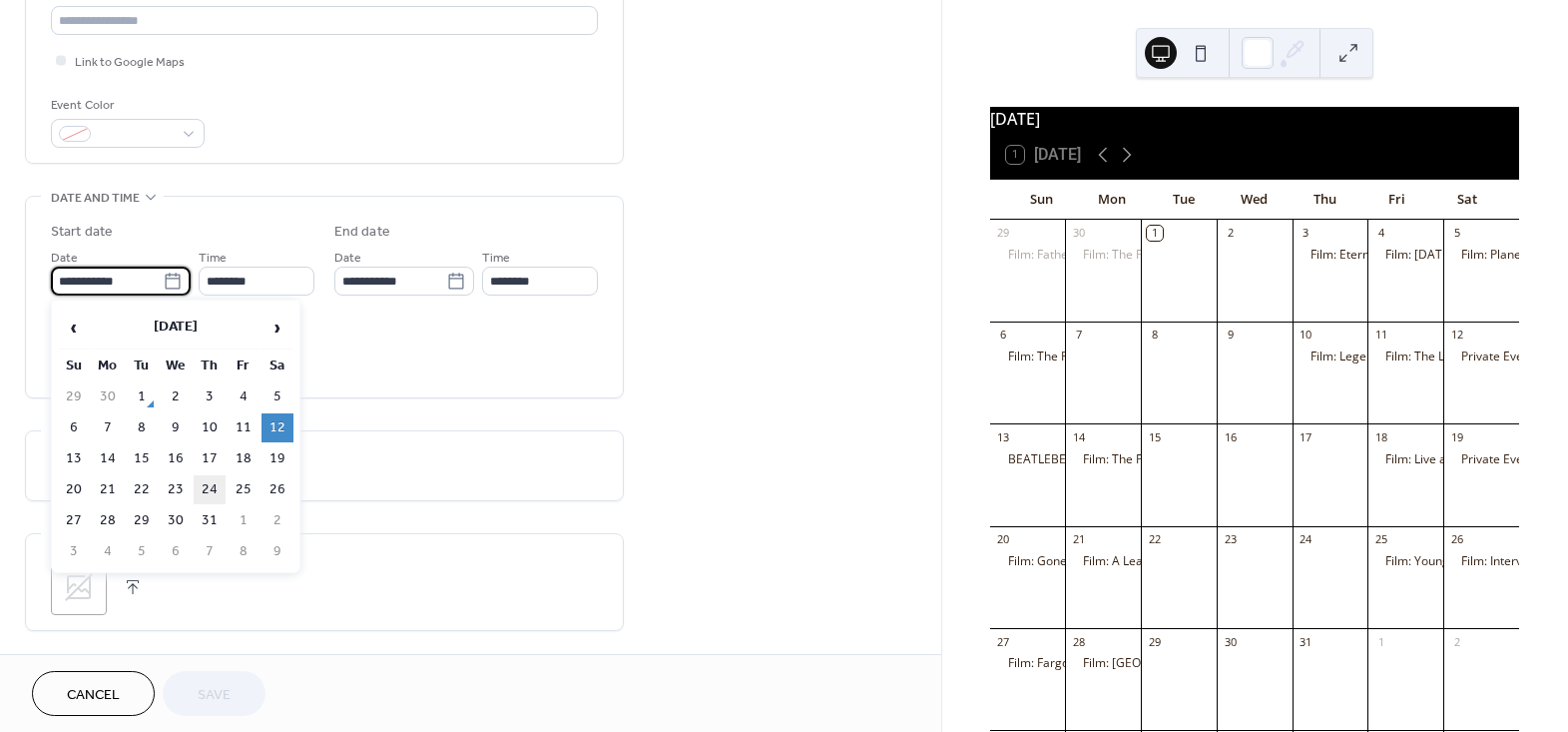 click on "24" at bounding box center [210, 489] 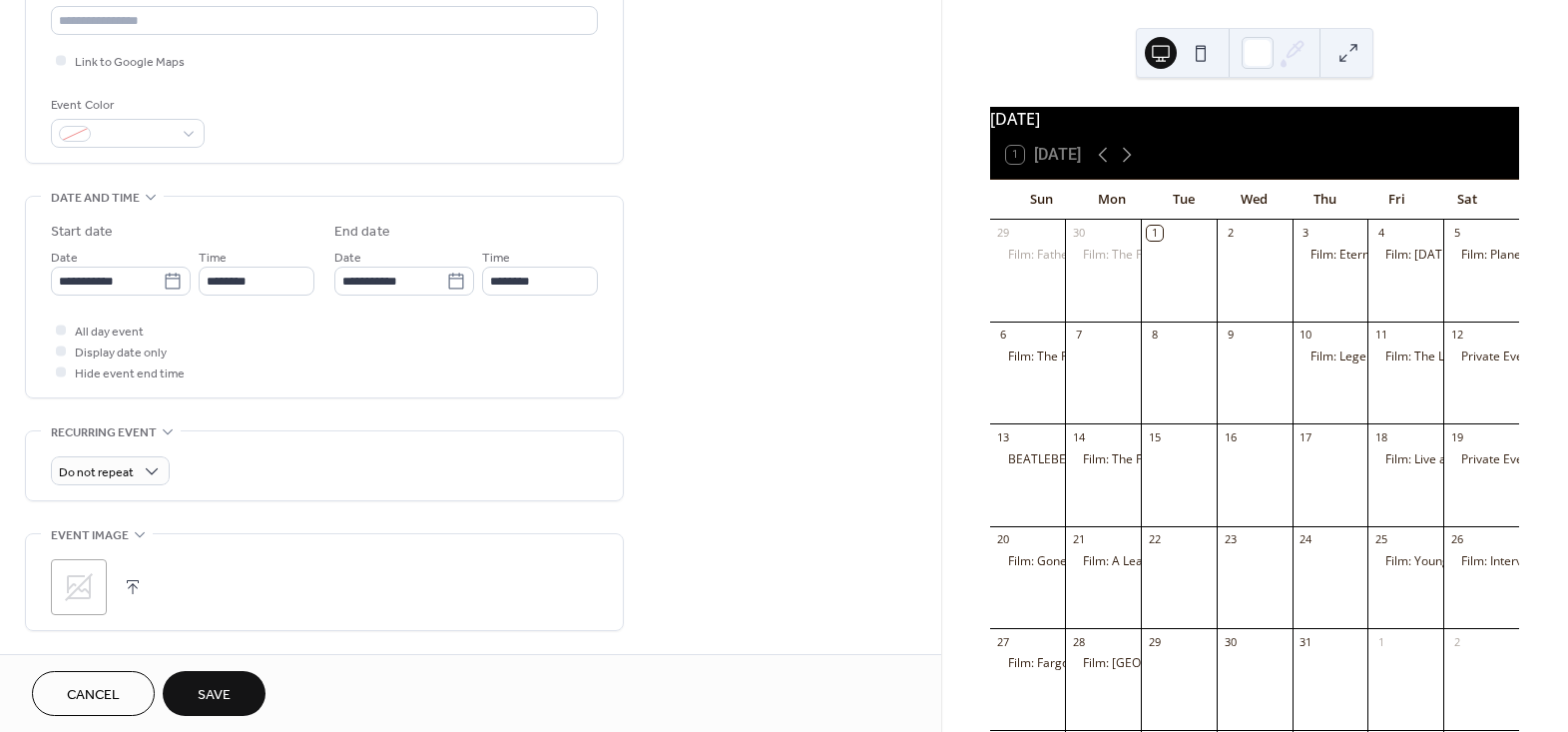 click on "Save" at bounding box center [214, 693] 